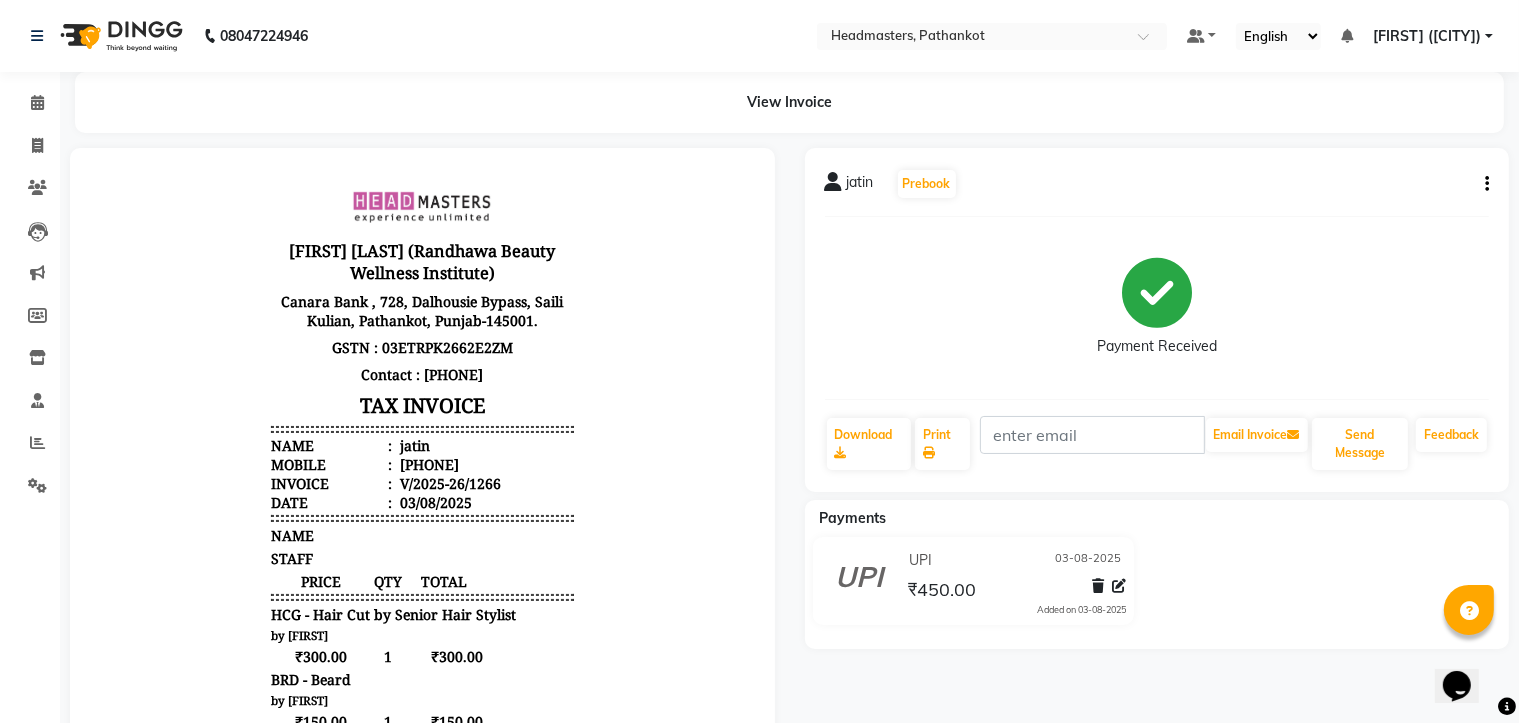 scroll, scrollTop: 0, scrollLeft: 0, axis: both 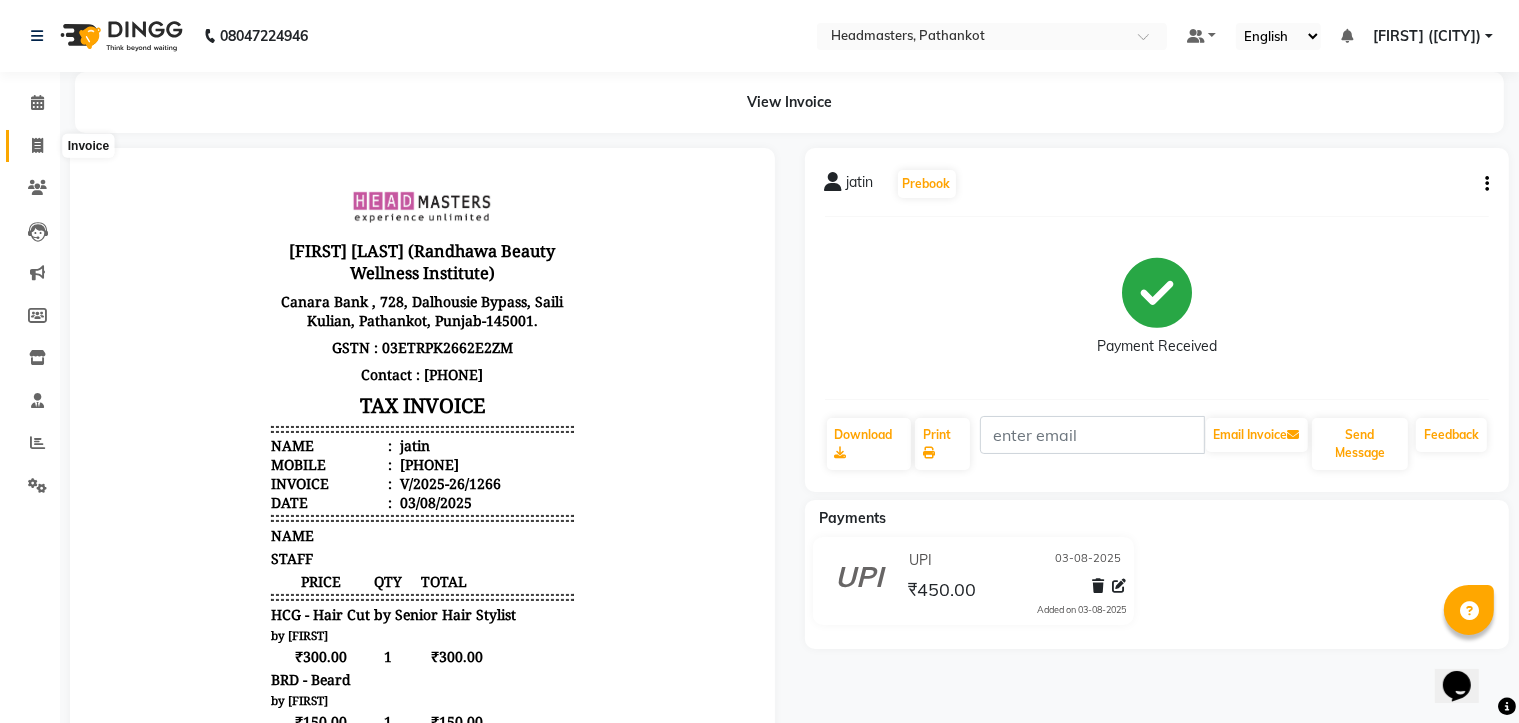 click 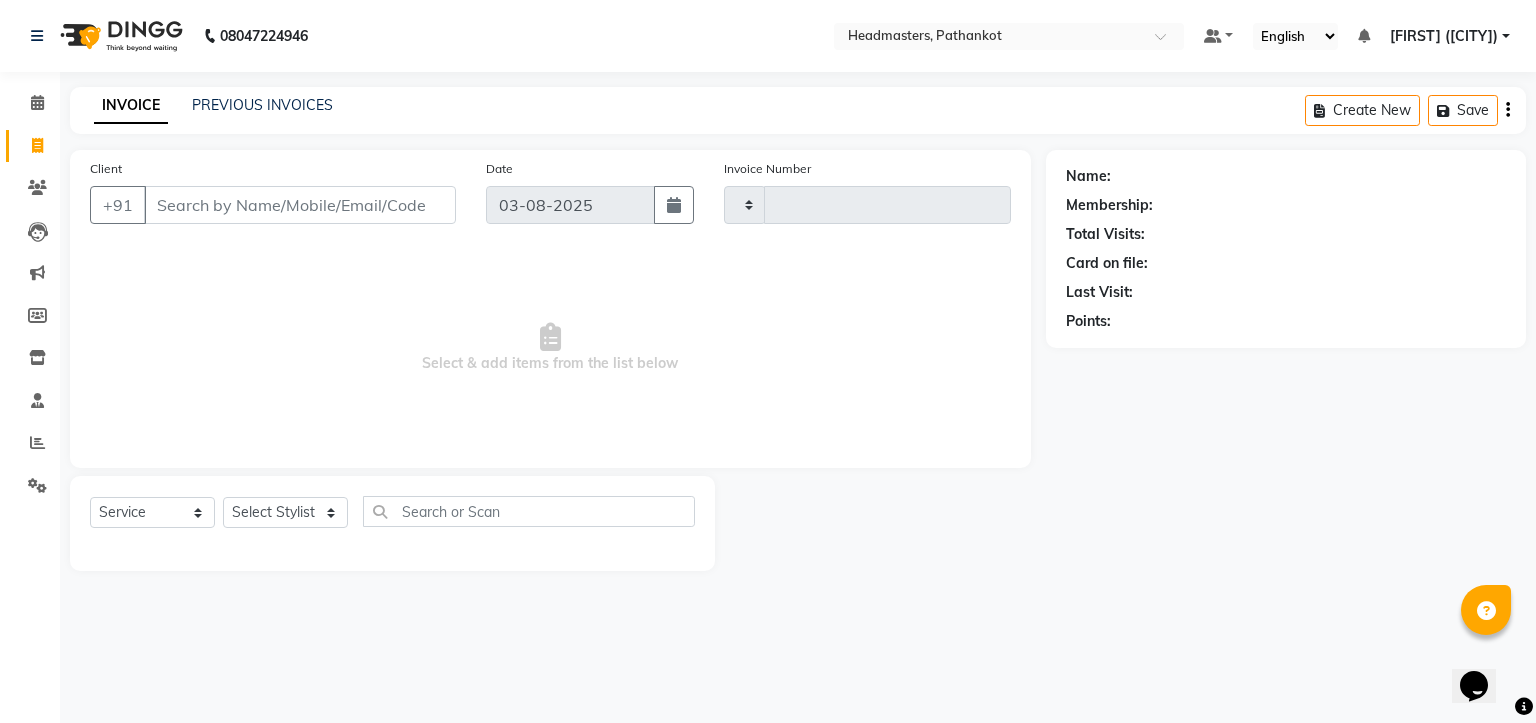 type on "1267" 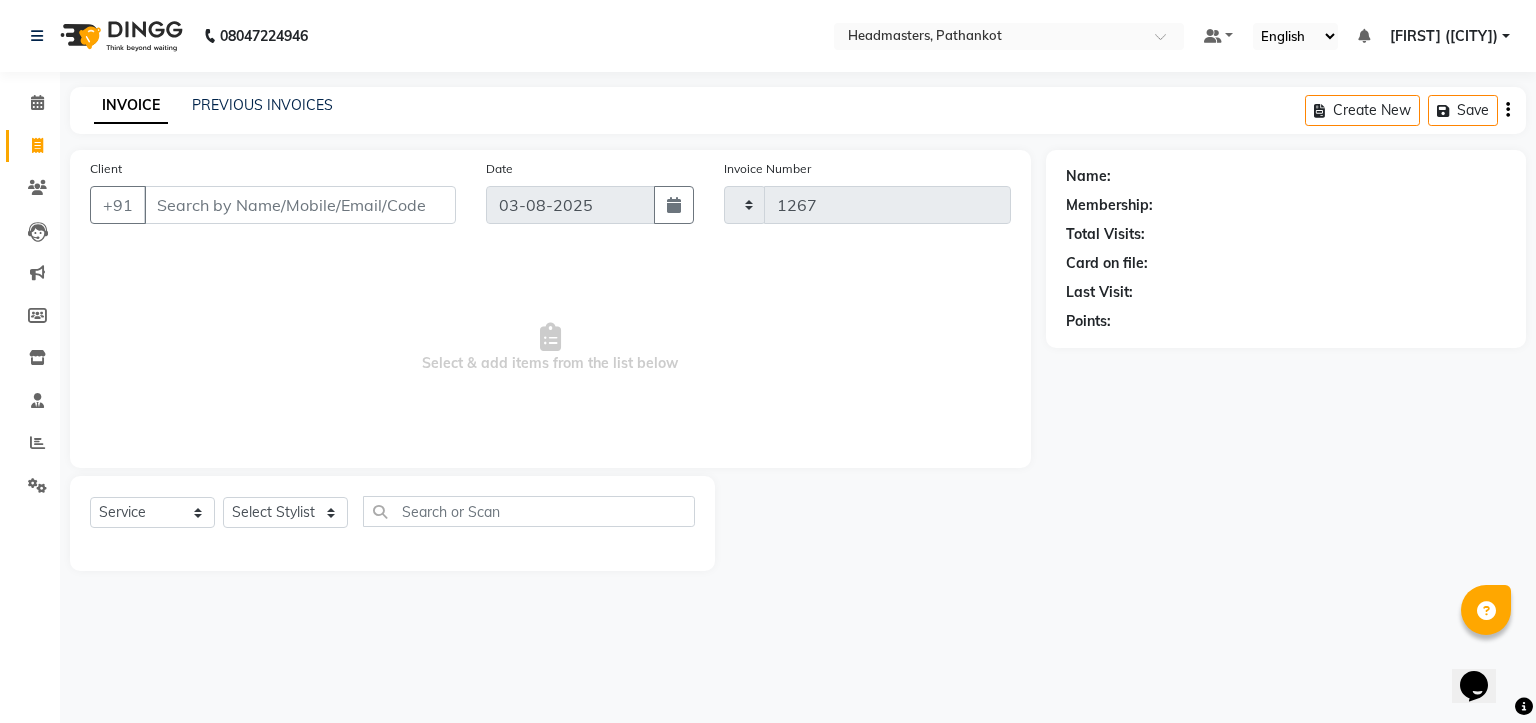 select on "7530" 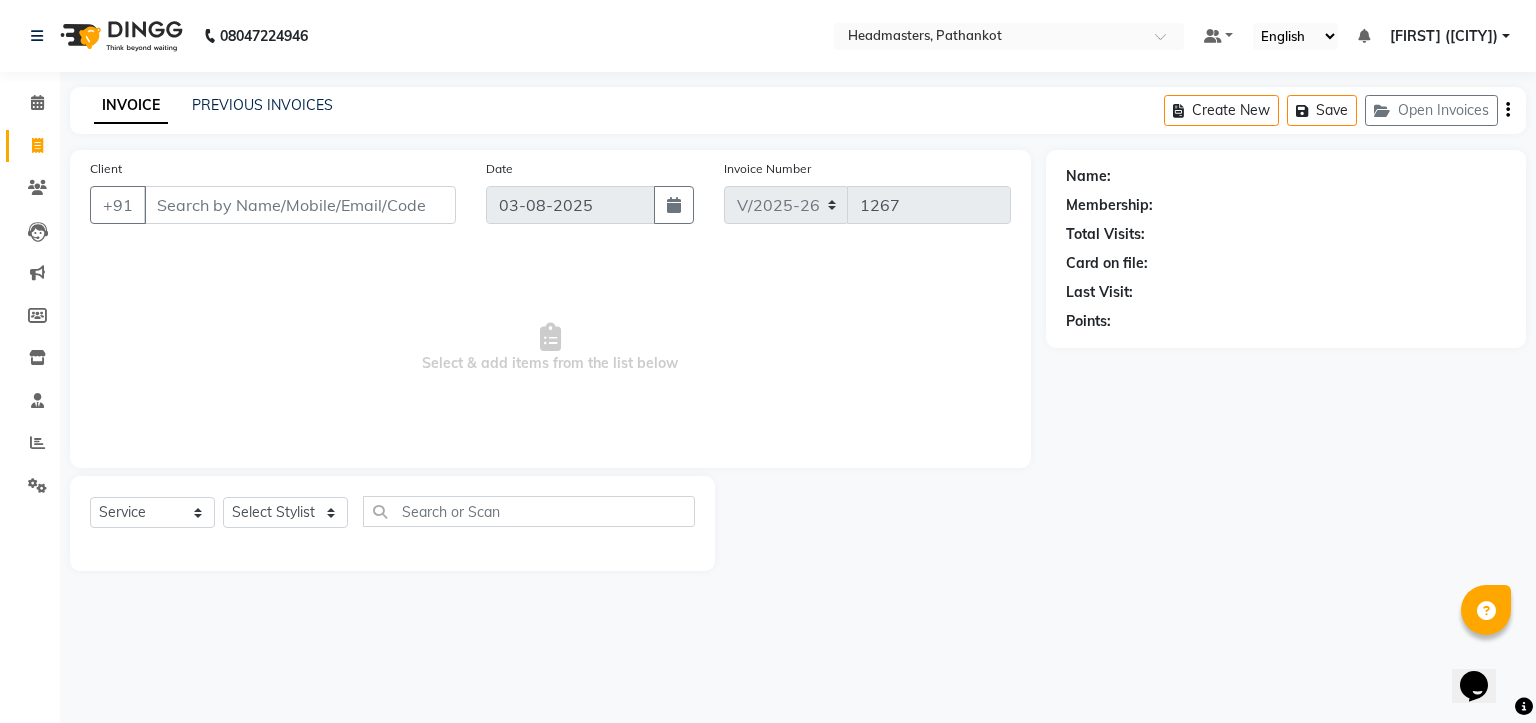 select on "66904" 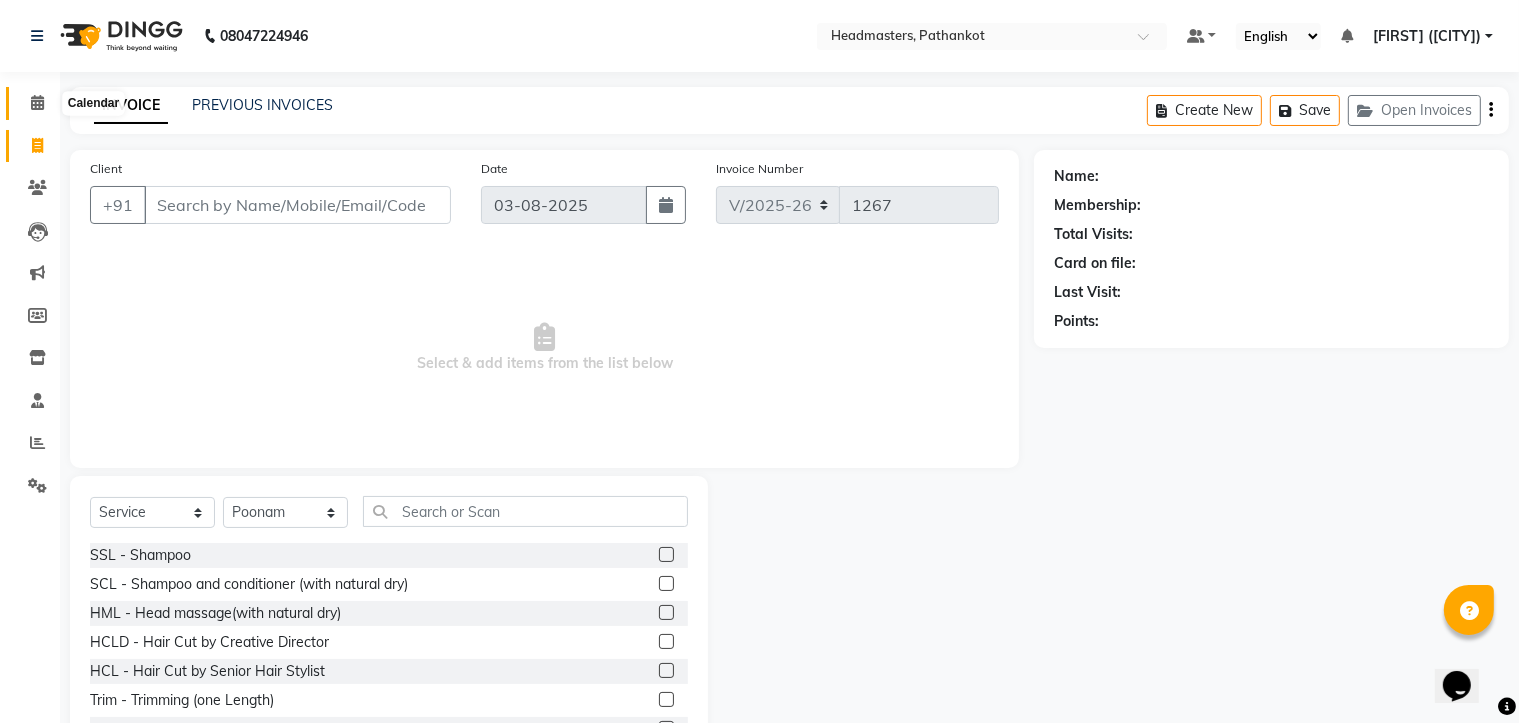 click 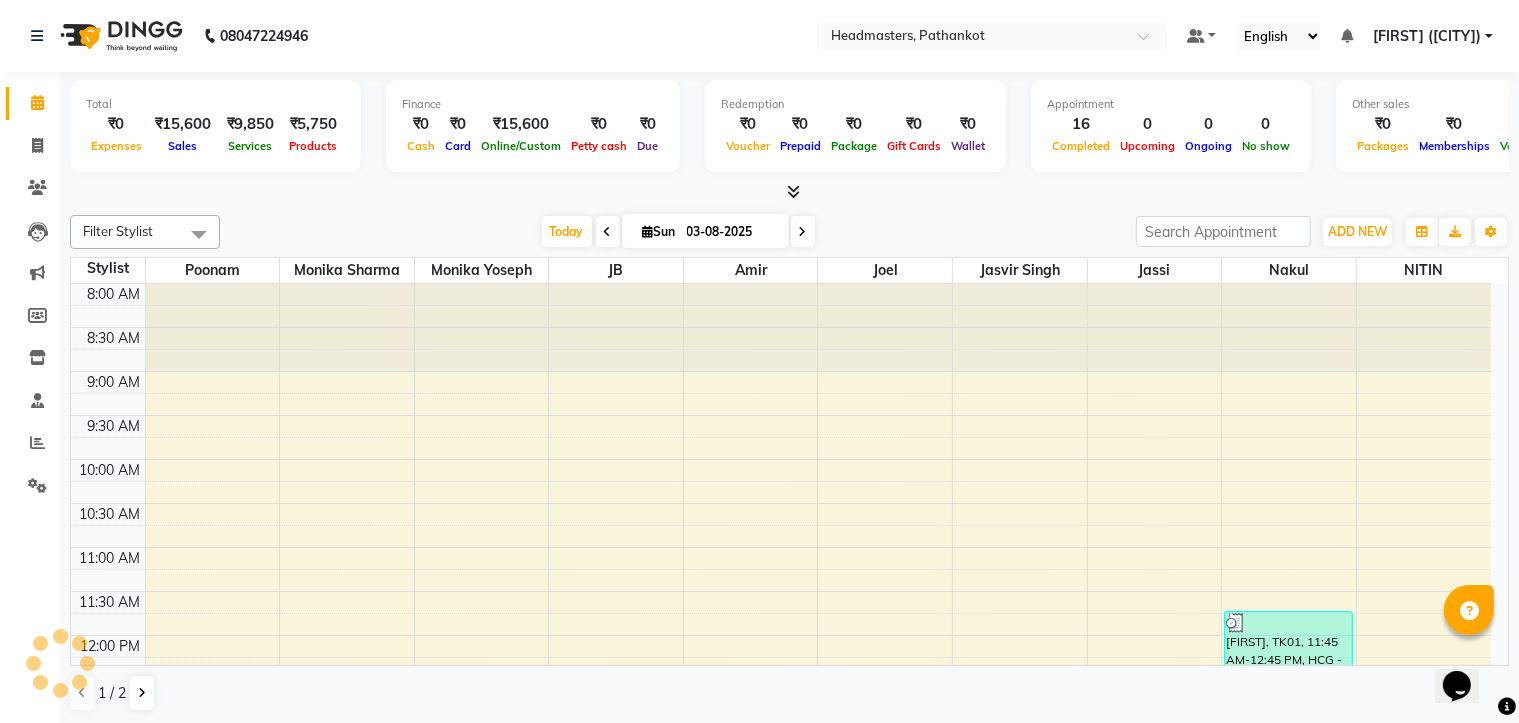 scroll, scrollTop: 0, scrollLeft: 0, axis: both 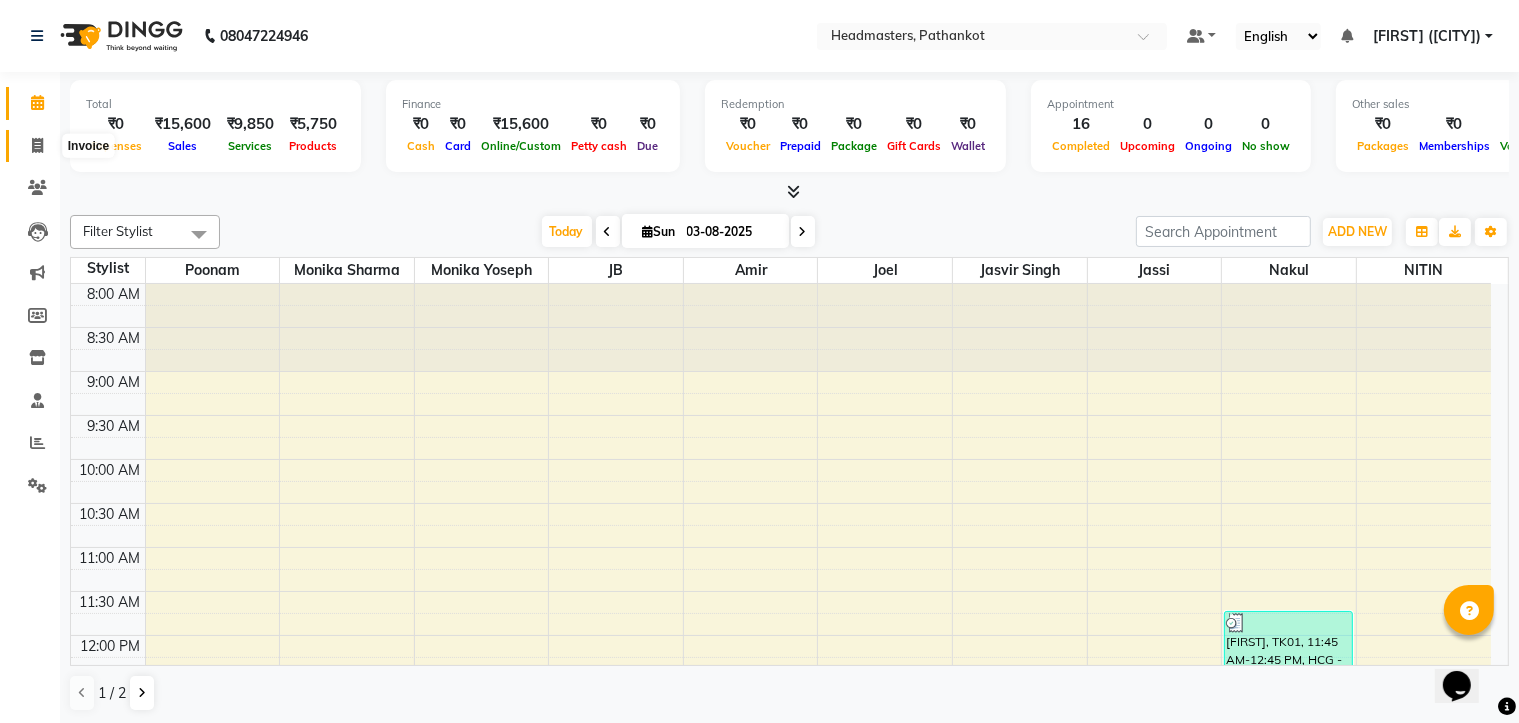 click 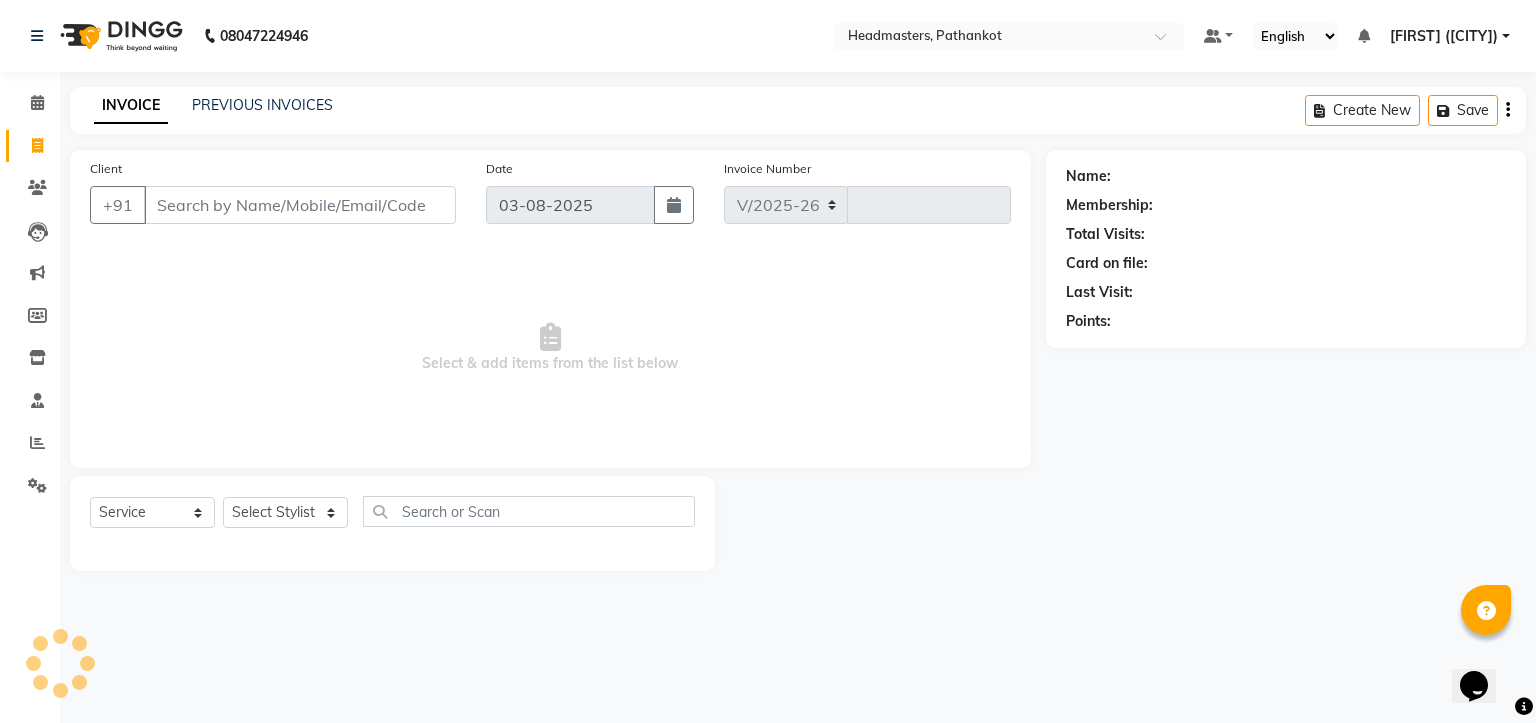 select on "7530" 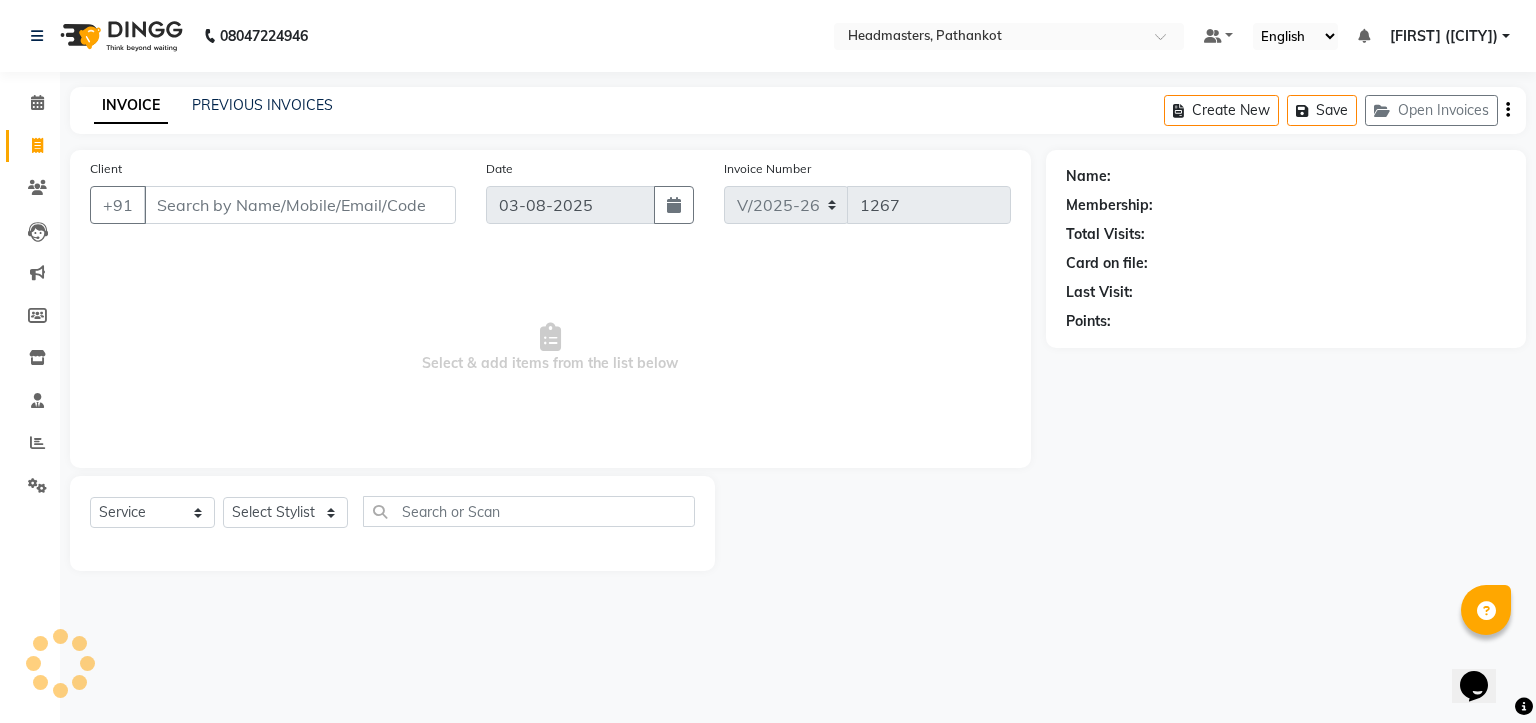select on "66904" 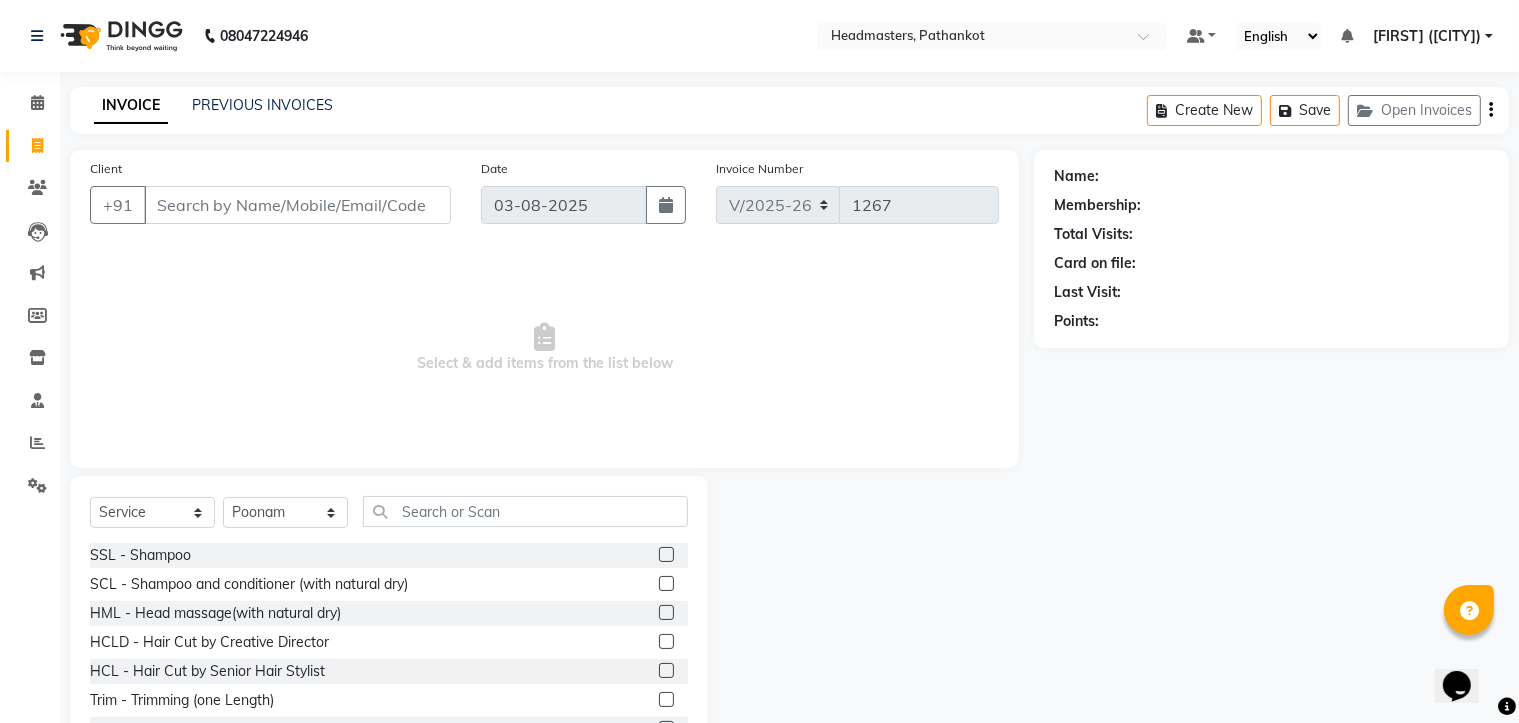 click on "Client" at bounding box center [297, 205] 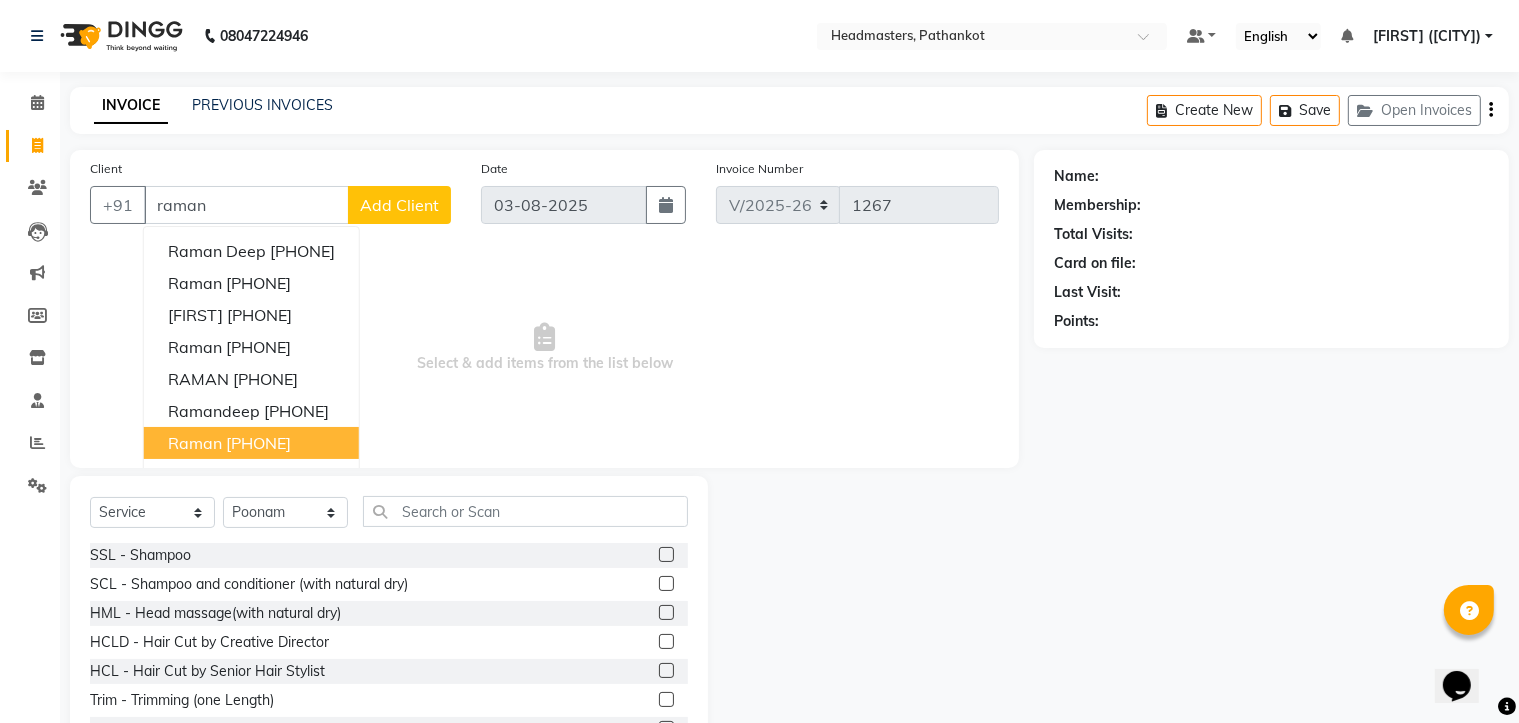 click on "[PHONE]" at bounding box center (258, 443) 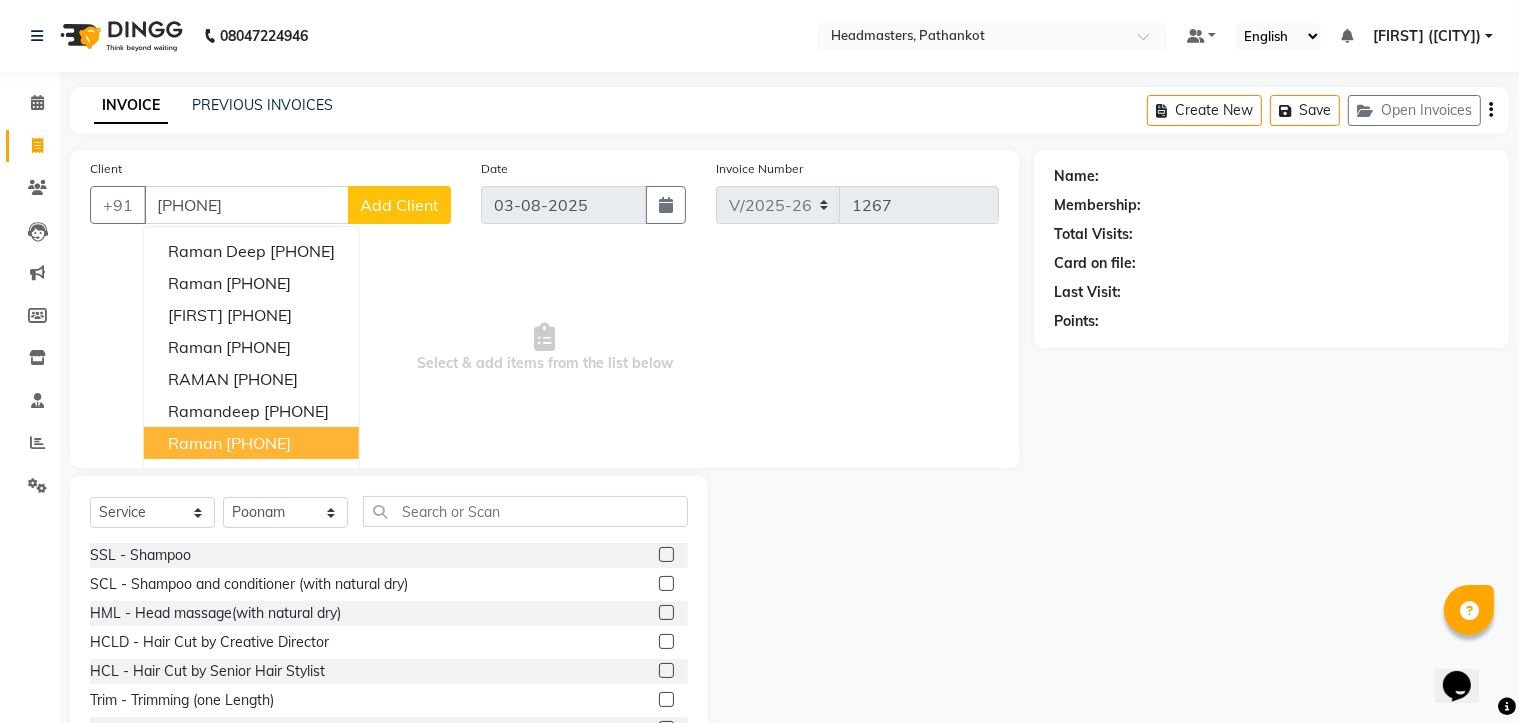type on "[PHONE]" 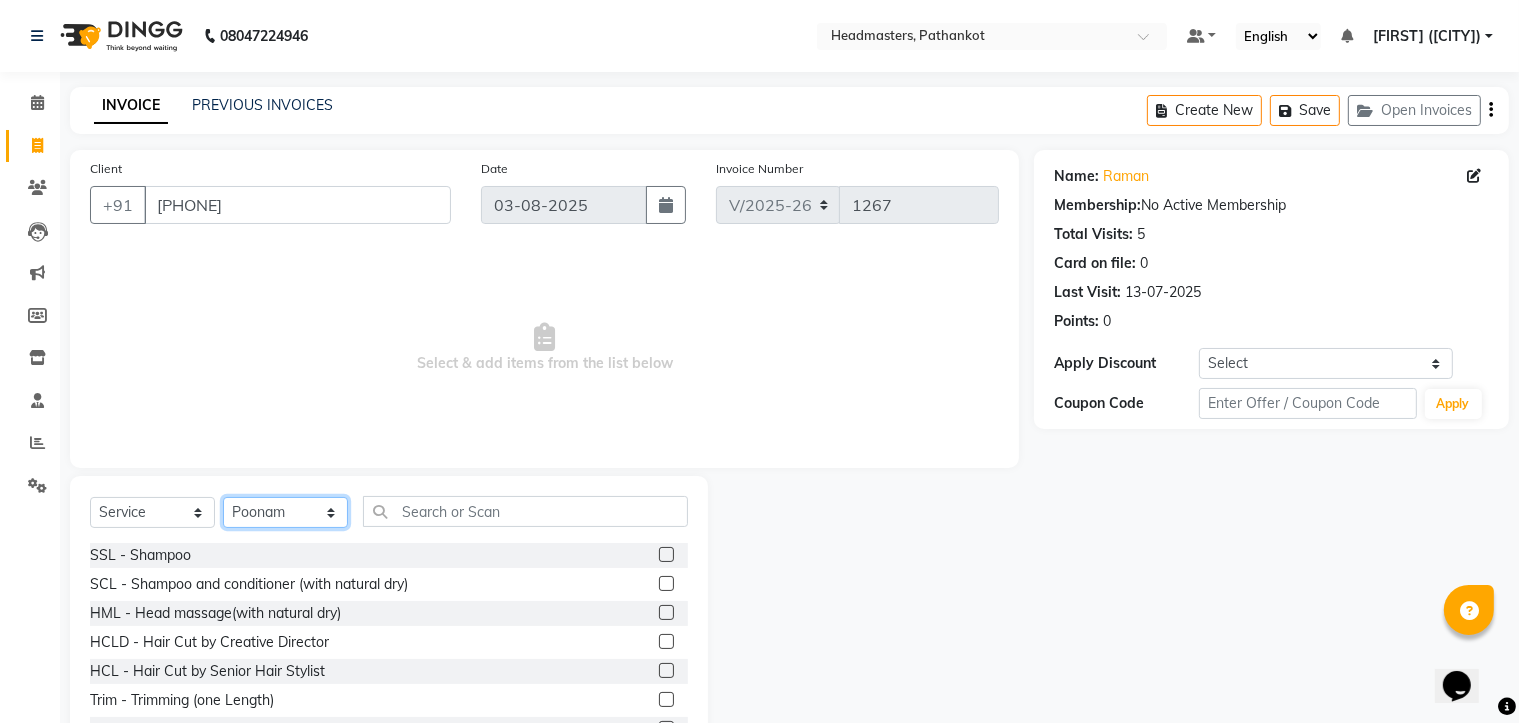 click on "Select Stylist [NAME] HEAD MASTERS [NAME] [NAME] [NAME] [NAME] [NAME] [NAME] [NAME] [NAME] [NAME] [NAME] [NAME] [NAME]" 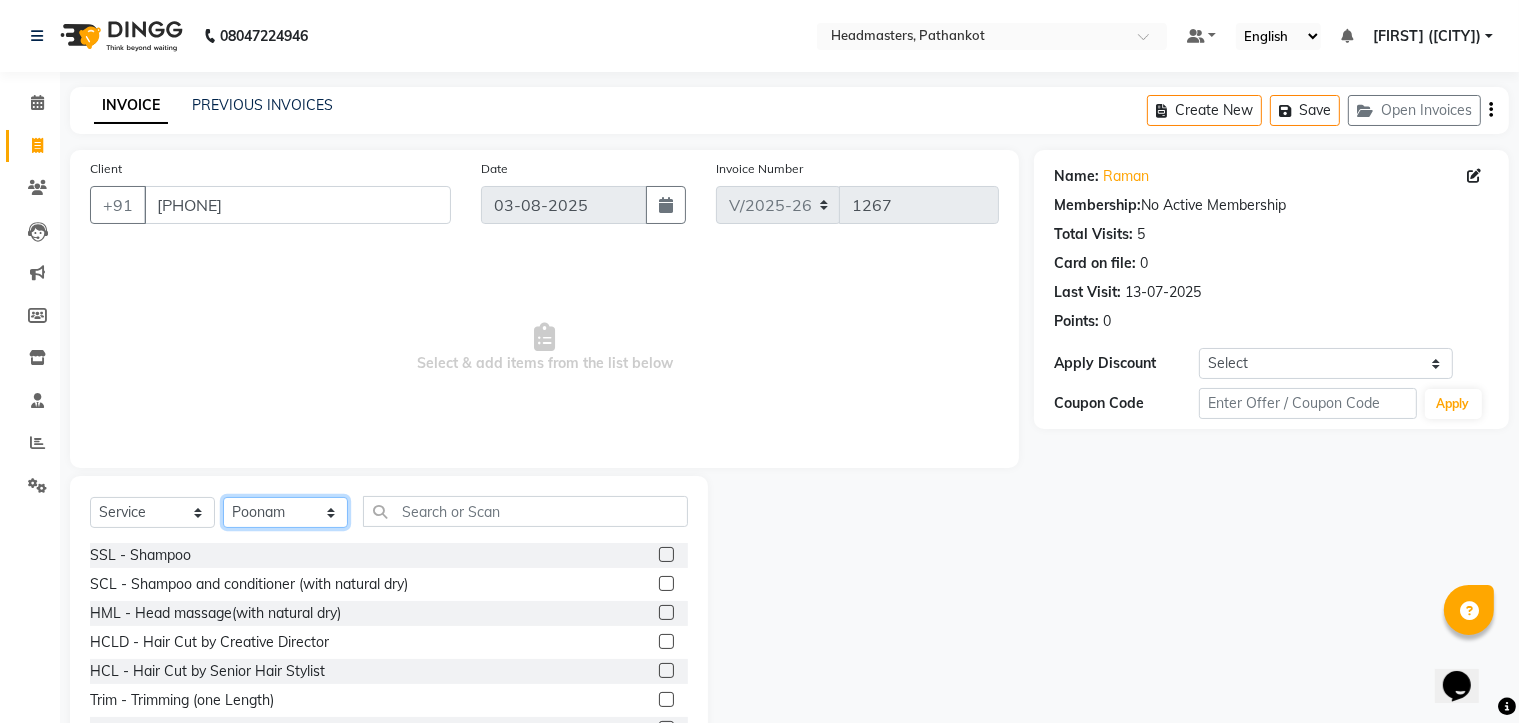 select on "66907" 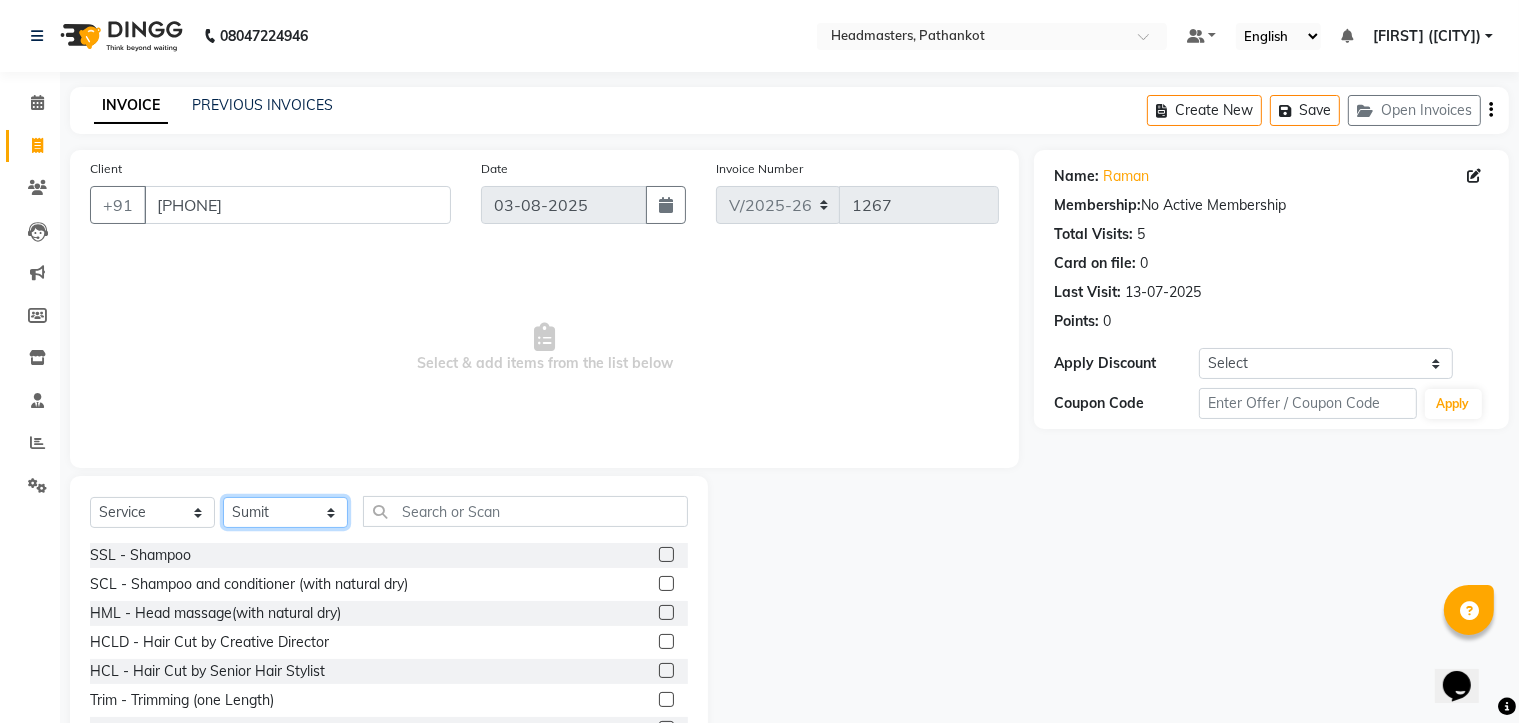 click on "Select Stylist [NAME] HEAD MASTERS [NAME] [NAME] [NAME] [NAME] [NAME] [NAME] [NAME] [NAME] [NAME] [NAME] [NAME] [NAME]" 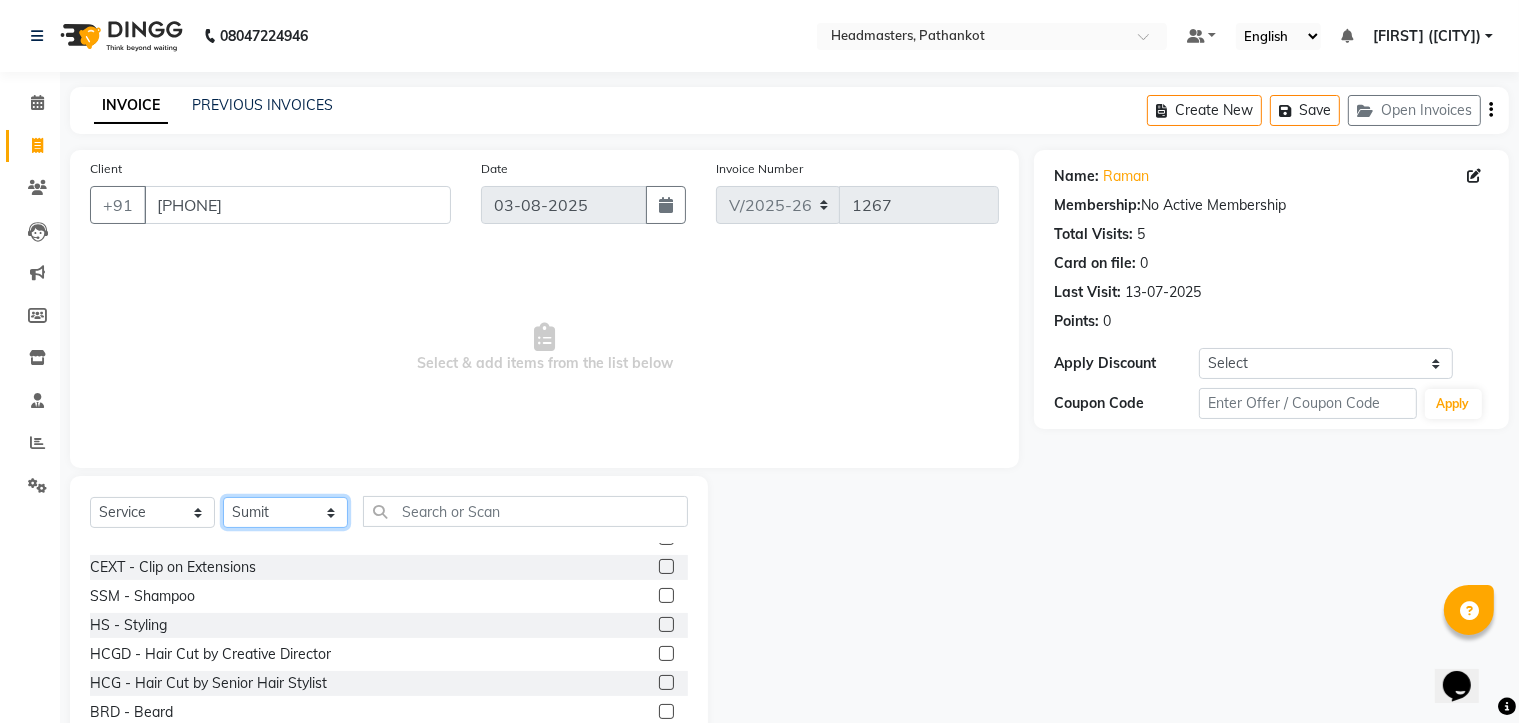 scroll, scrollTop: 900, scrollLeft: 0, axis: vertical 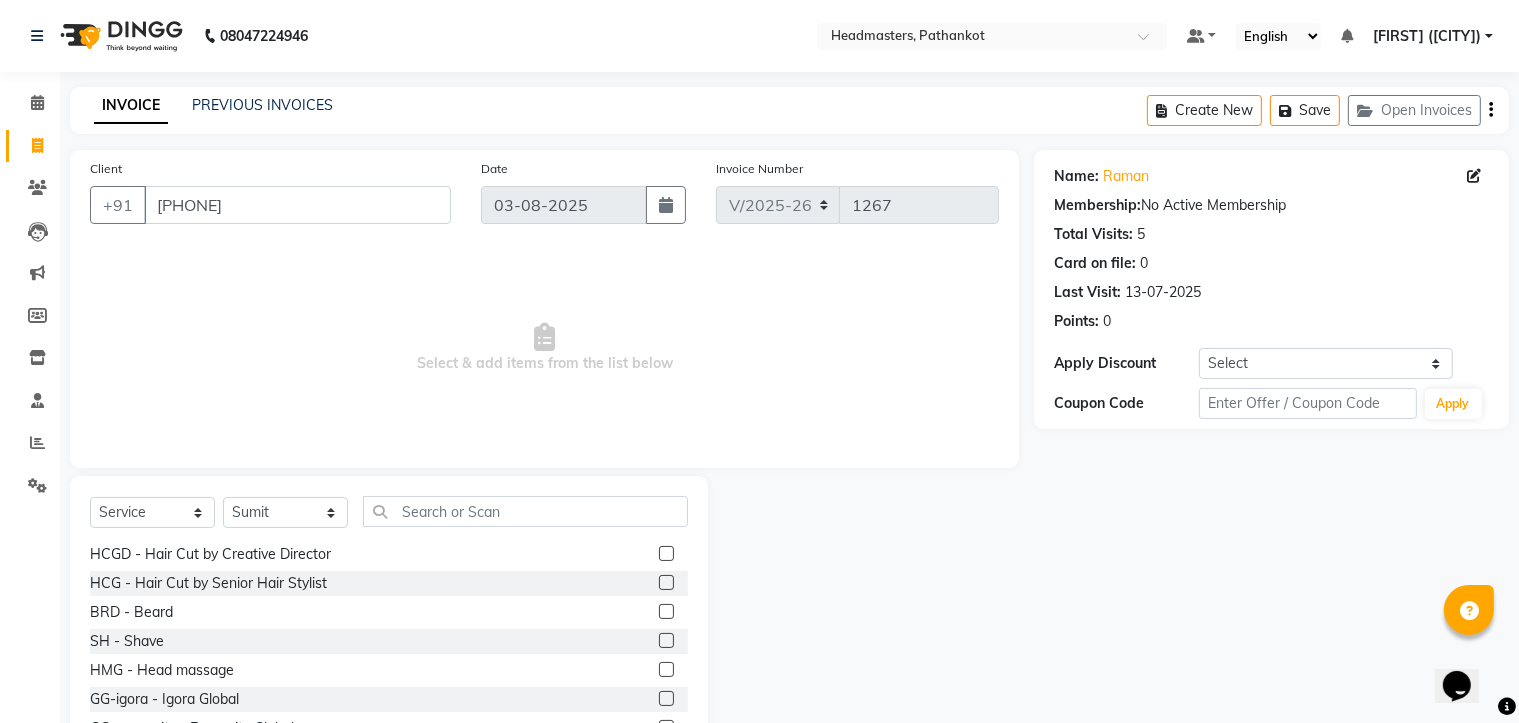 click 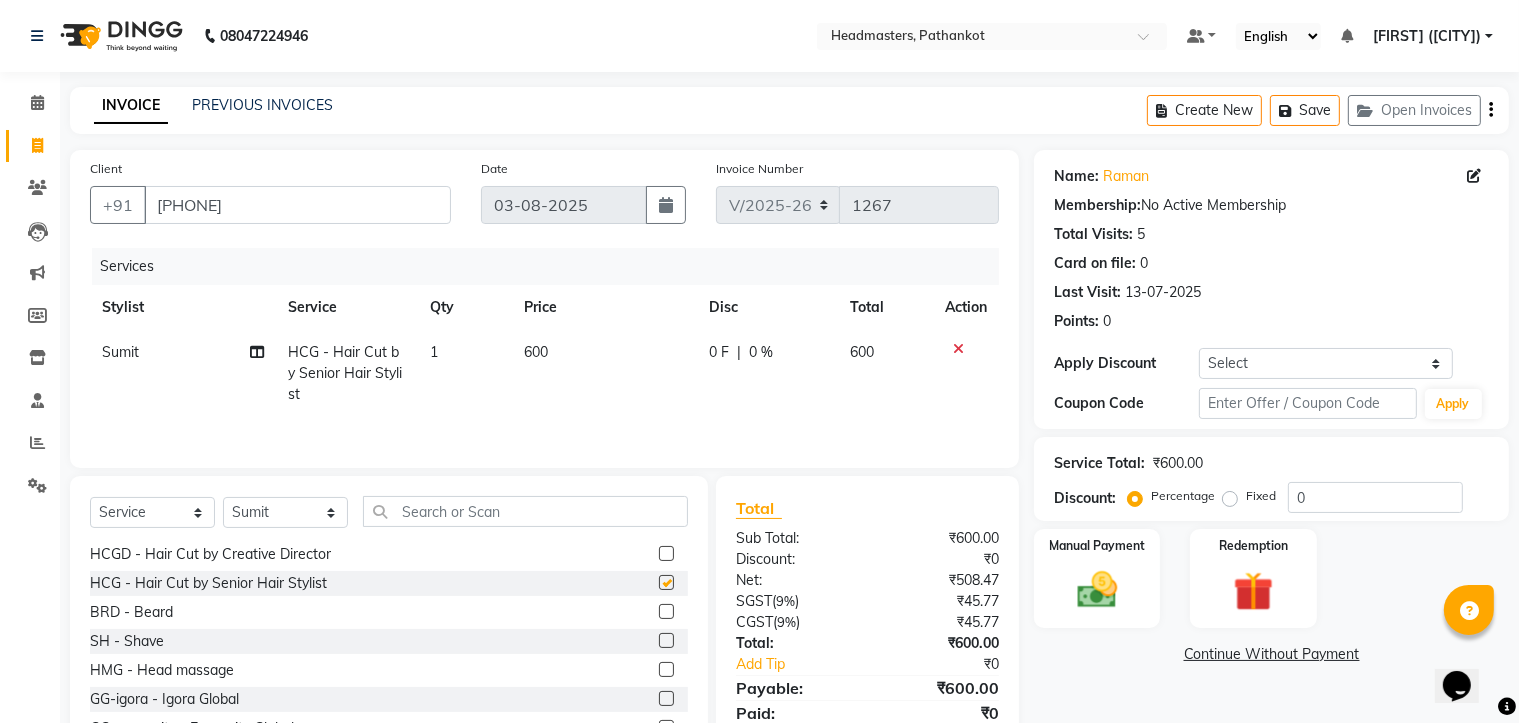 checkbox on "false" 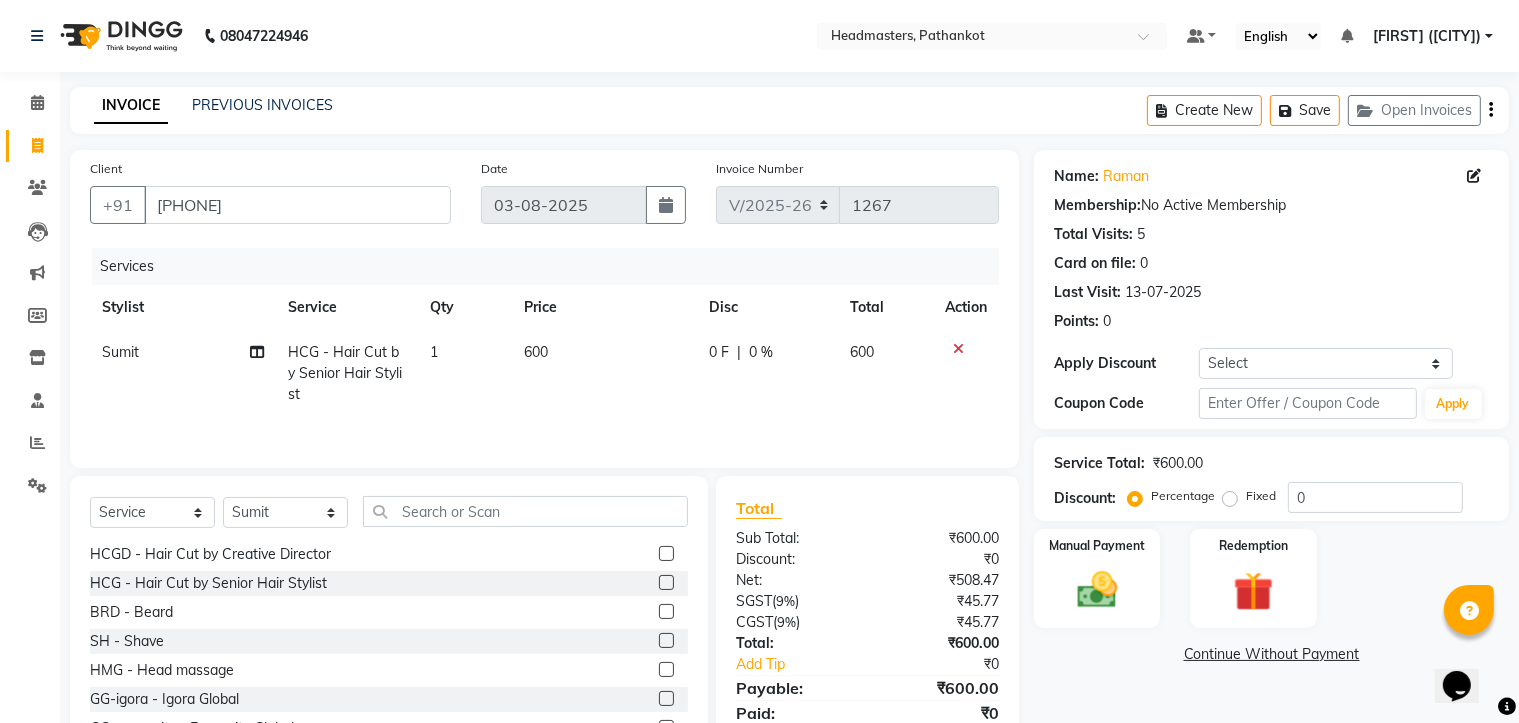click 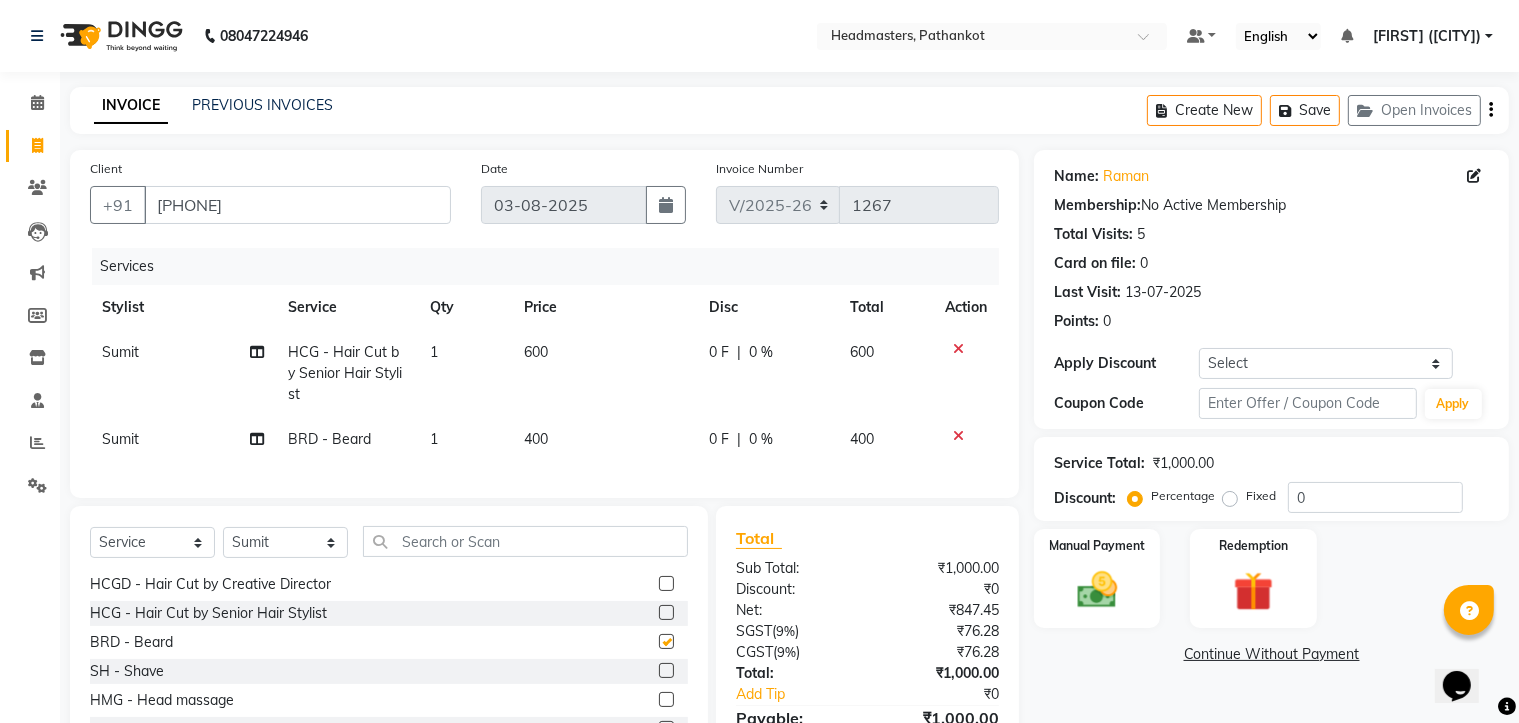 checkbox on "false" 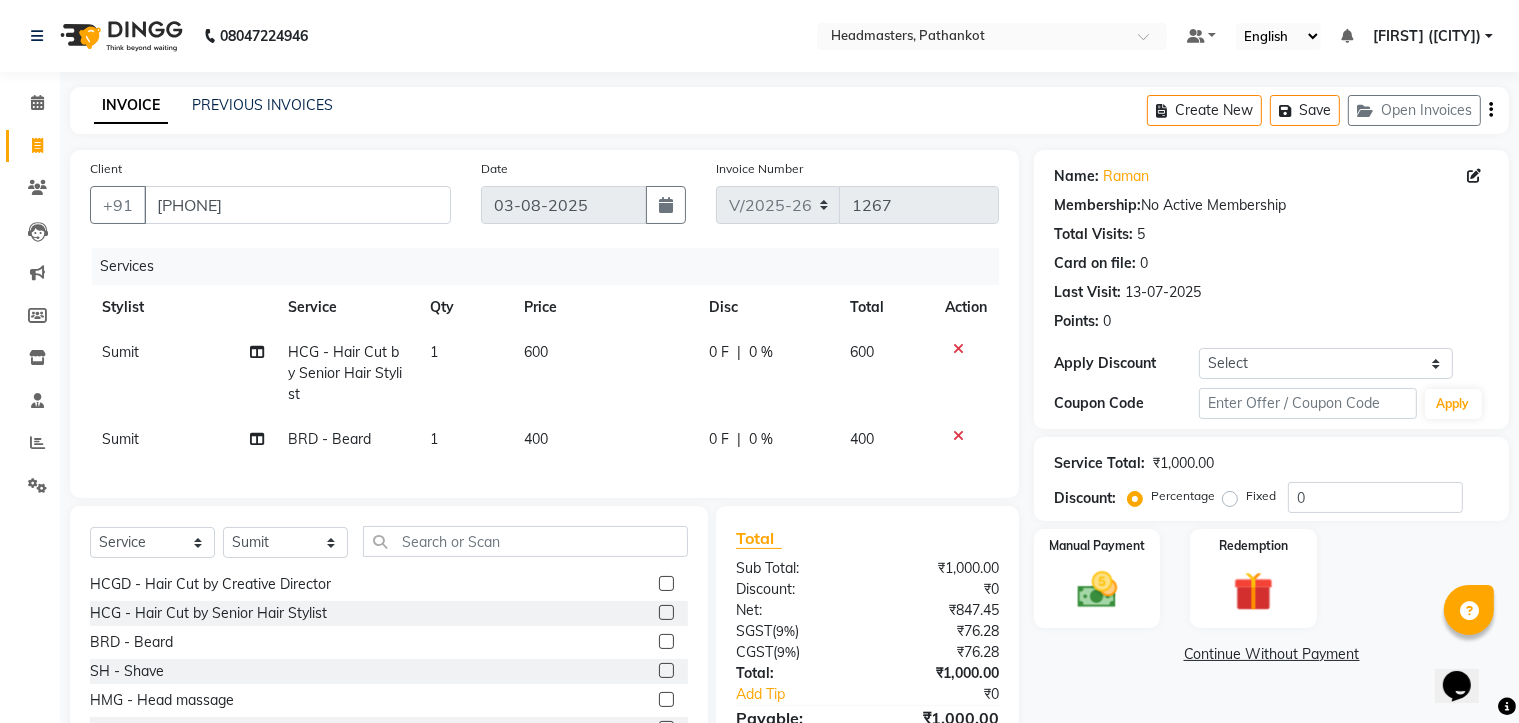 click on "600" 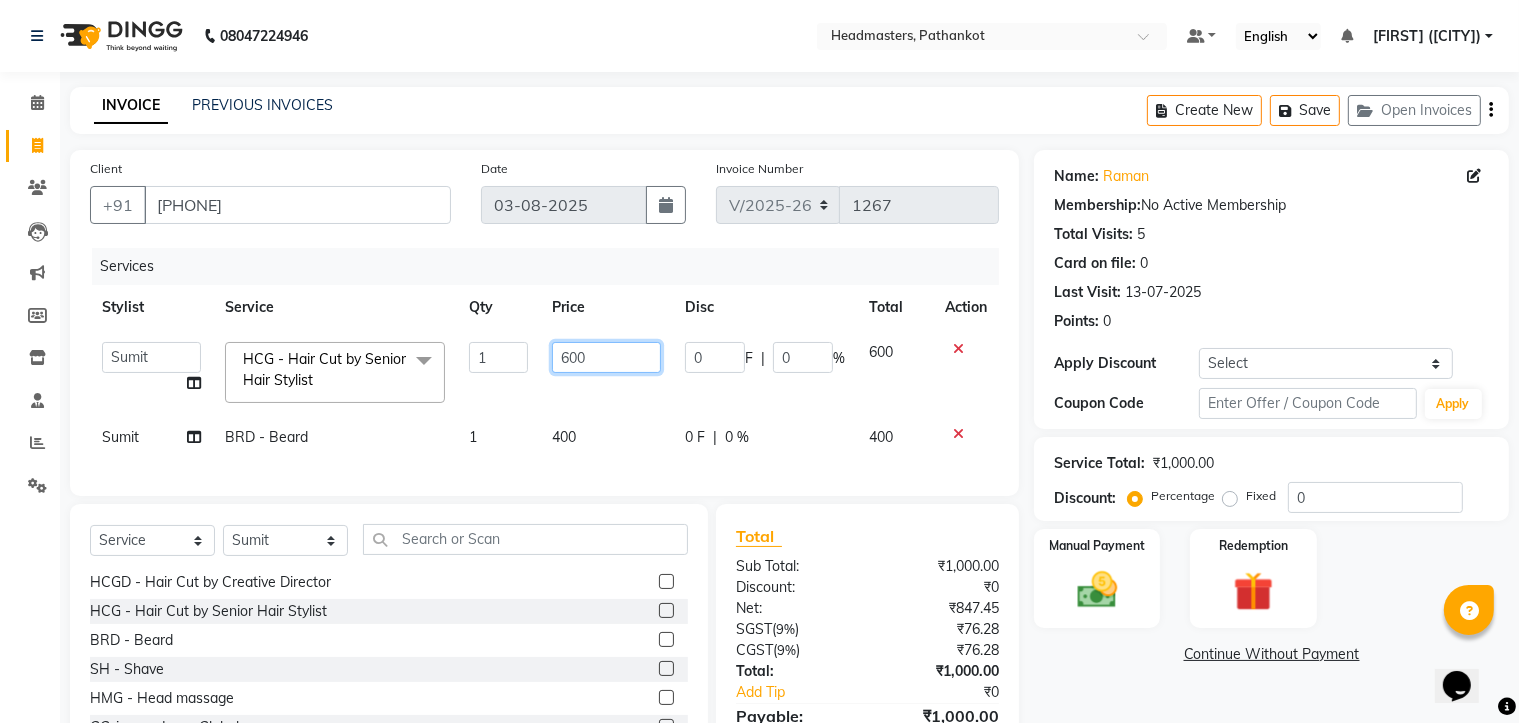 click on "600" 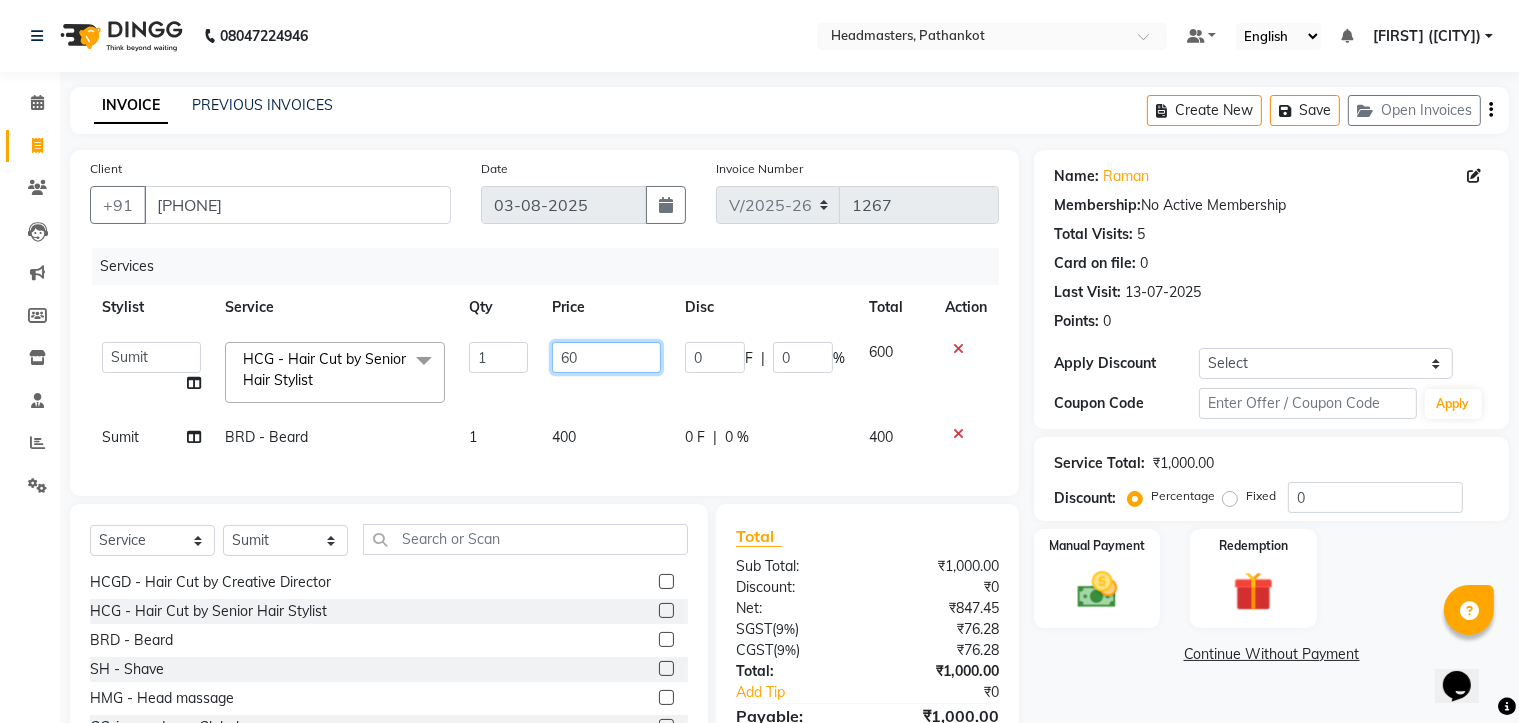 type on "6" 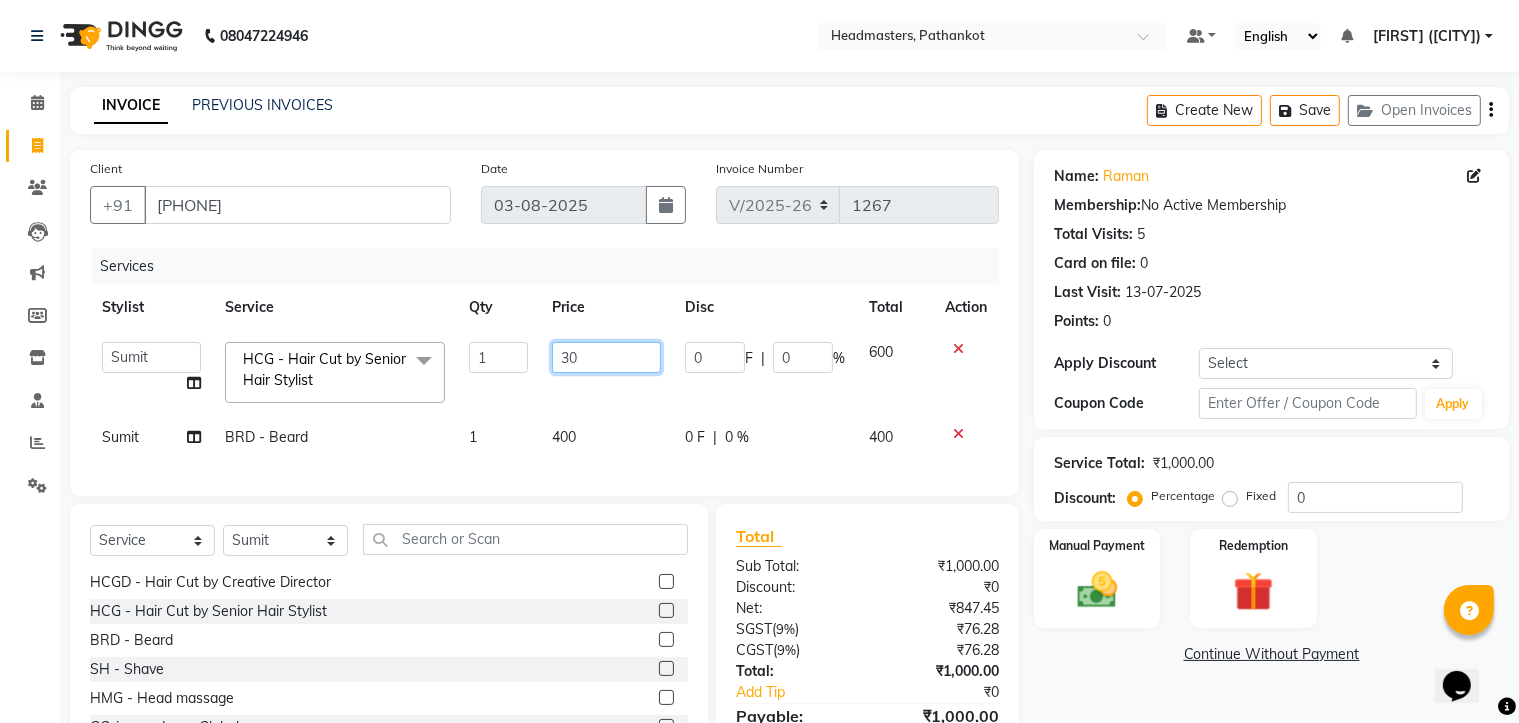 type on "300" 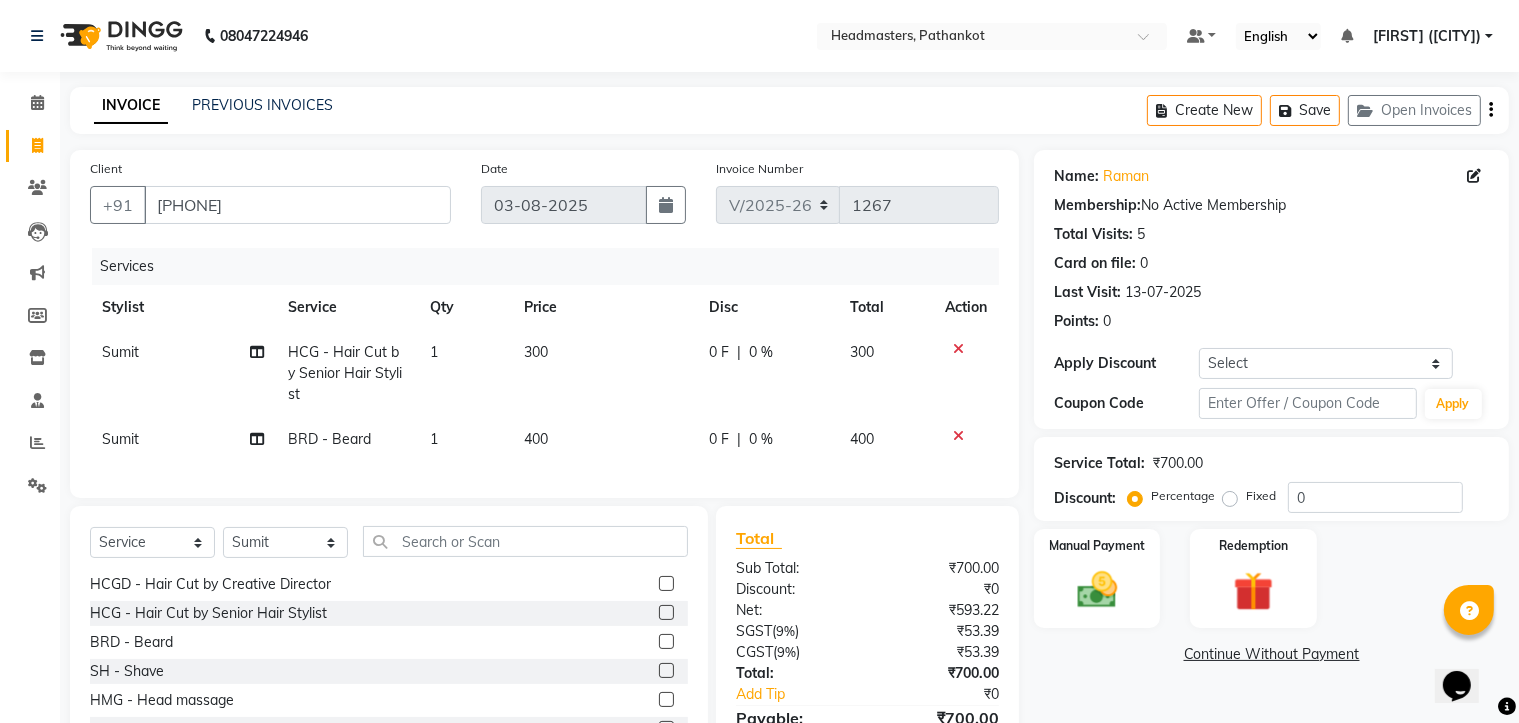 click on "400" 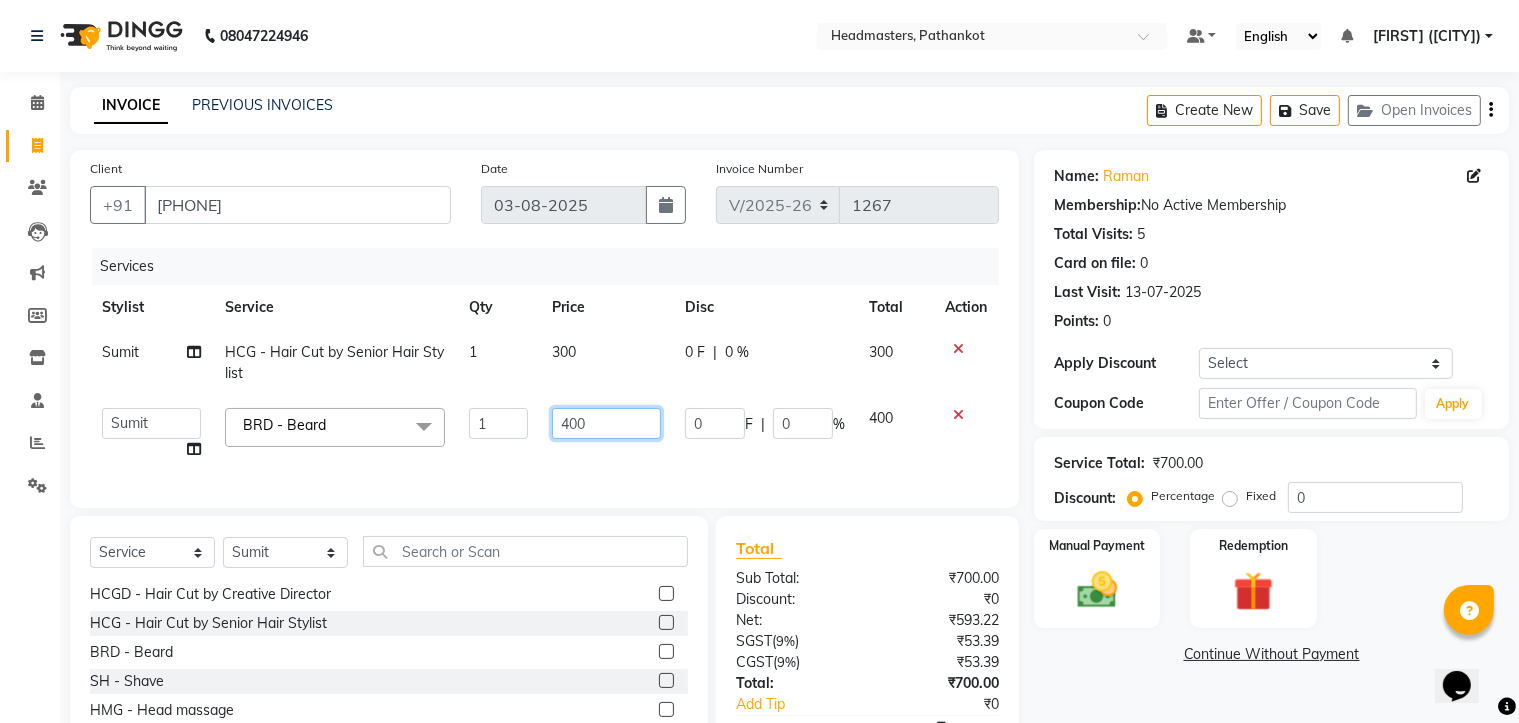 click on "400" 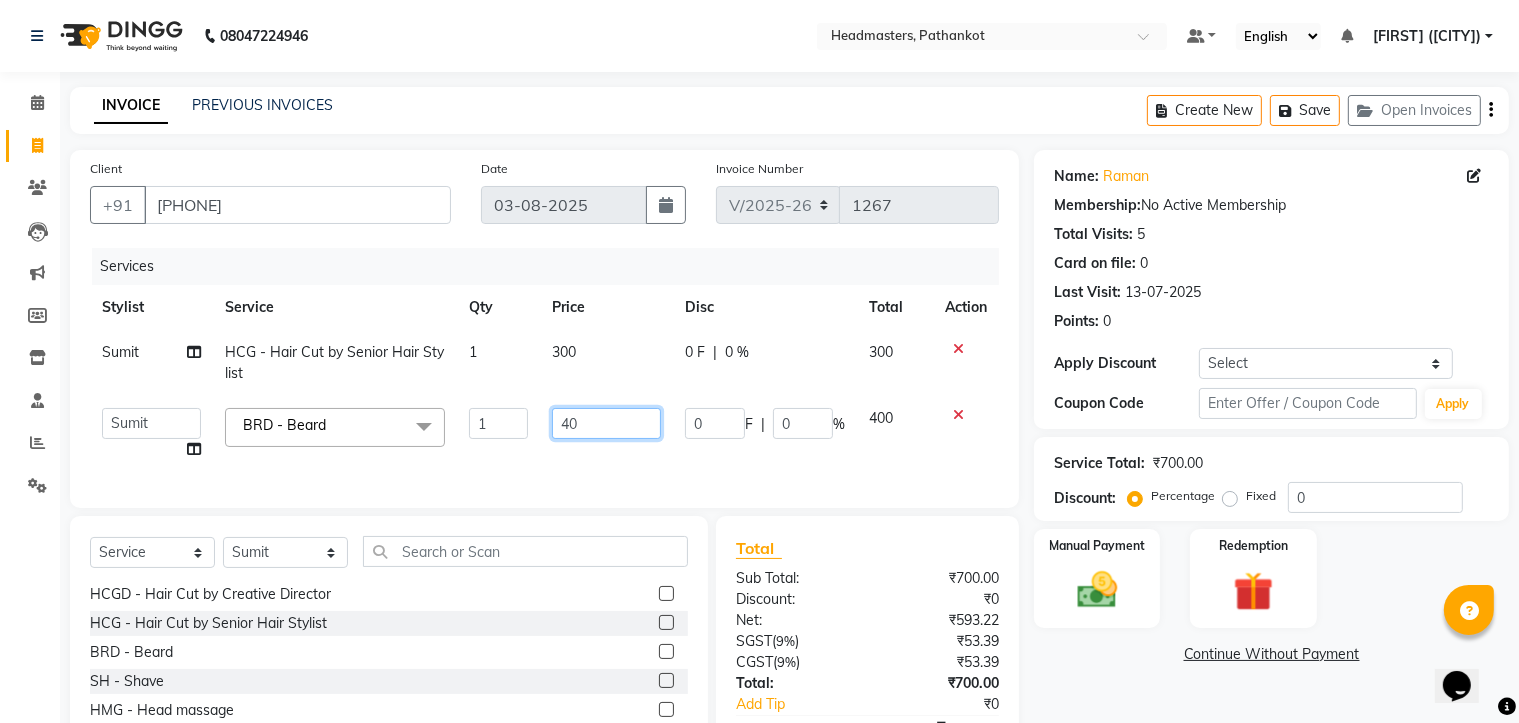 type on "4" 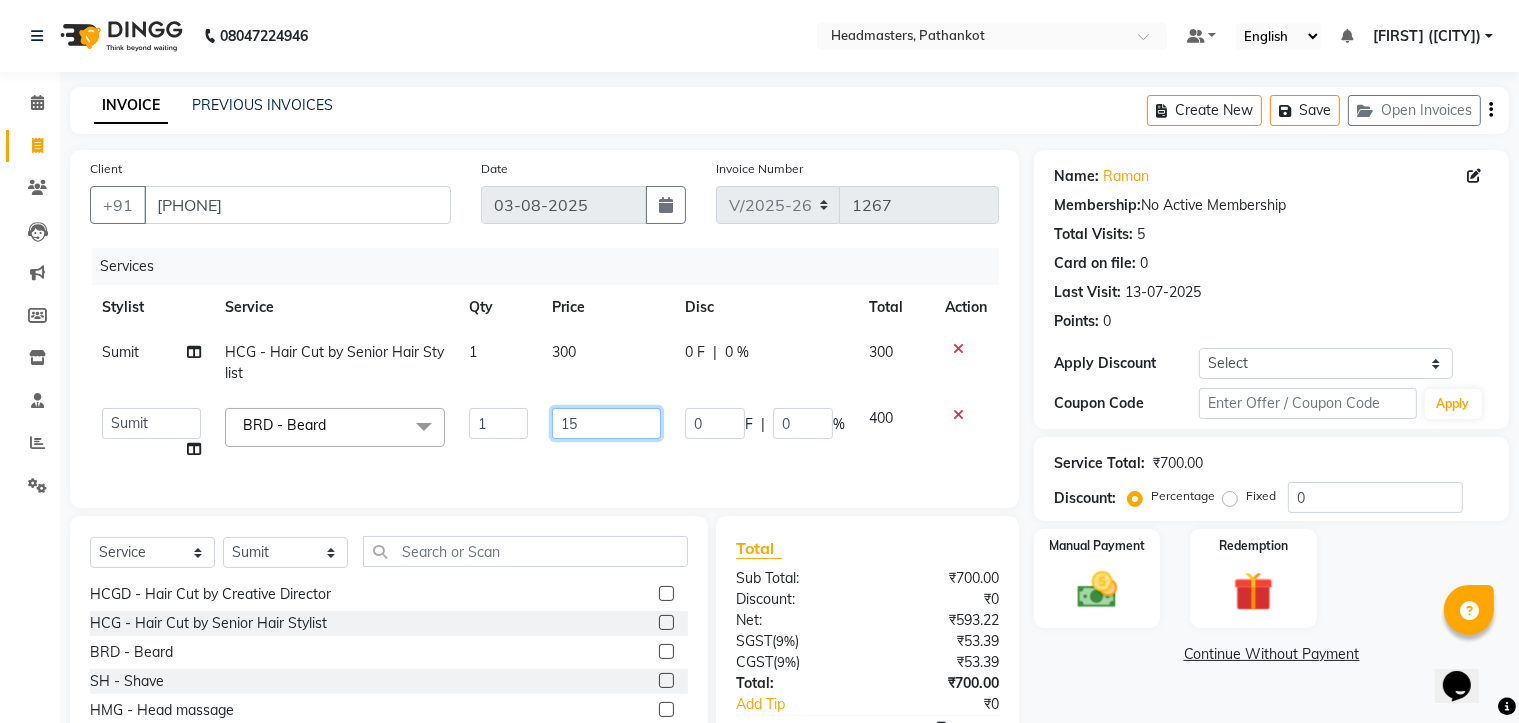 type on "150" 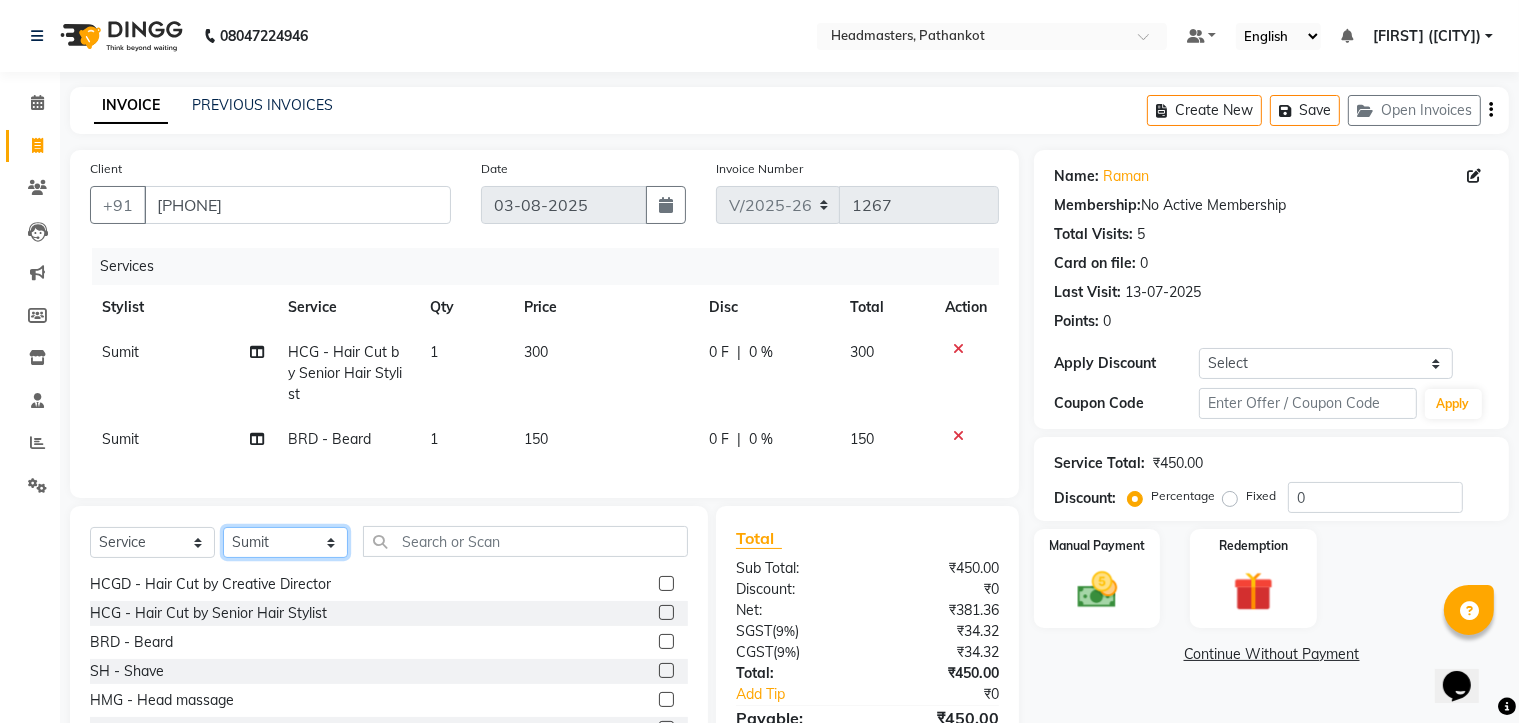 click on "Select Stylist [NAME] HEAD MASTERS [NAME] [NAME] [NAME] [NAME] [NAME] [NAME] [NAME] [NAME] [NAME] [NAME] [NAME] [NAME]" 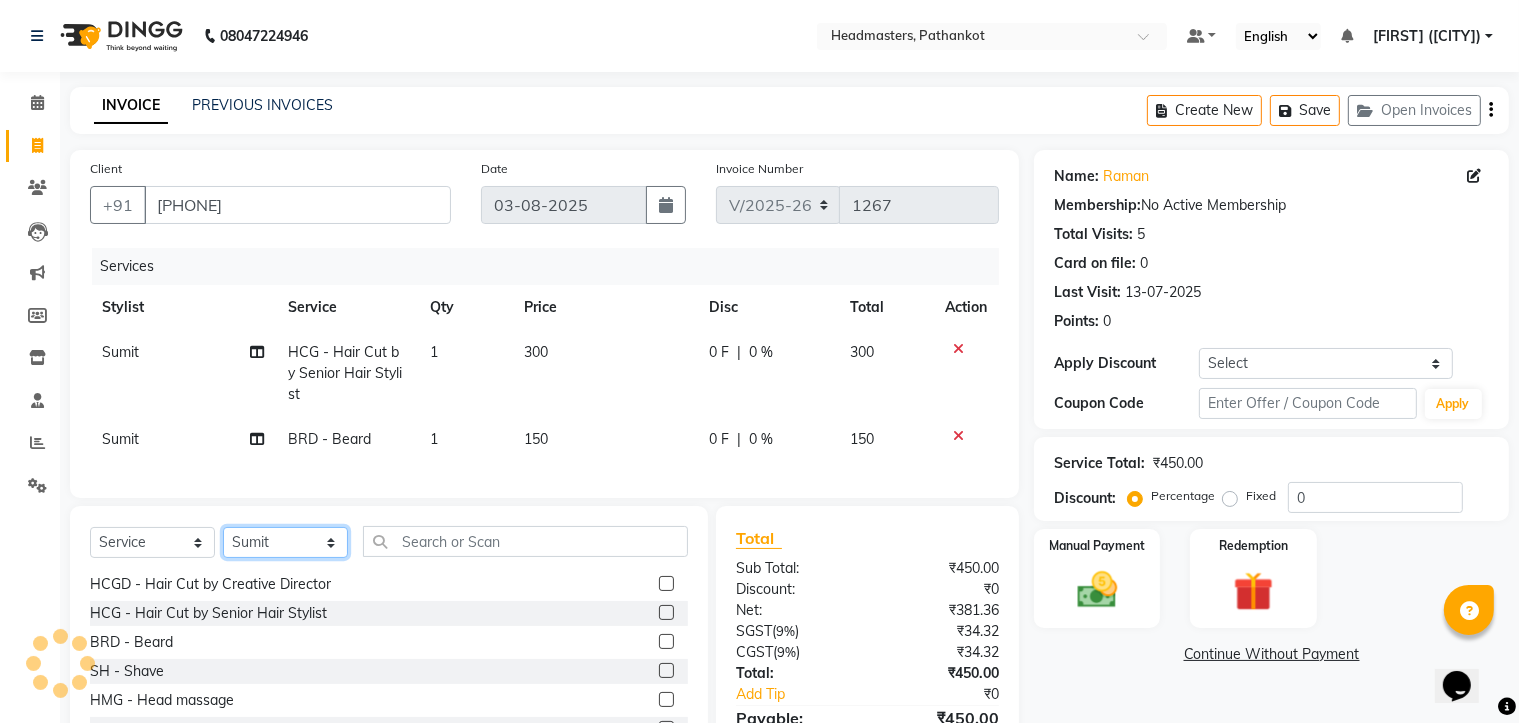 select on "66916" 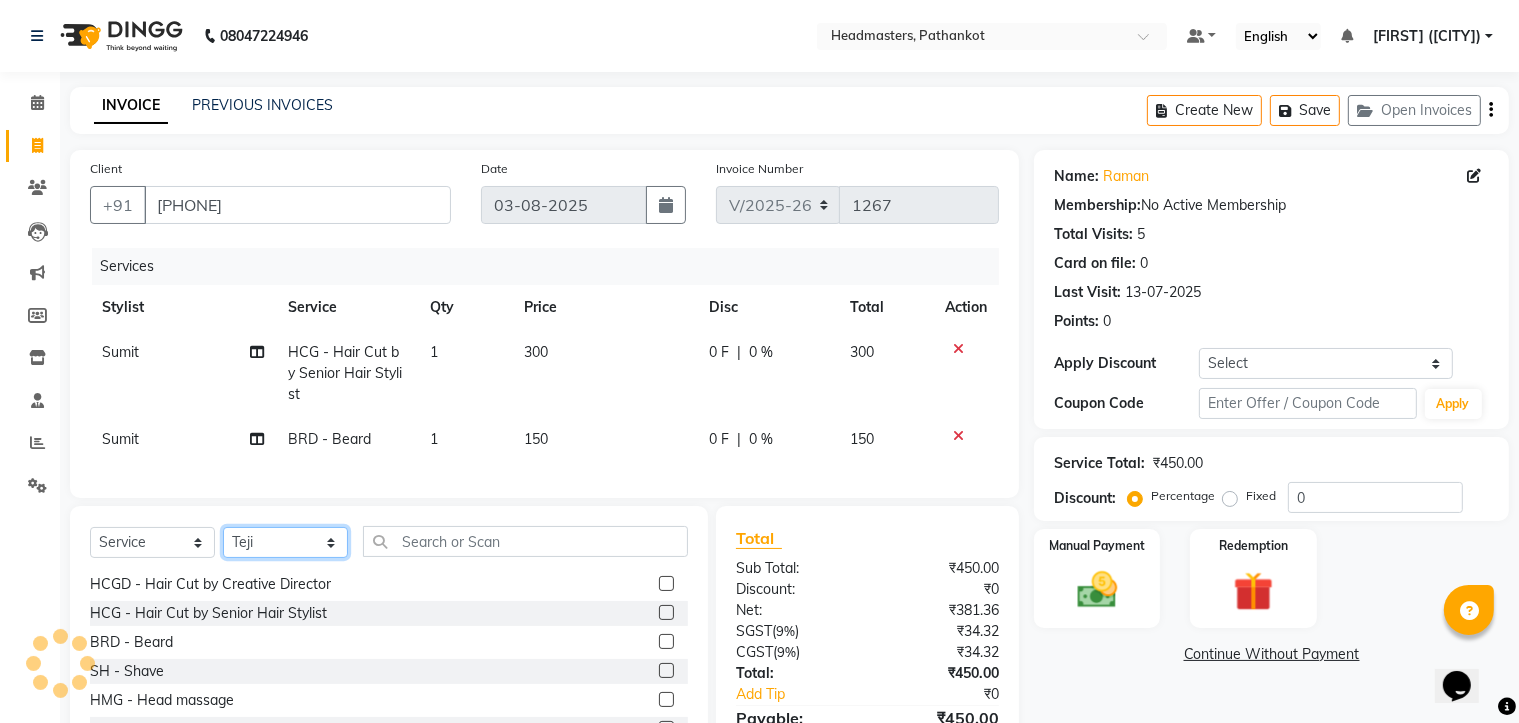 click on "Select Stylist [NAME] HEAD MASTERS [NAME] [NAME] [NAME] [NAME] [NAME] [NAME] [NAME] [NAME] [NAME] [NAME] [NAME] [NAME]" 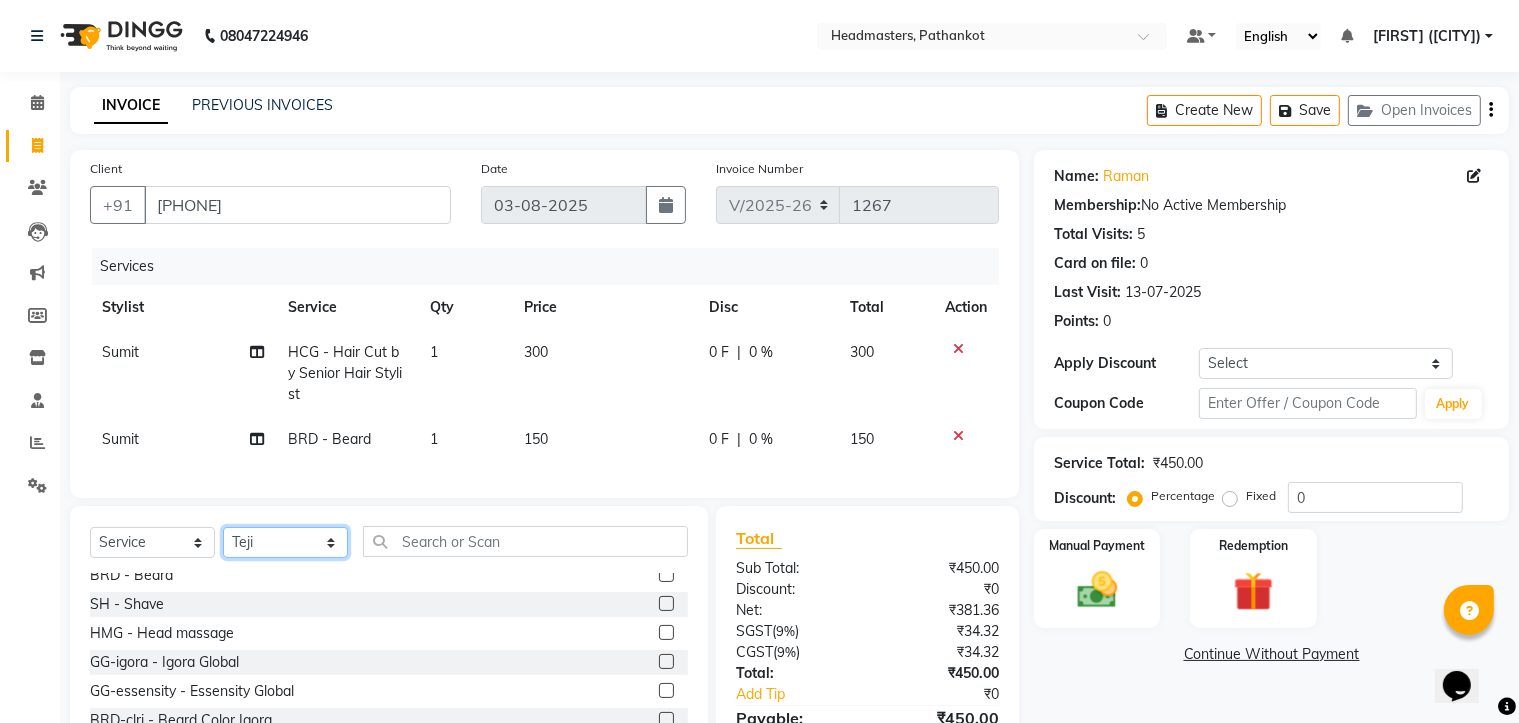 scroll, scrollTop: 1000, scrollLeft: 0, axis: vertical 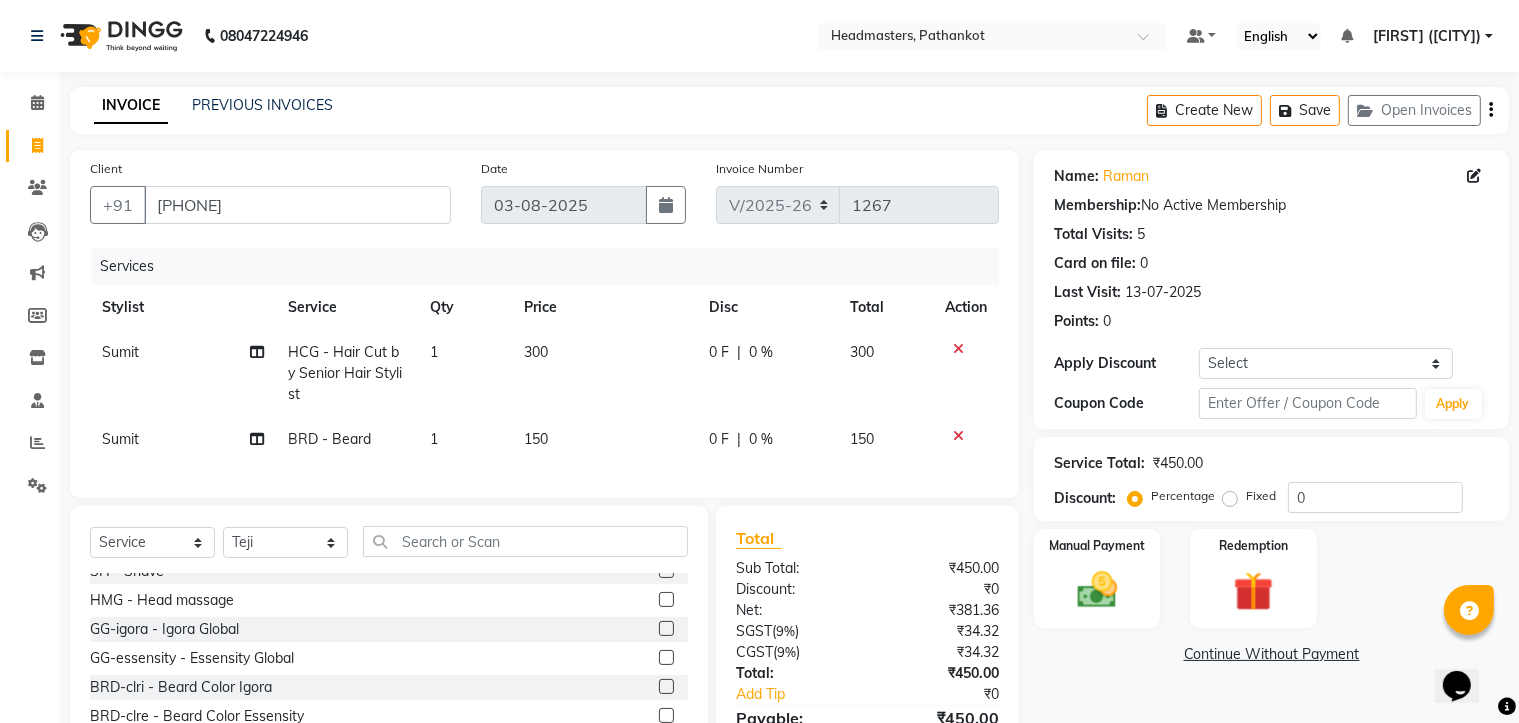 click 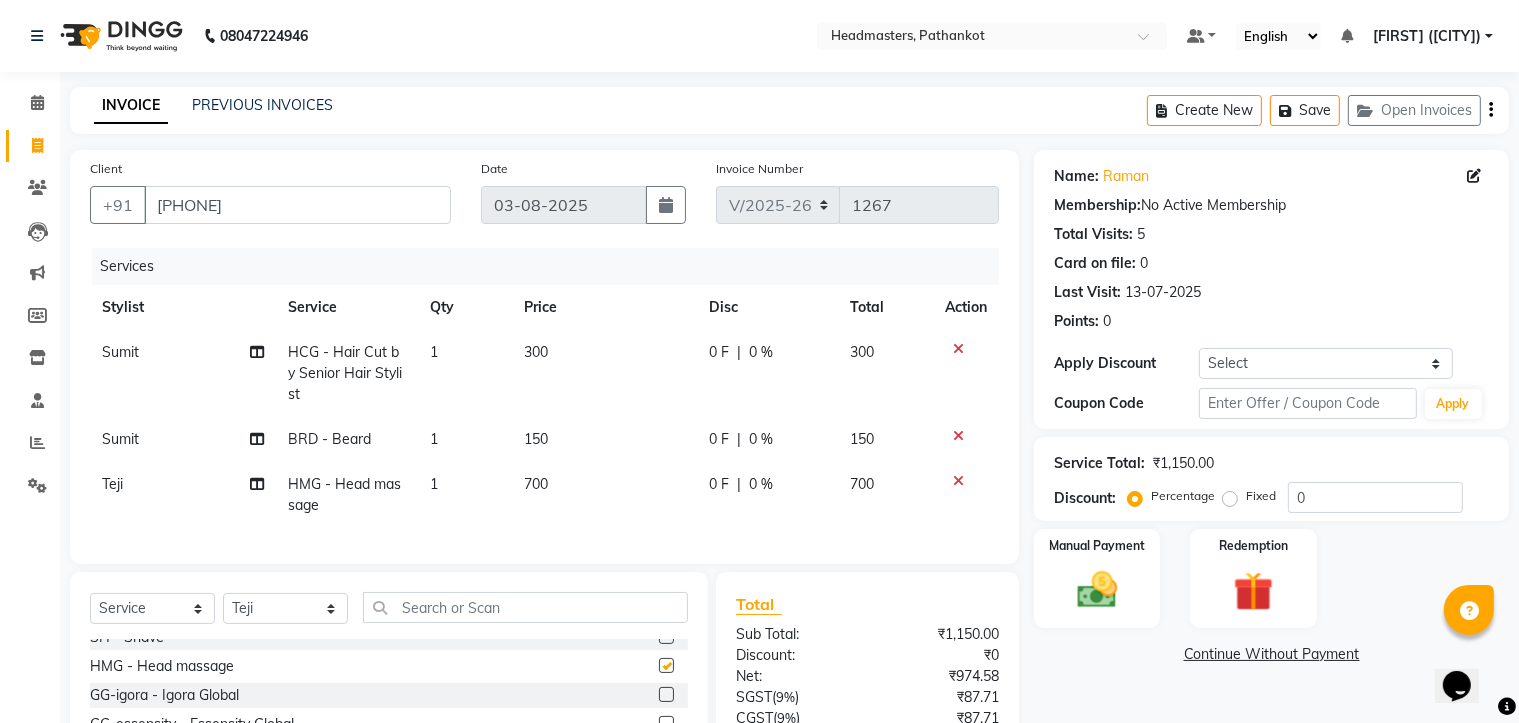 checkbox on "false" 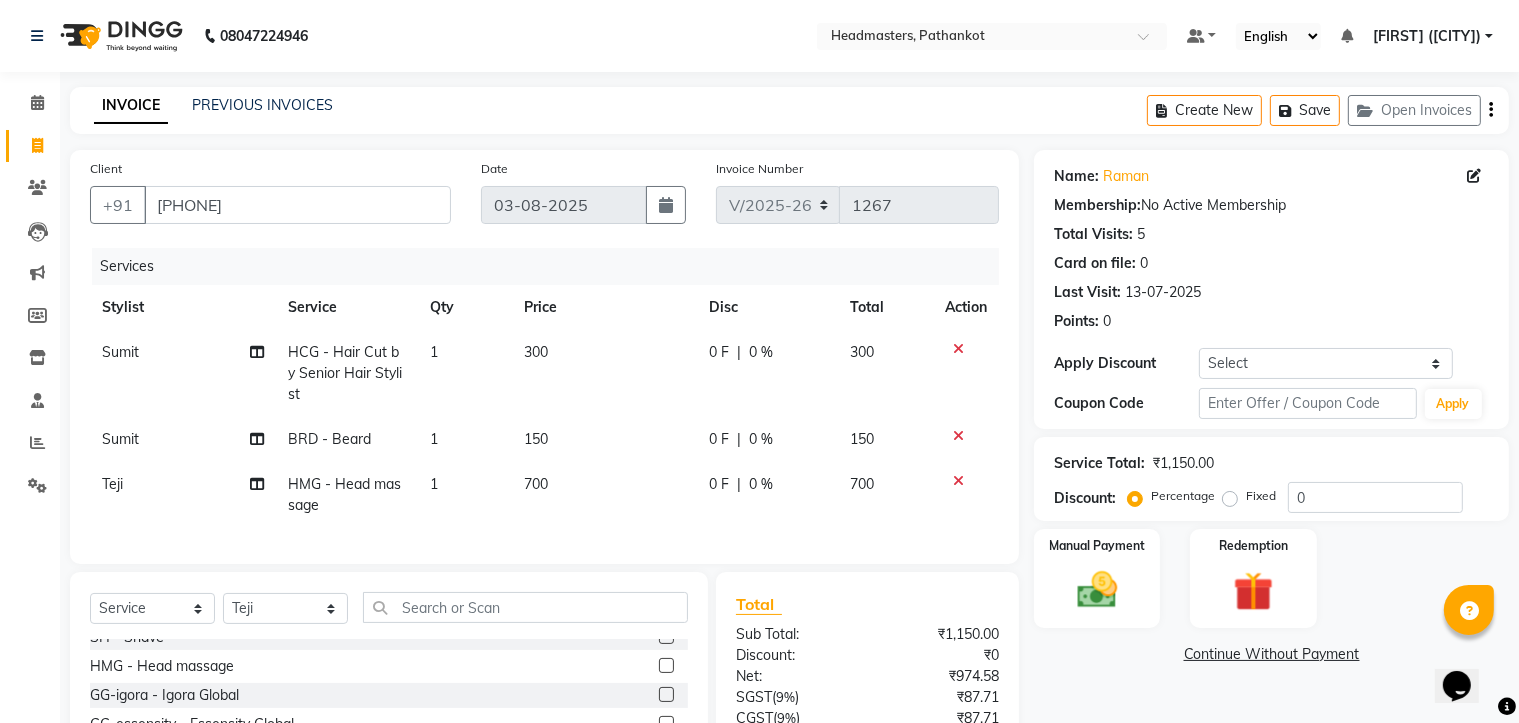 click on "700" 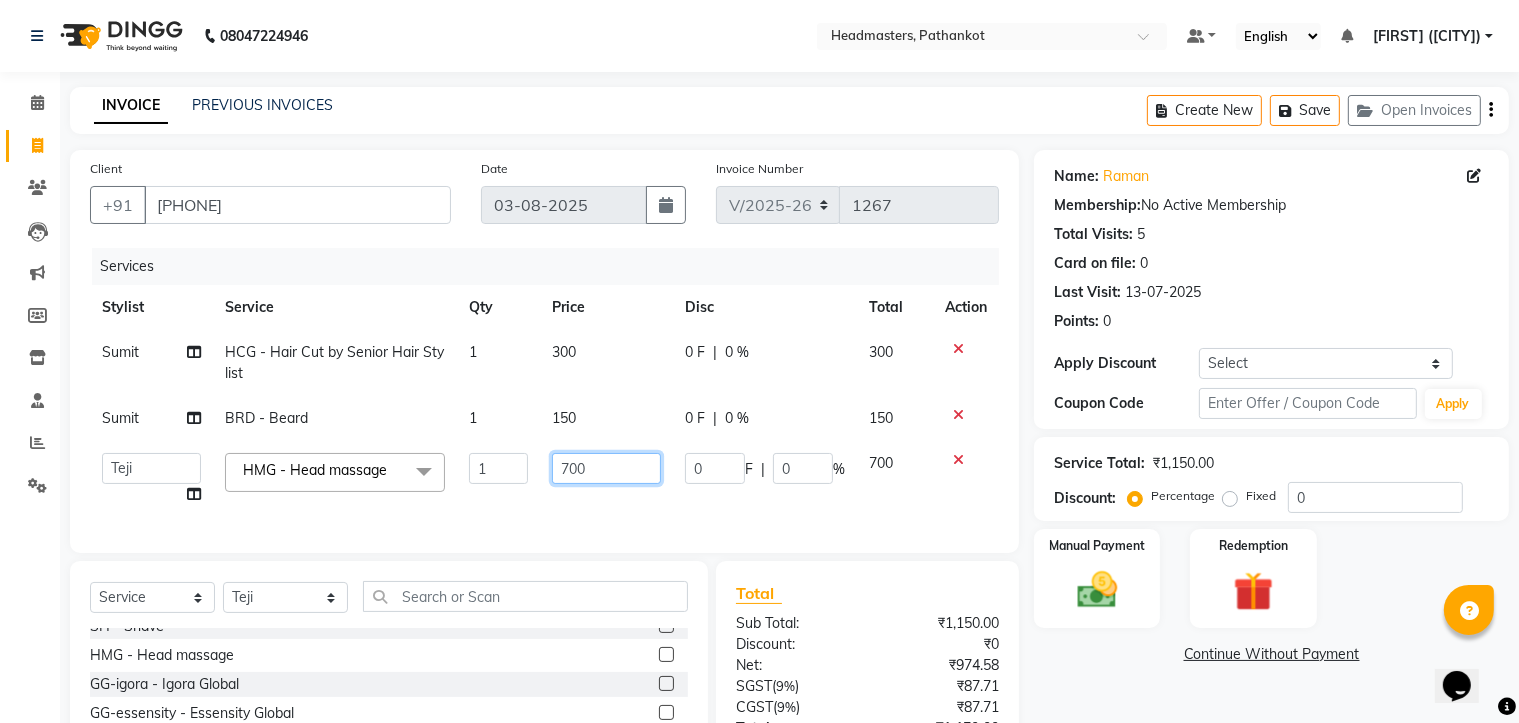 click on "700" 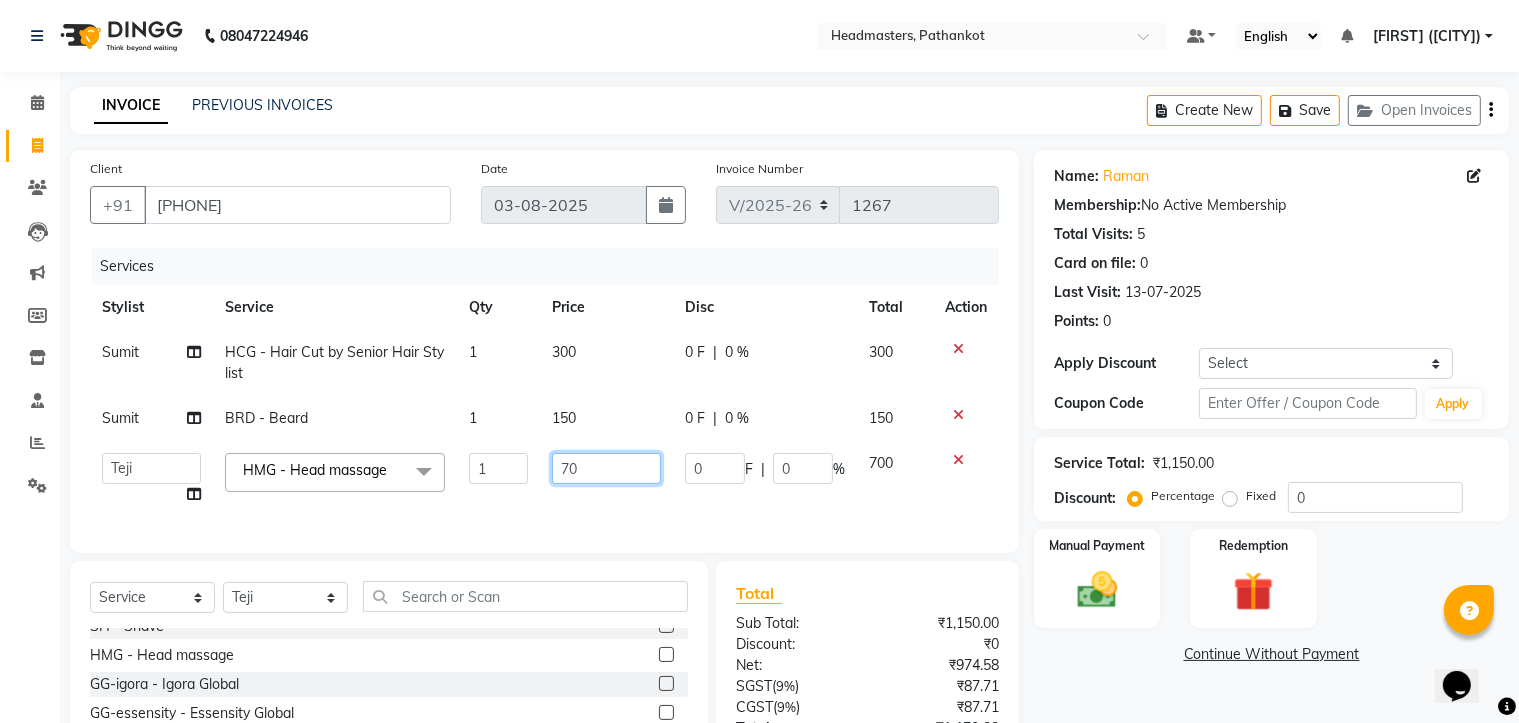 type on "7" 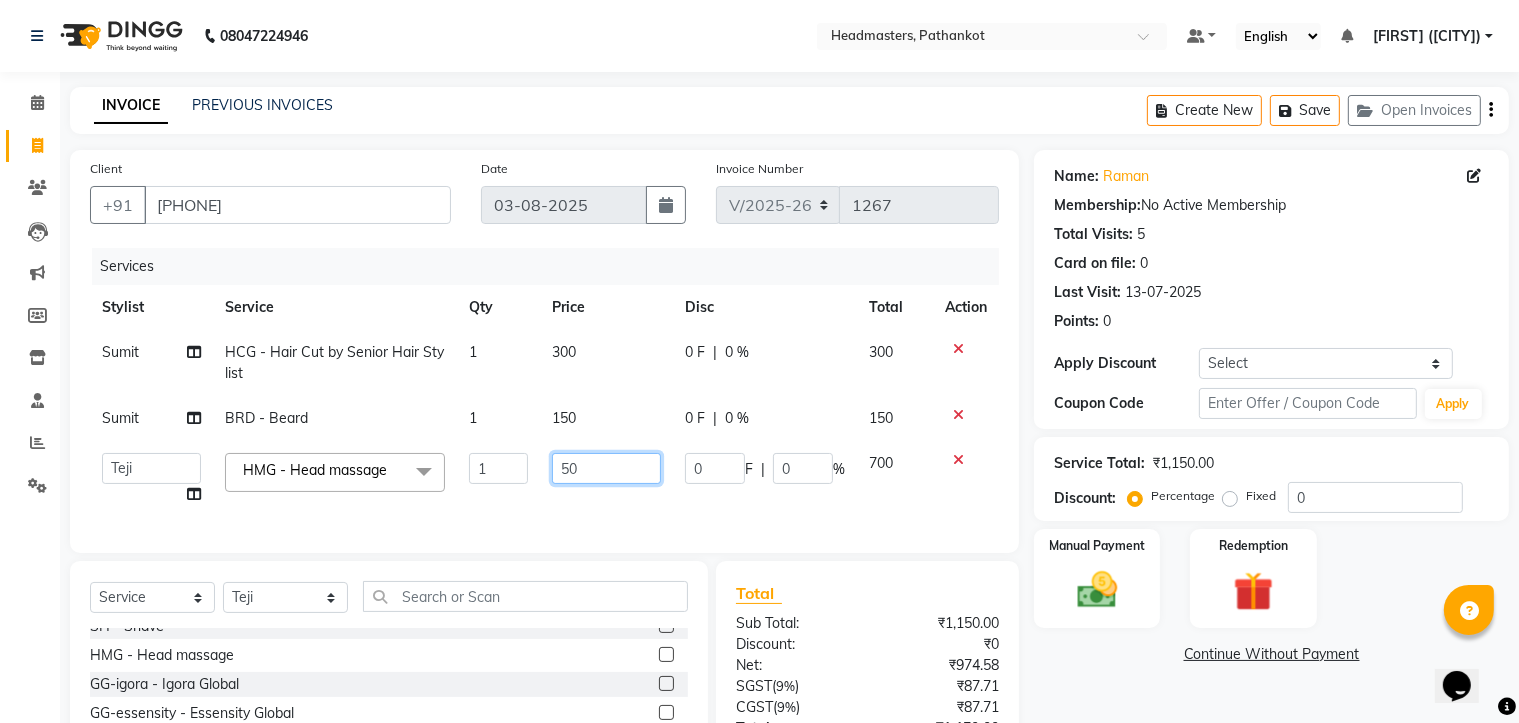 type on "500" 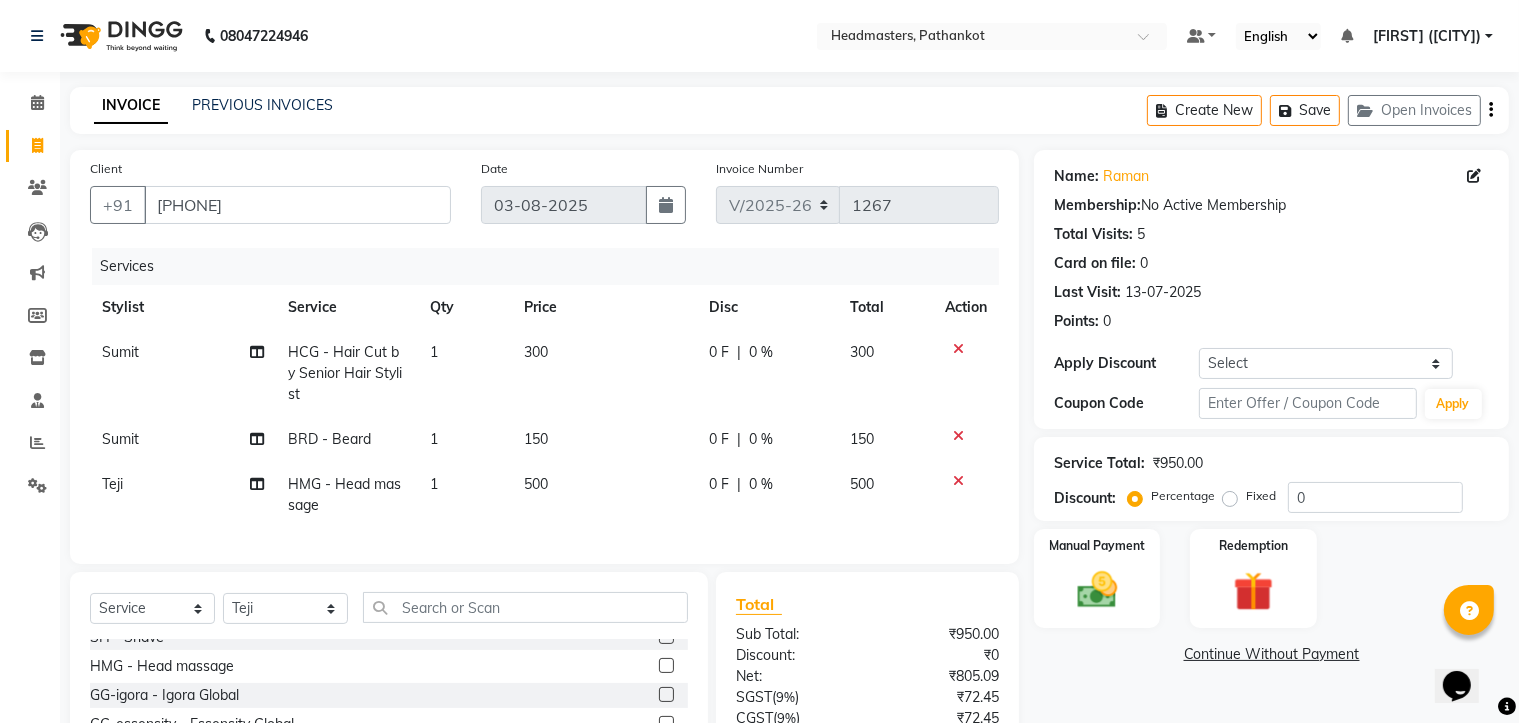 click on "Sumit HCG - Hair Cut by Senior Hair Stylist 1 300 0 F | 0 % 300 Sumit BRD - Beard 1 150 0 F | 0 % 150 Teji  HMG - Head massage 1 500 0 F | 0 % 500" 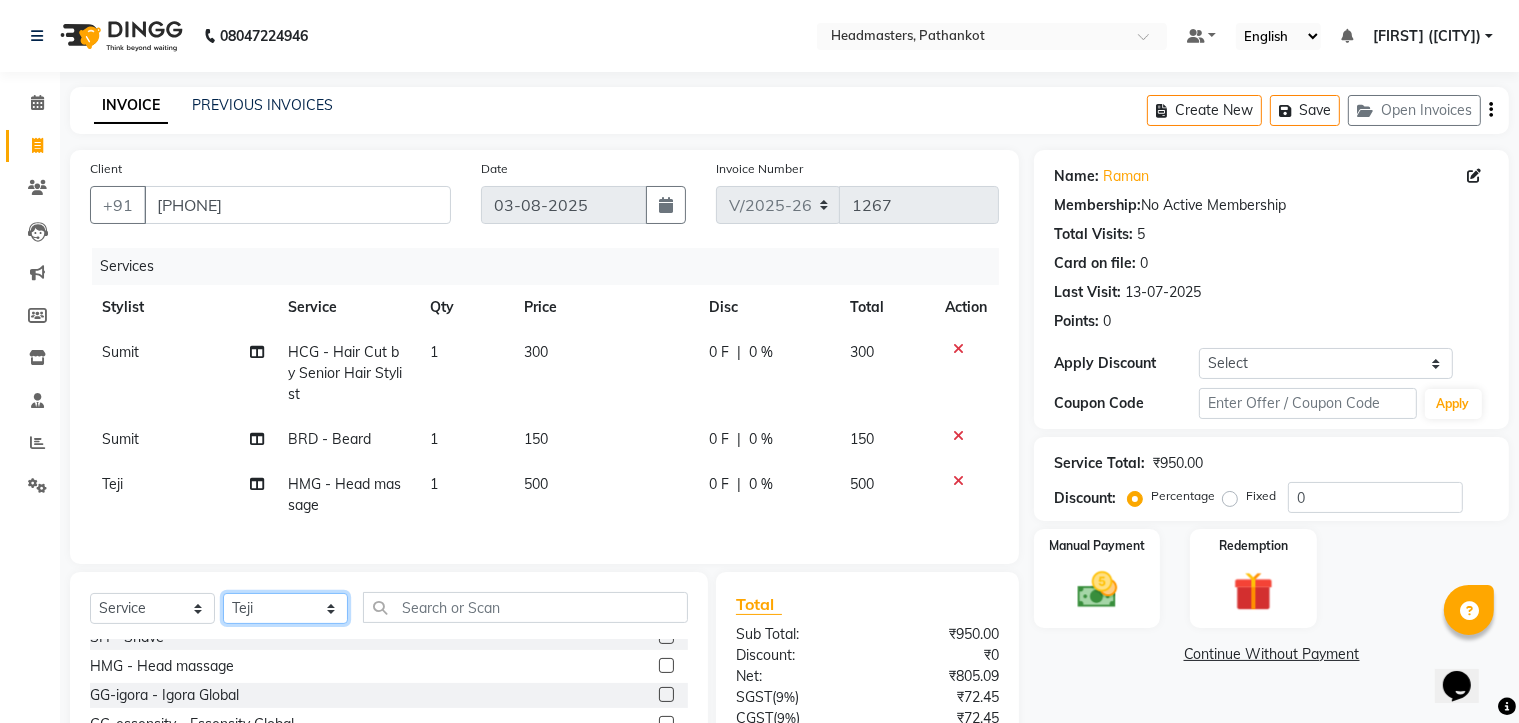 click on "Select Stylist [NAME] HEAD MASTERS [NAME] [NAME] [NAME] [NAME] [NAME] [NAME] [NAME] [NAME] [NAME] [NAME] [NAME] [NAME]" 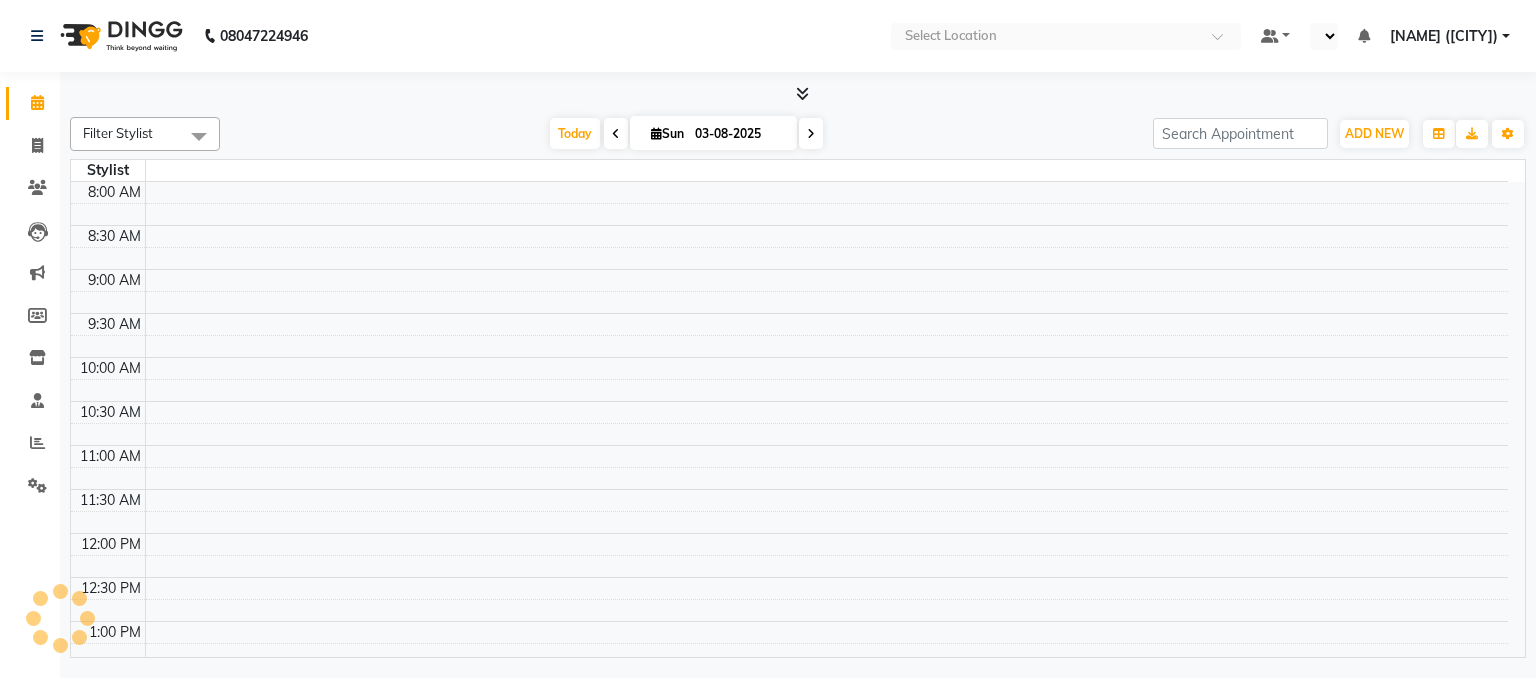 click on "8:00 AM 8:30 AM 9:00 AM 9:30 AM 10:00 AM 10:30 AM 11:00 AM 11:30 AM 12:00 PM 12:30 PM 1:00 PM 1:30 PM 2:00 PM 2:30 PM 3:00 PM 3:30 PM 4:00 PM 4:30 PM 5:00 PM 5:30 PM 6:00 PM 6:30 PM 7:00 PM 7:30 PM" at bounding box center (789, 709) 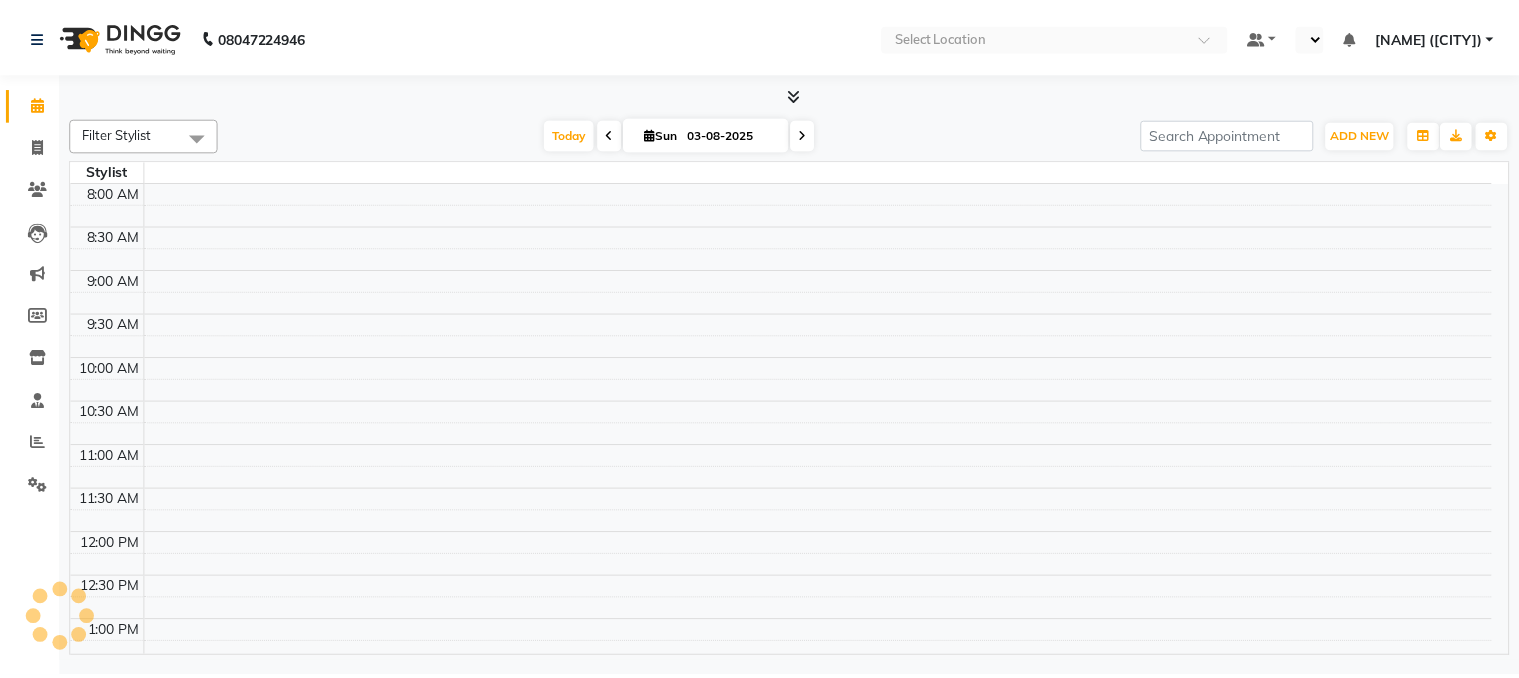 scroll, scrollTop: 0, scrollLeft: 0, axis: both 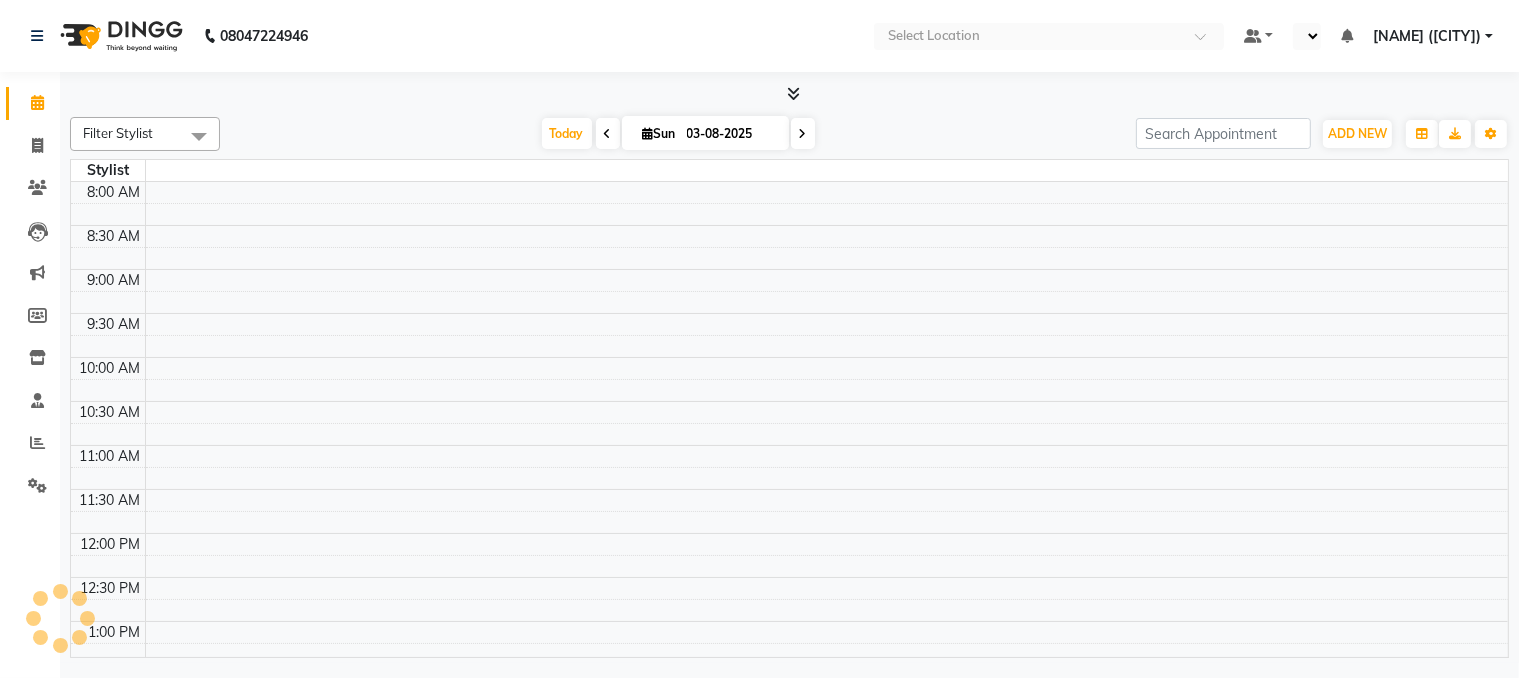 select on "en" 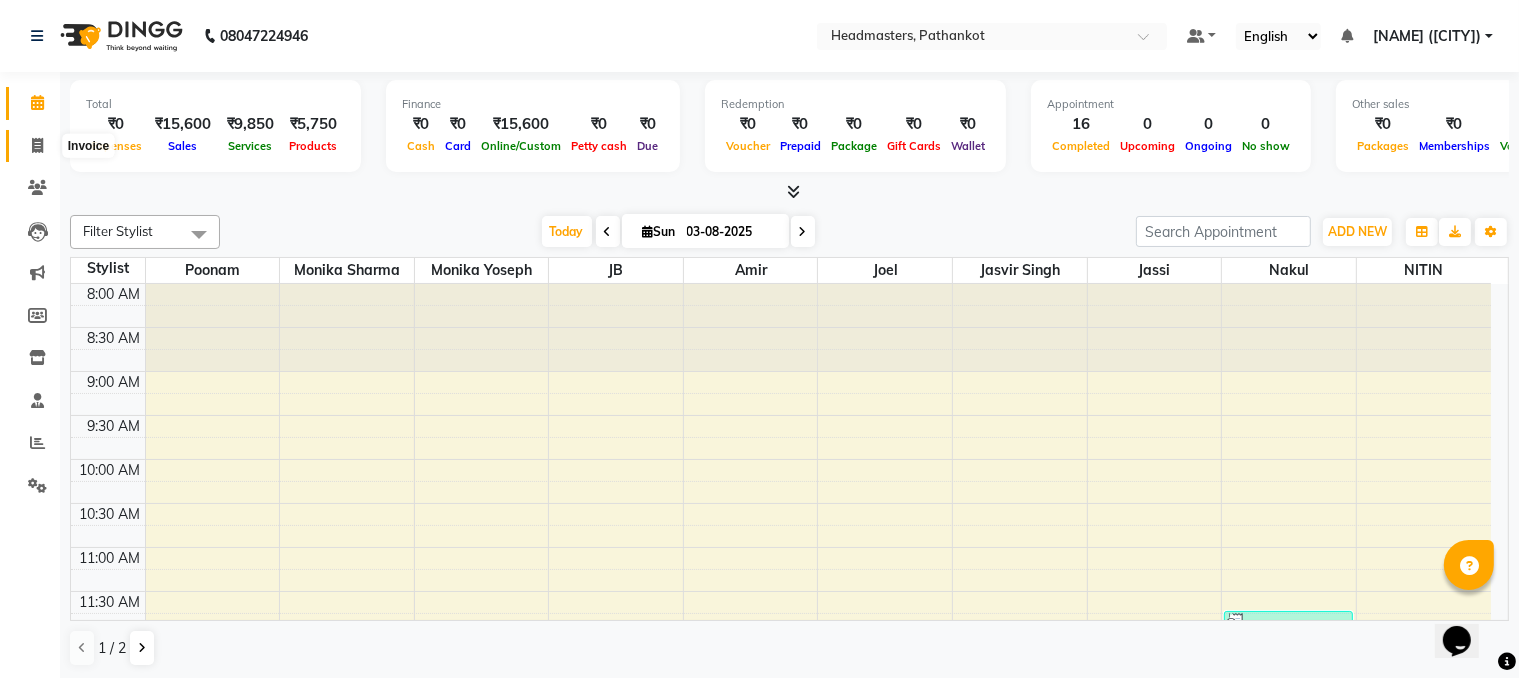 click 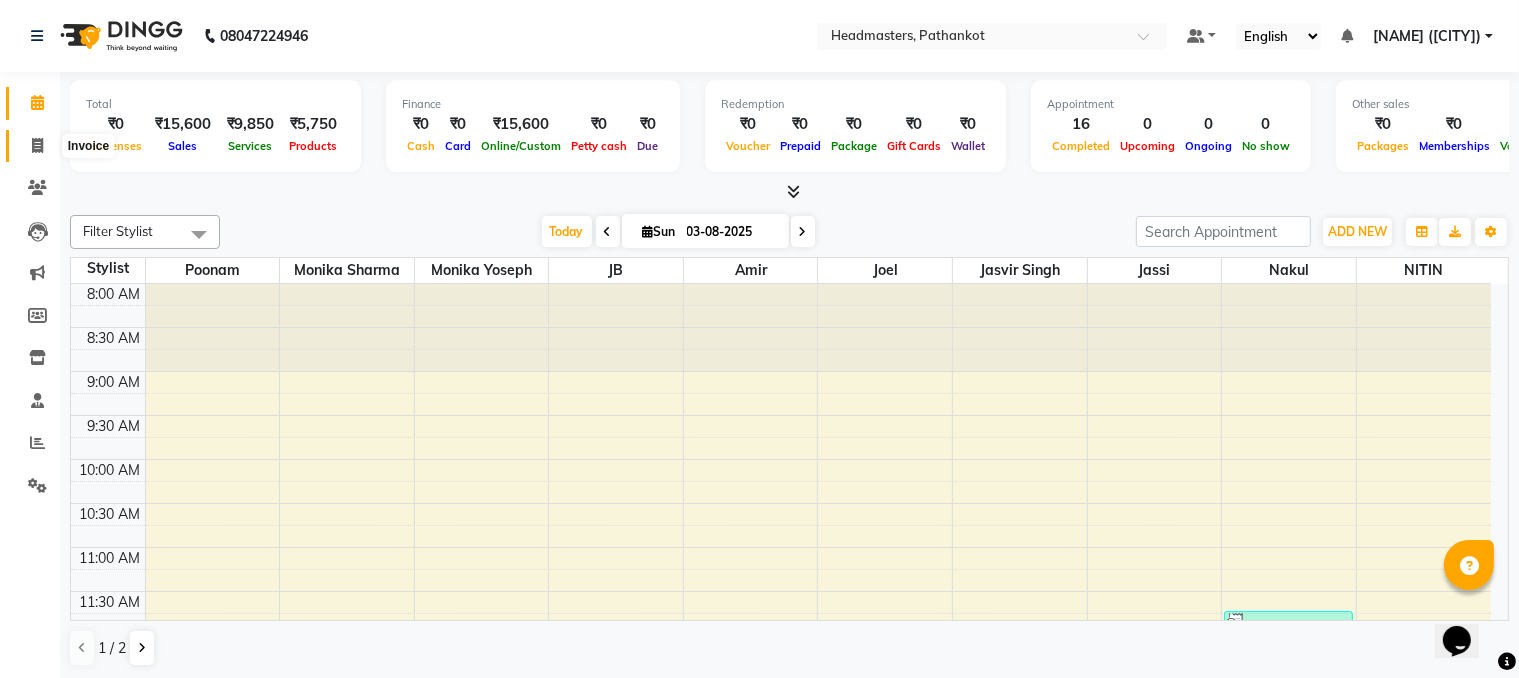 select on "service" 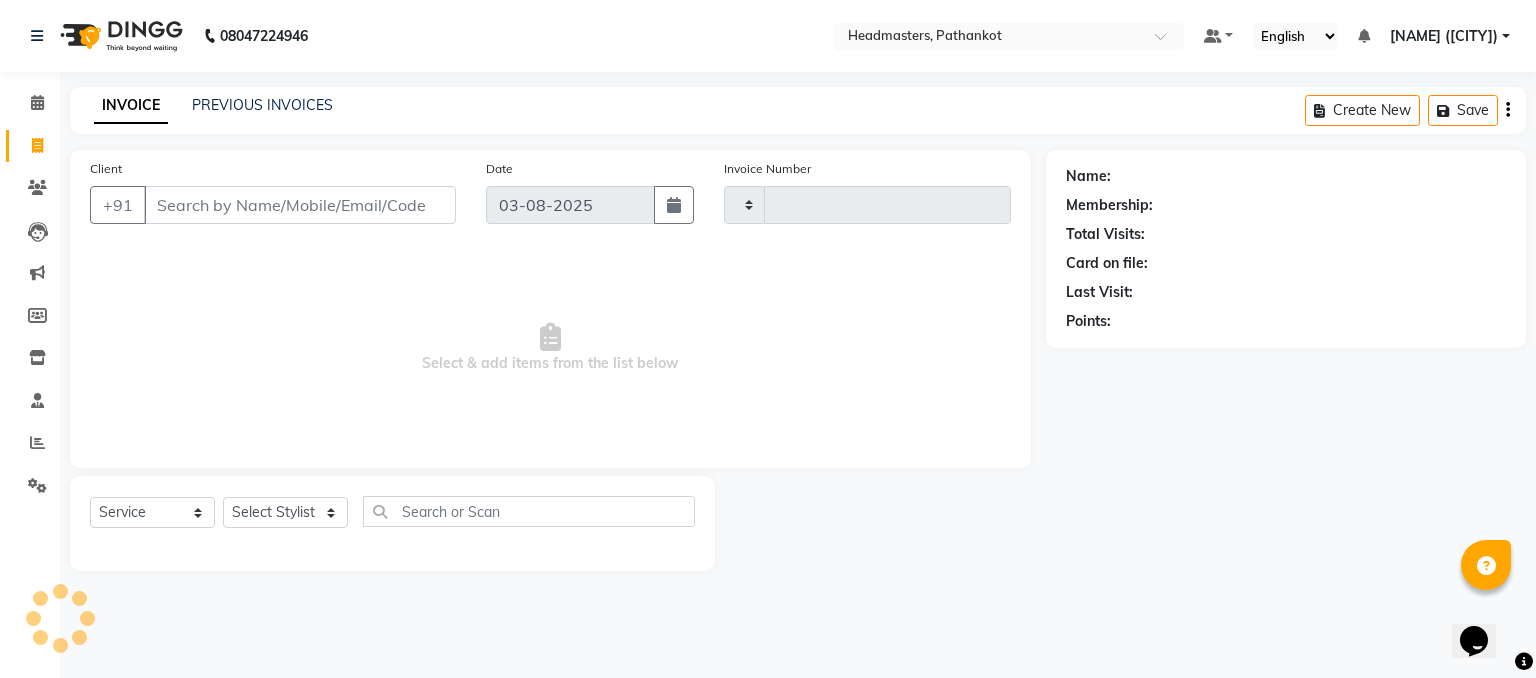 scroll, scrollTop: 0, scrollLeft: 0, axis: both 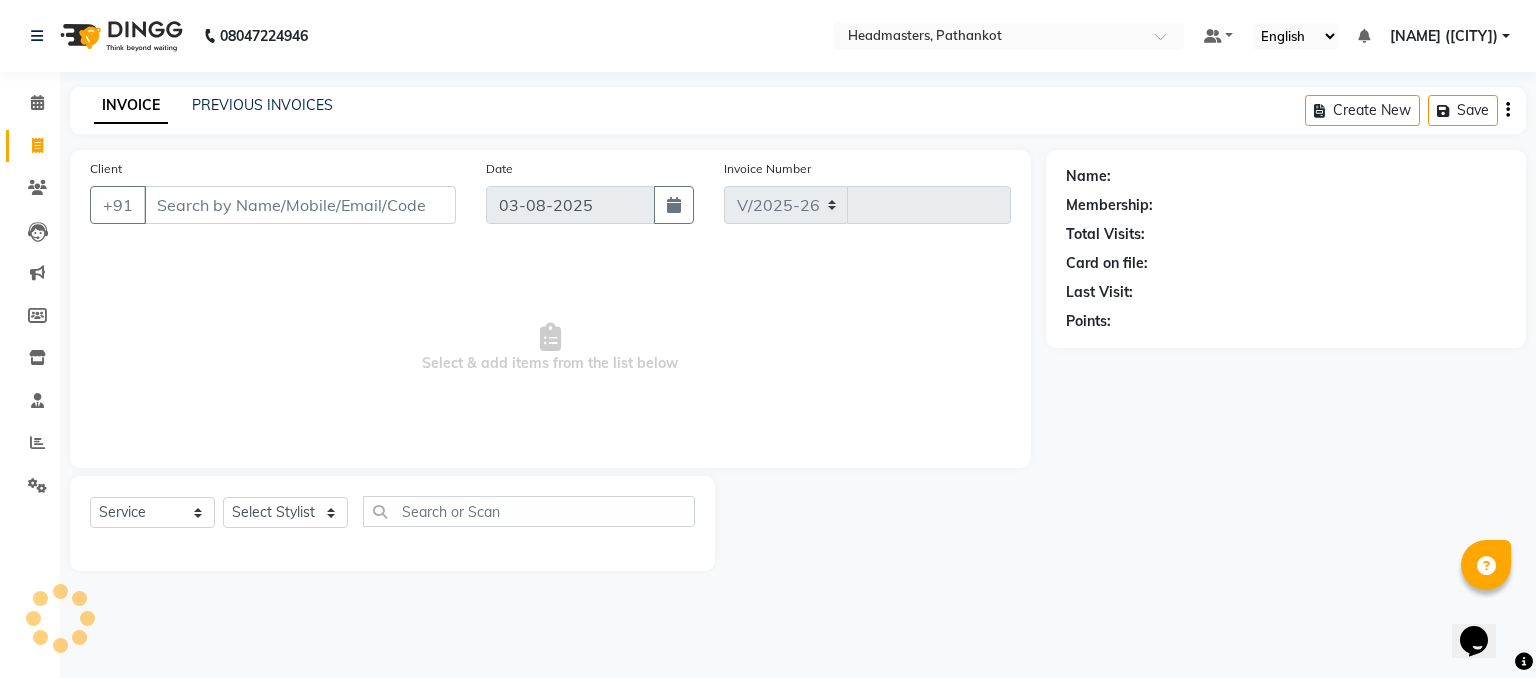 select on "7530" 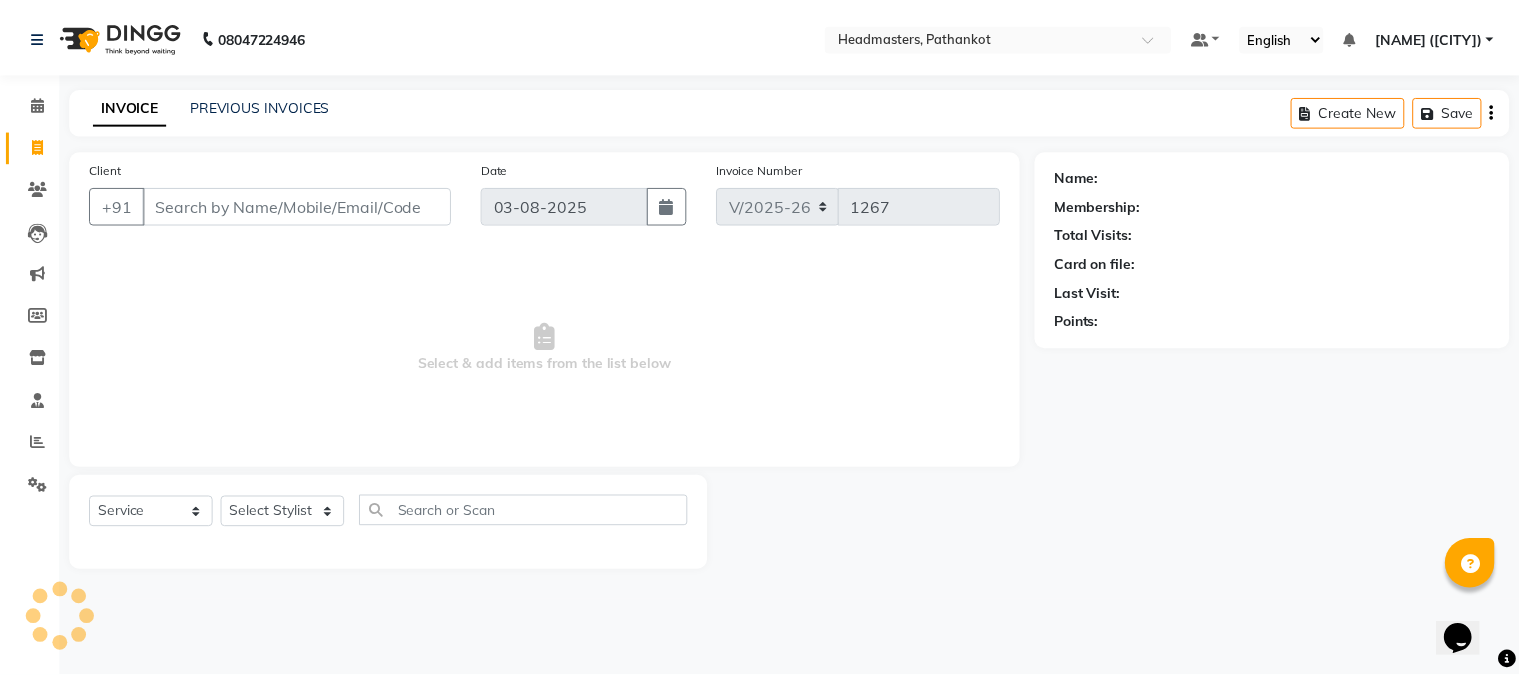 scroll, scrollTop: 0, scrollLeft: 0, axis: both 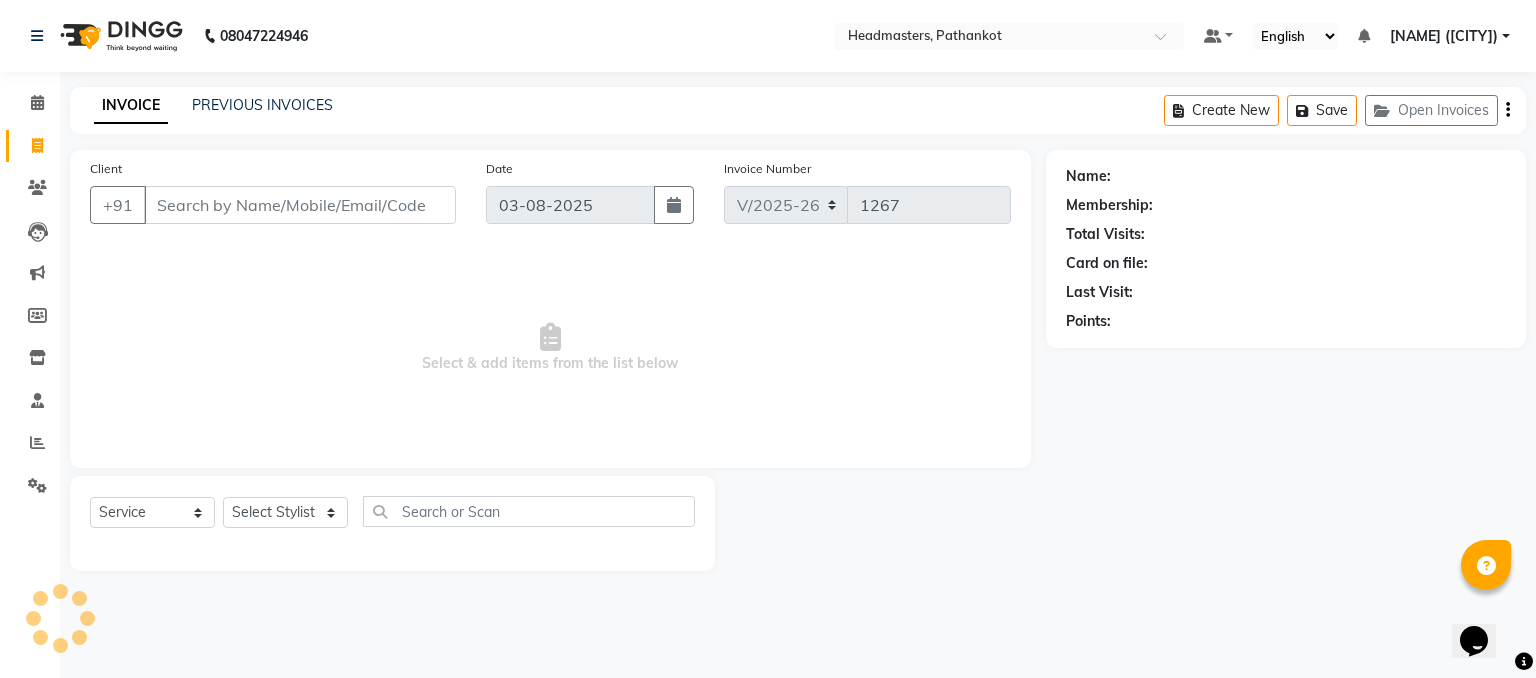 select on "66904" 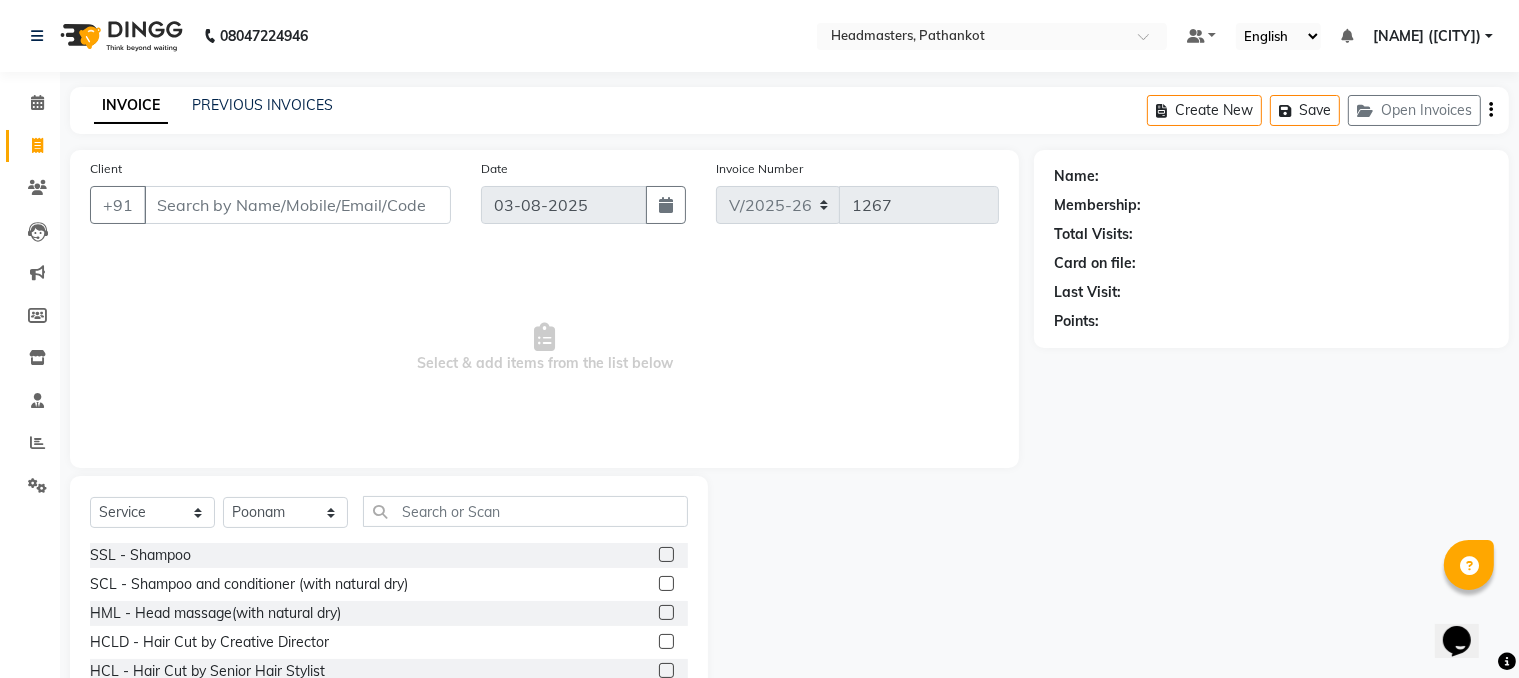 click on "Client" at bounding box center [297, 205] 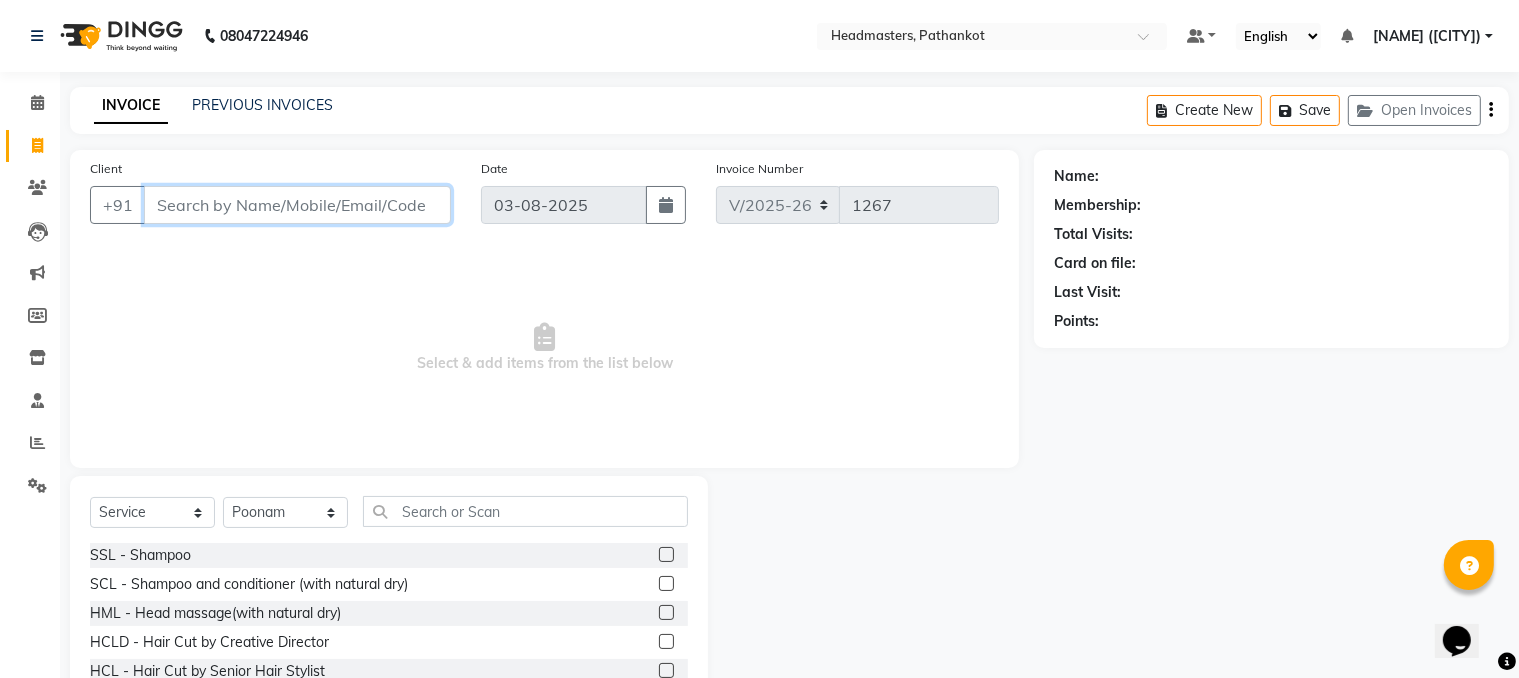 click on "Client" at bounding box center (297, 205) 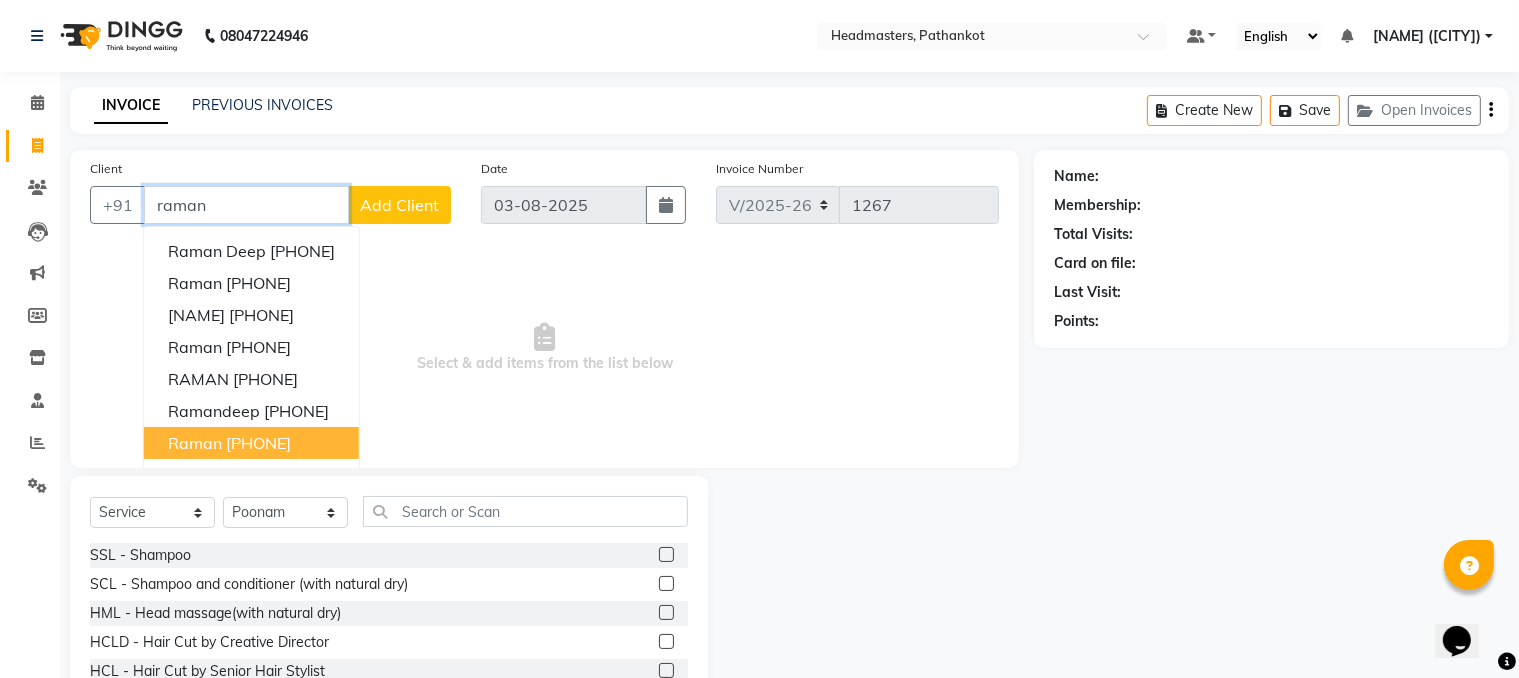 click on "Raman" at bounding box center (195, 443) 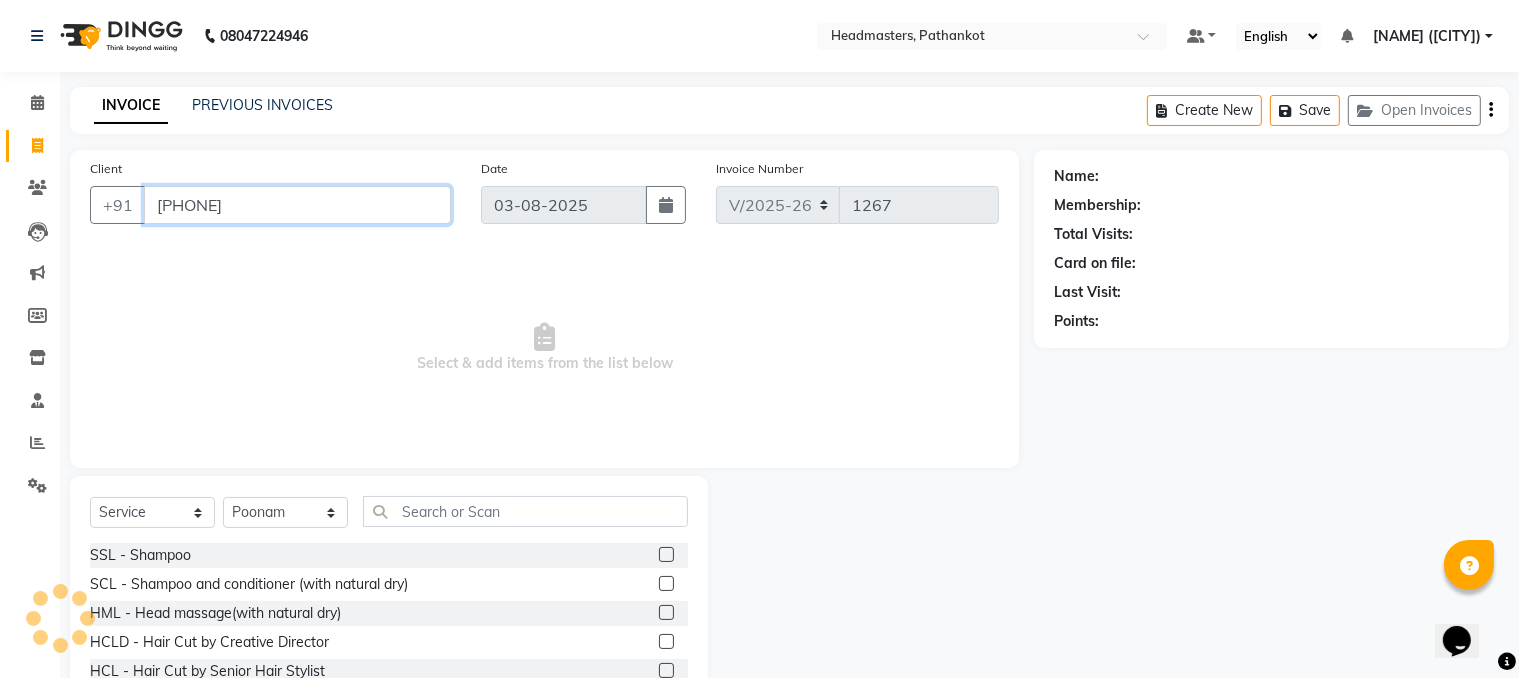 type on "[PHONE]" 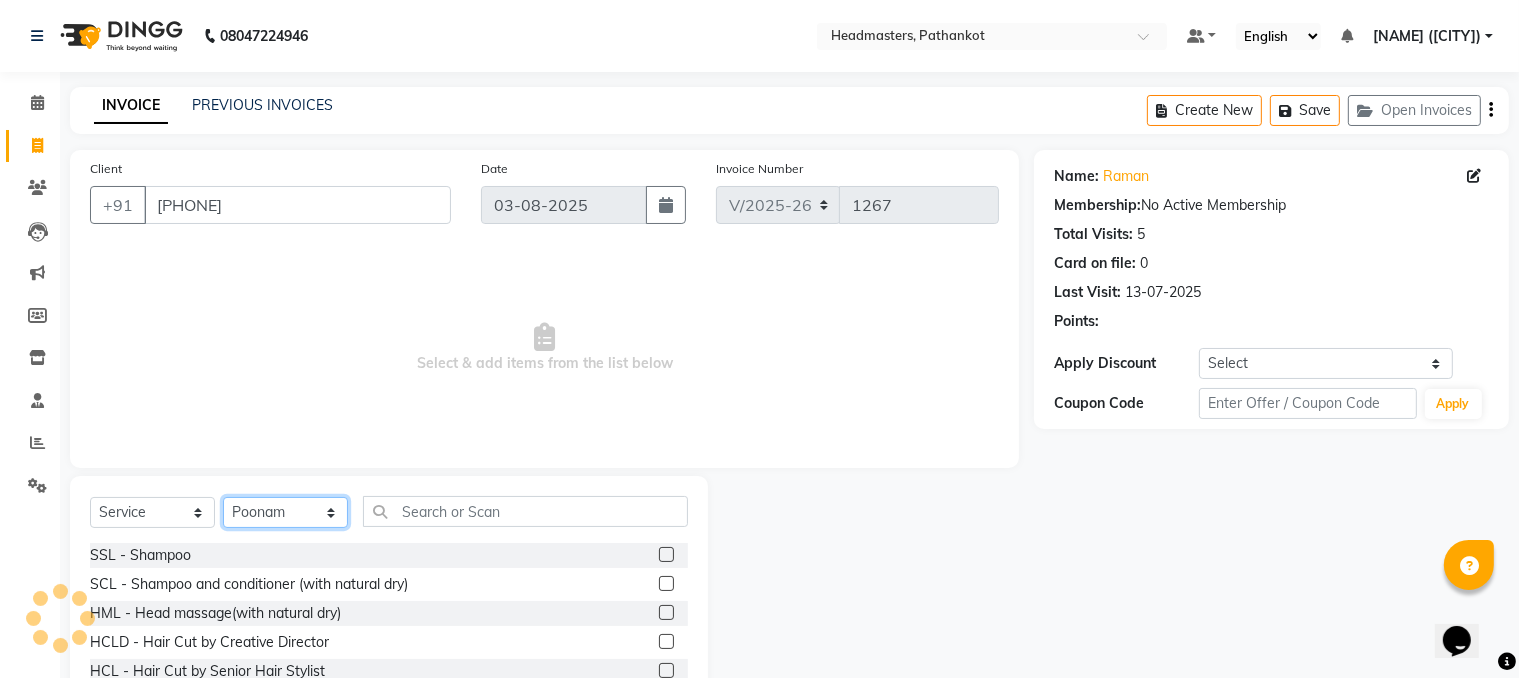 click on "Select Stylist [NAME] HEAD MASTERS [NAME] [NAME] [NAME] [NAME] [NAME] [NAME] [NAME] [NAME] [NAME] [NAME] [NAME] [NAME]" 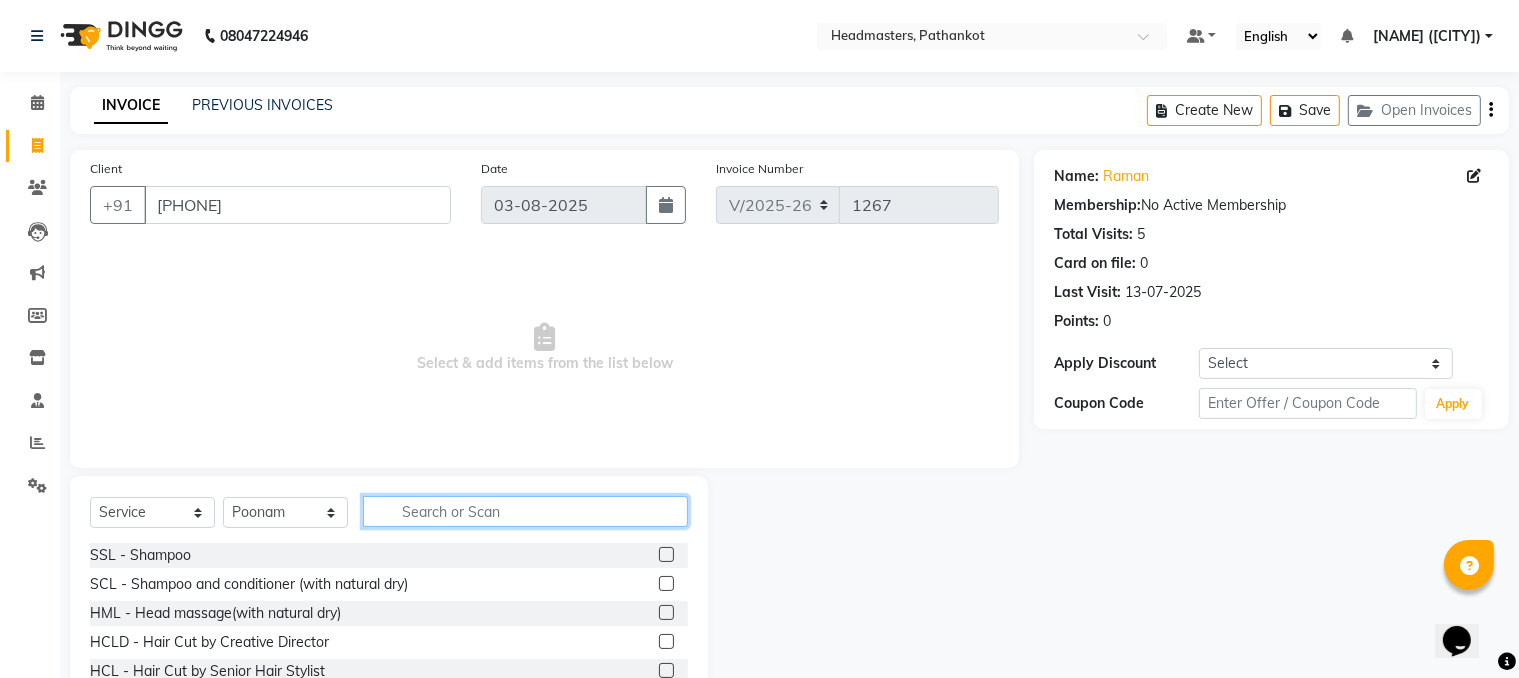 click 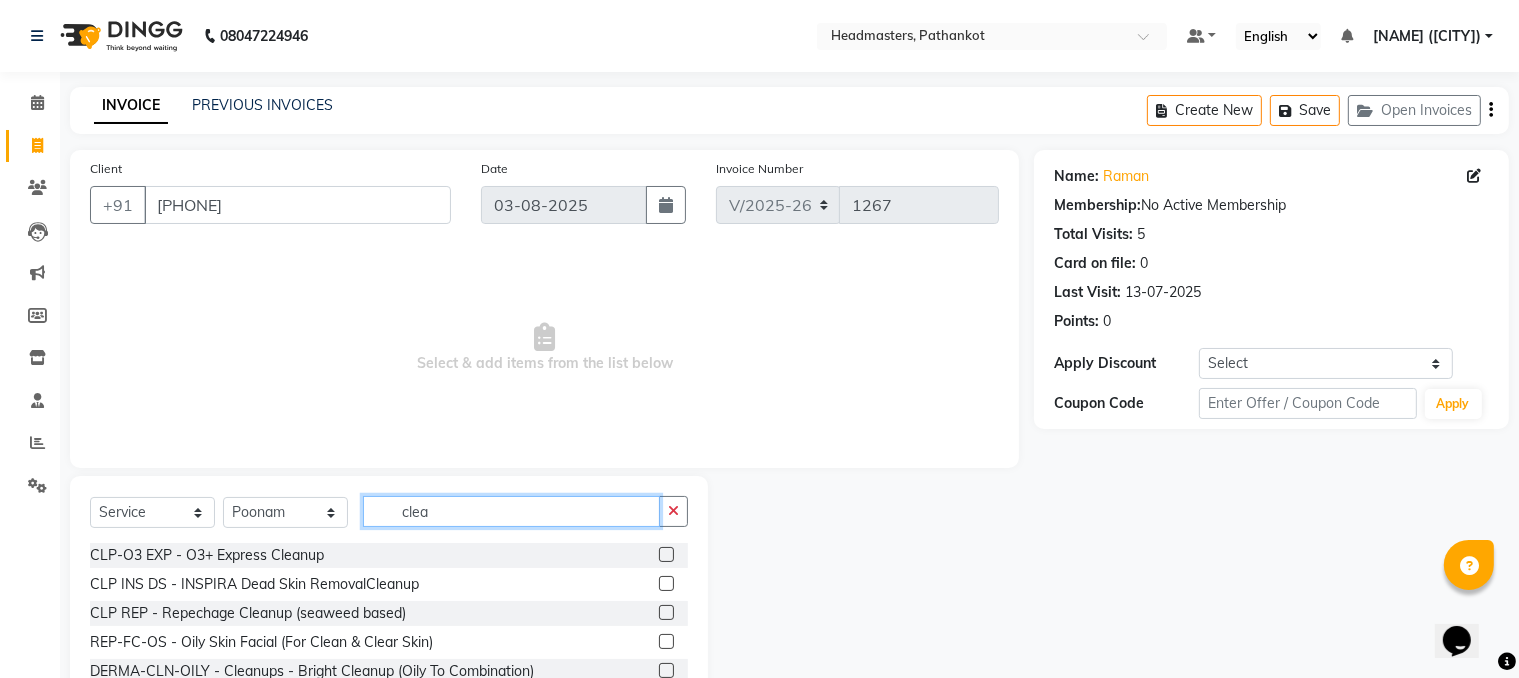 type on "clea" 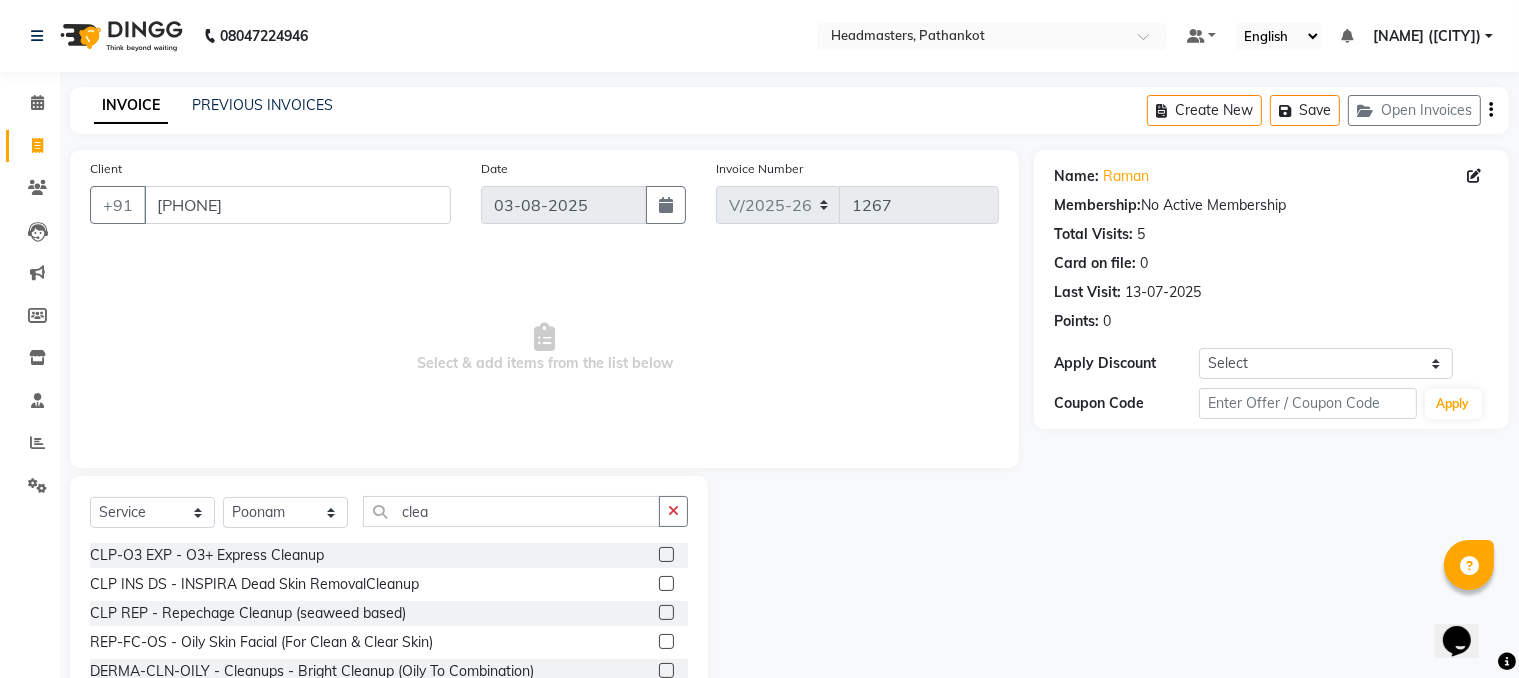 click 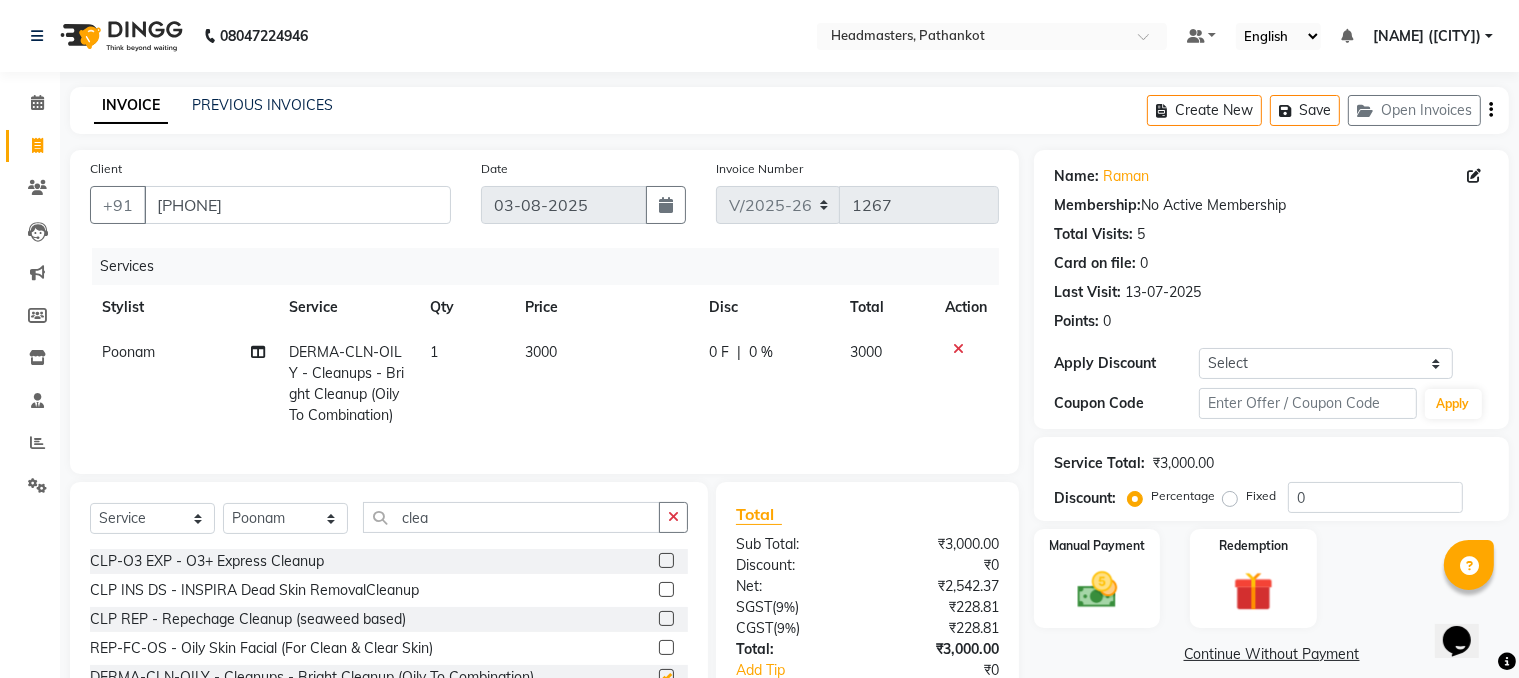 checkbox on "false" 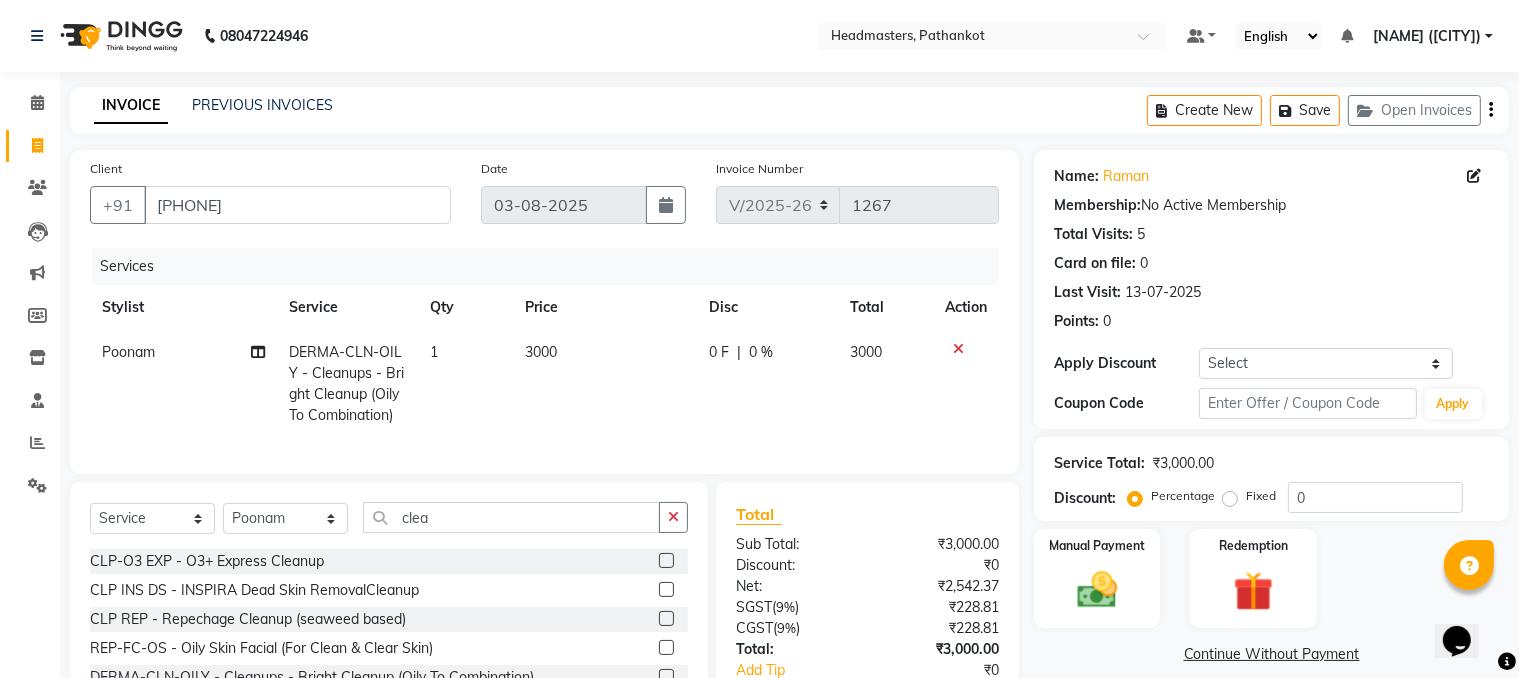 click on "3000" 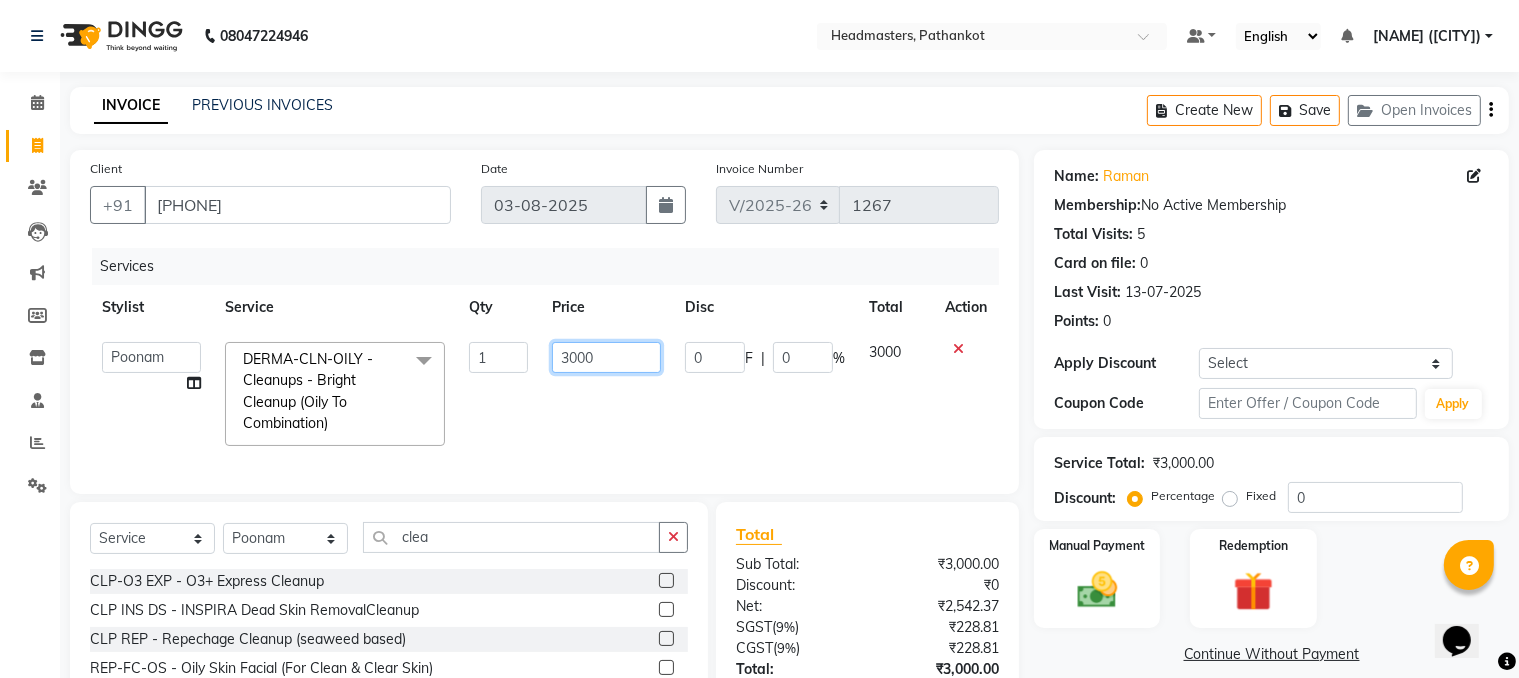 click on "3000" 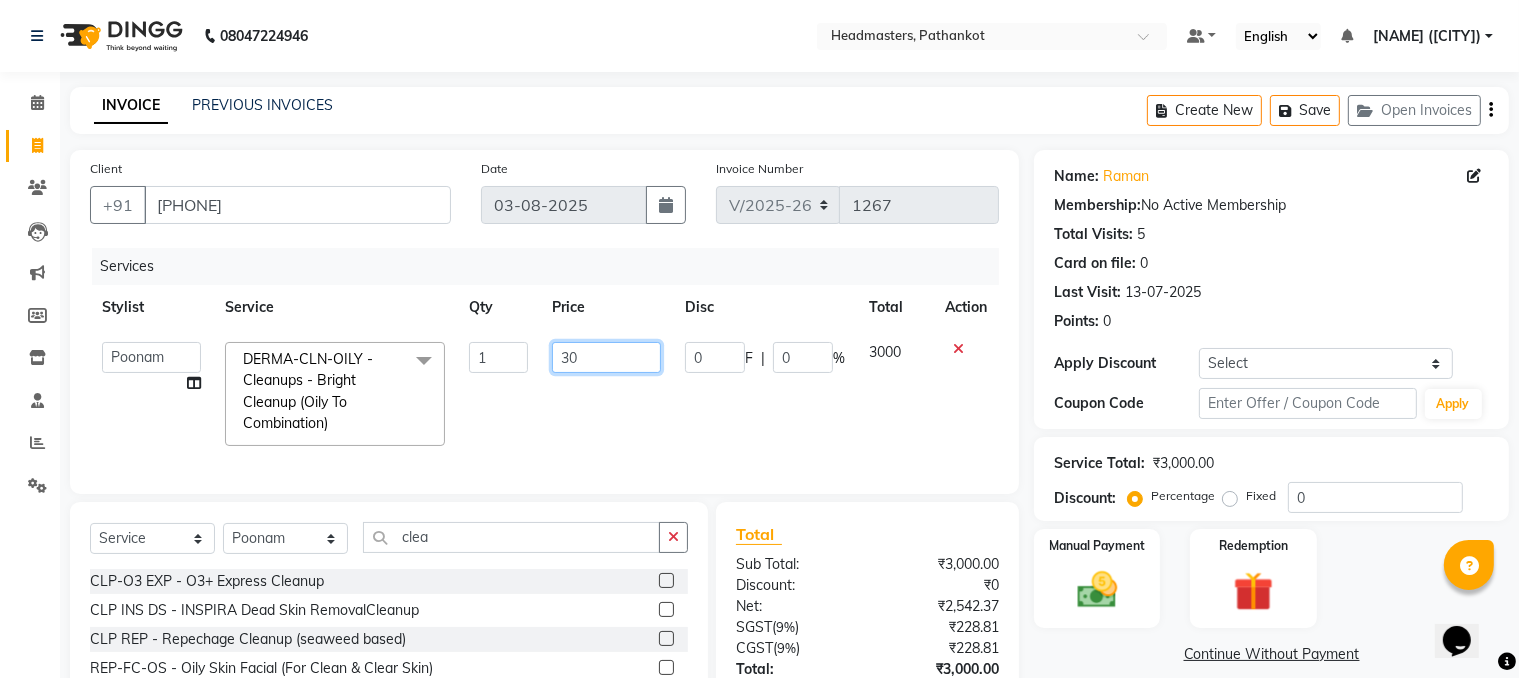 type on "3" 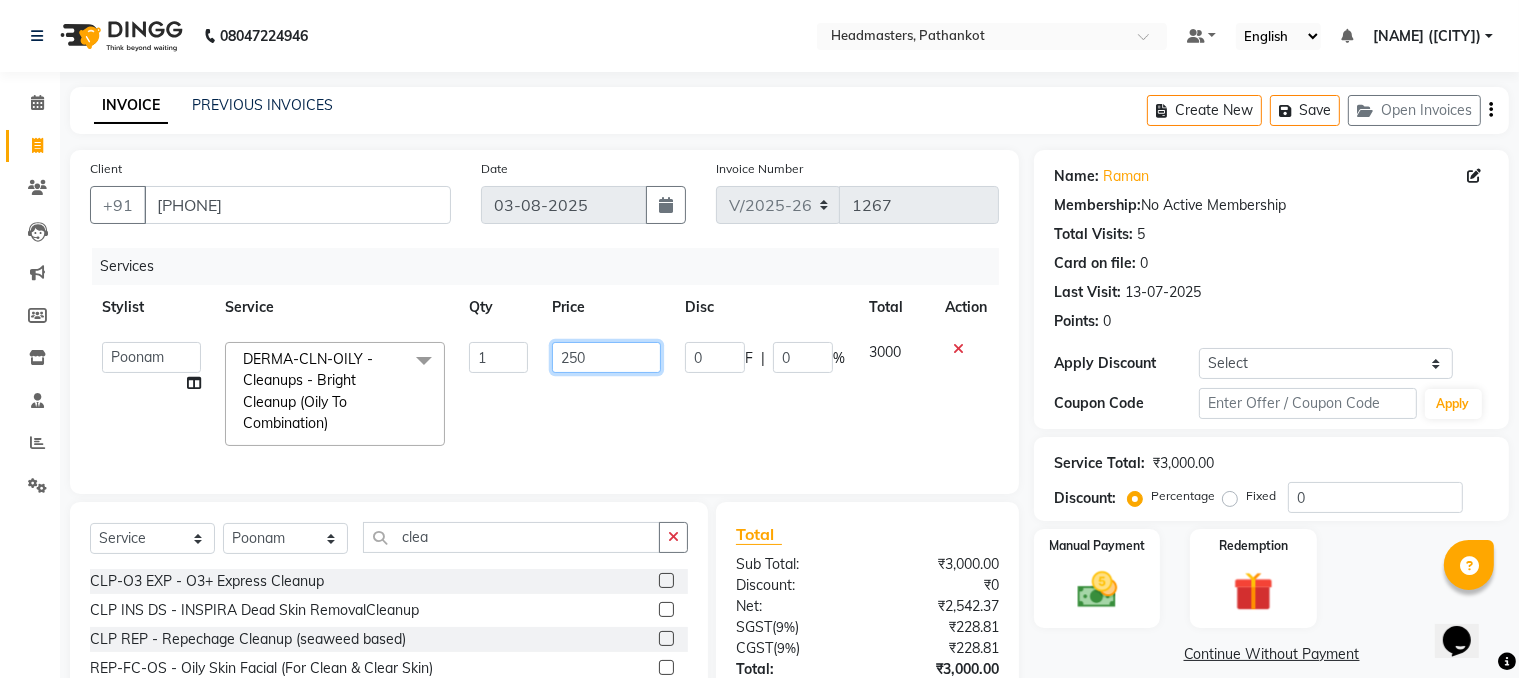 type on "2500" 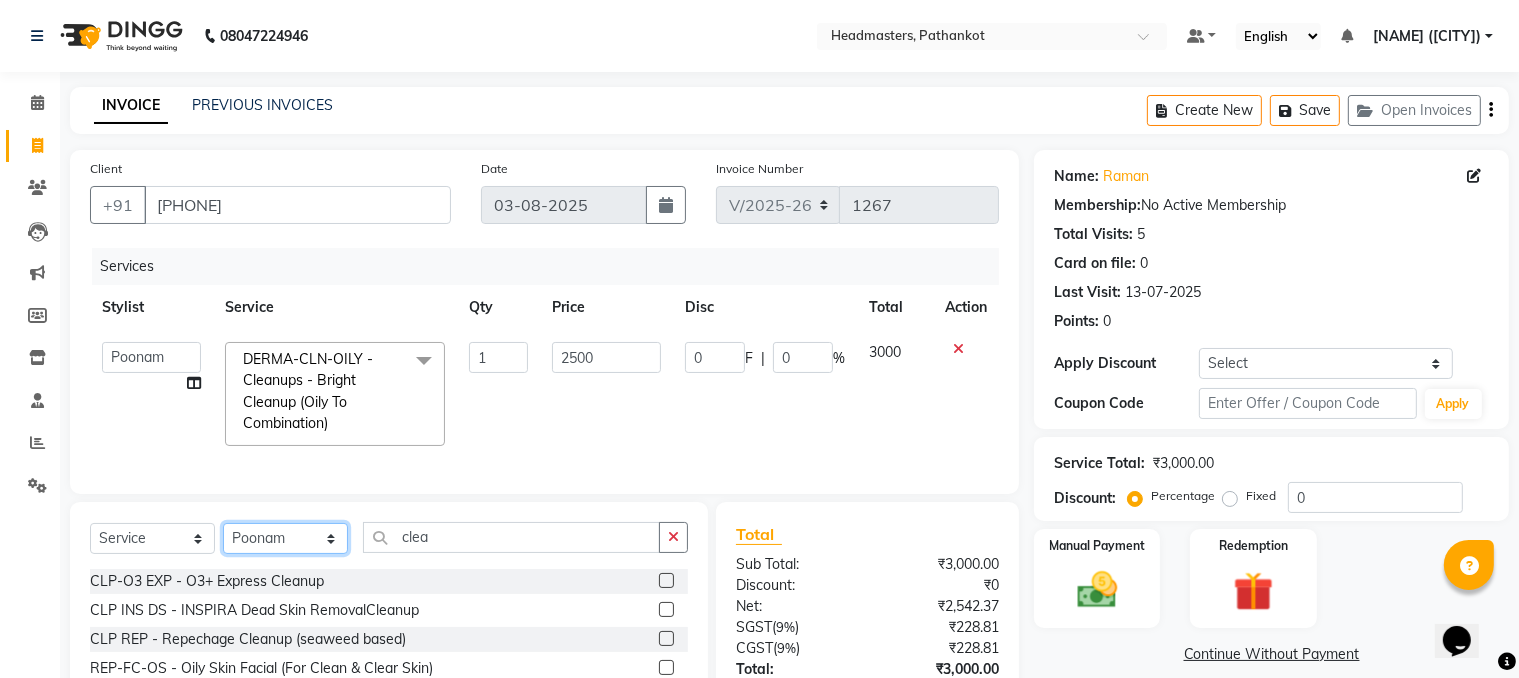 click on "Select Service Product Membership Package Voucher Prepaid Gift Card Select Stylist [NAME] HEAD MASTERS [NAME] [NAME] [NAME] [NAME] [NAME] [NAME] [NAME] [NAME] [NAME] [NAME] [NAME] [NAME] clea" 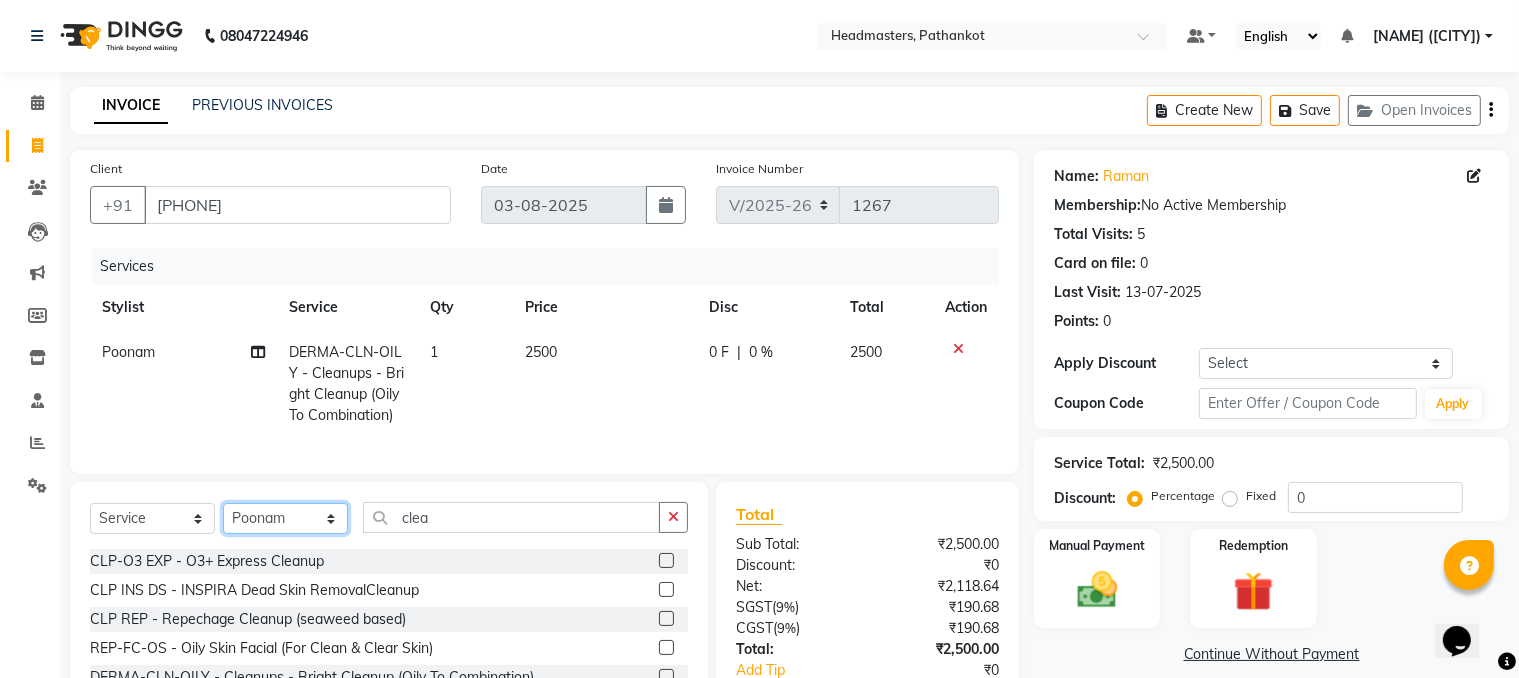 select on "66916" 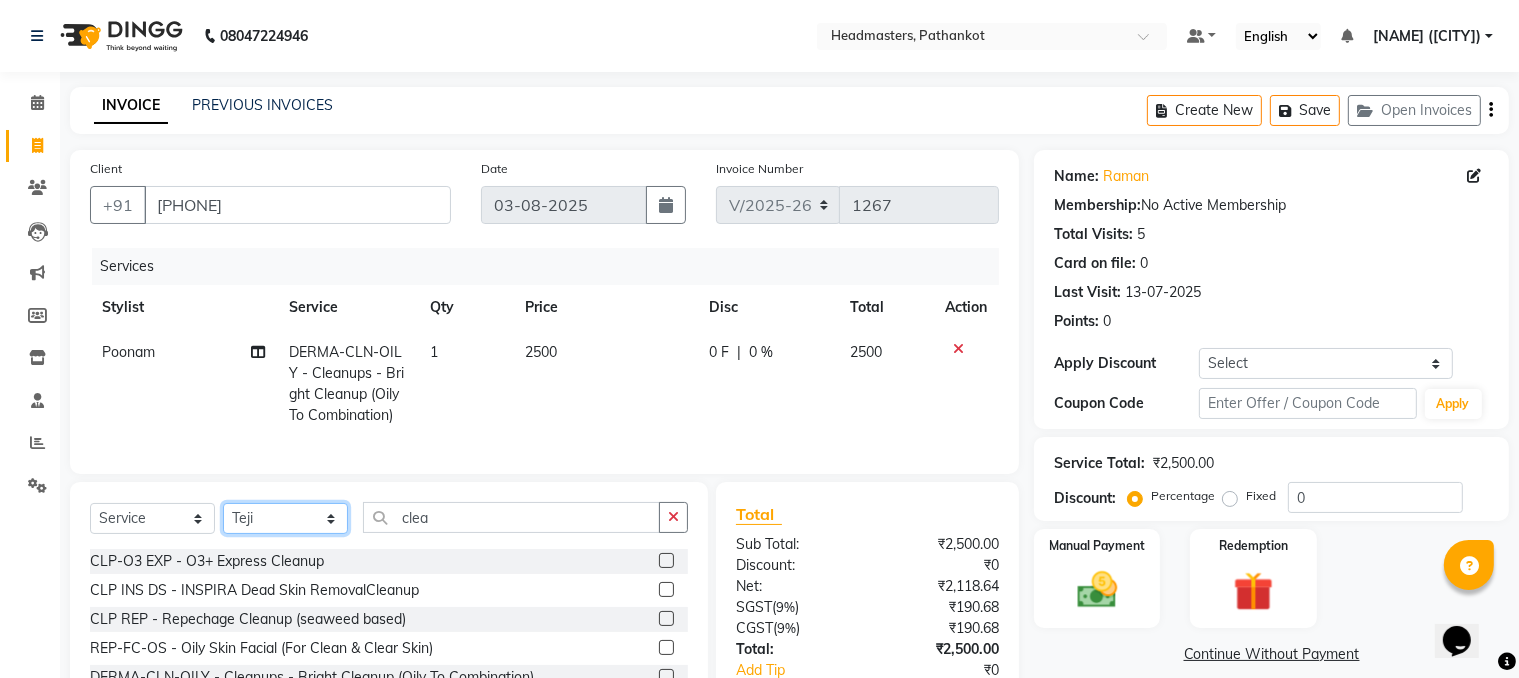 click on "Select Stylist [NAME] HEAD MASTERS [NAME] [NAME] [NAME] [NAME] [NAME] [NAME] [NAME] [NAME] [NAME] [NAME] [NAME] [NAME]" 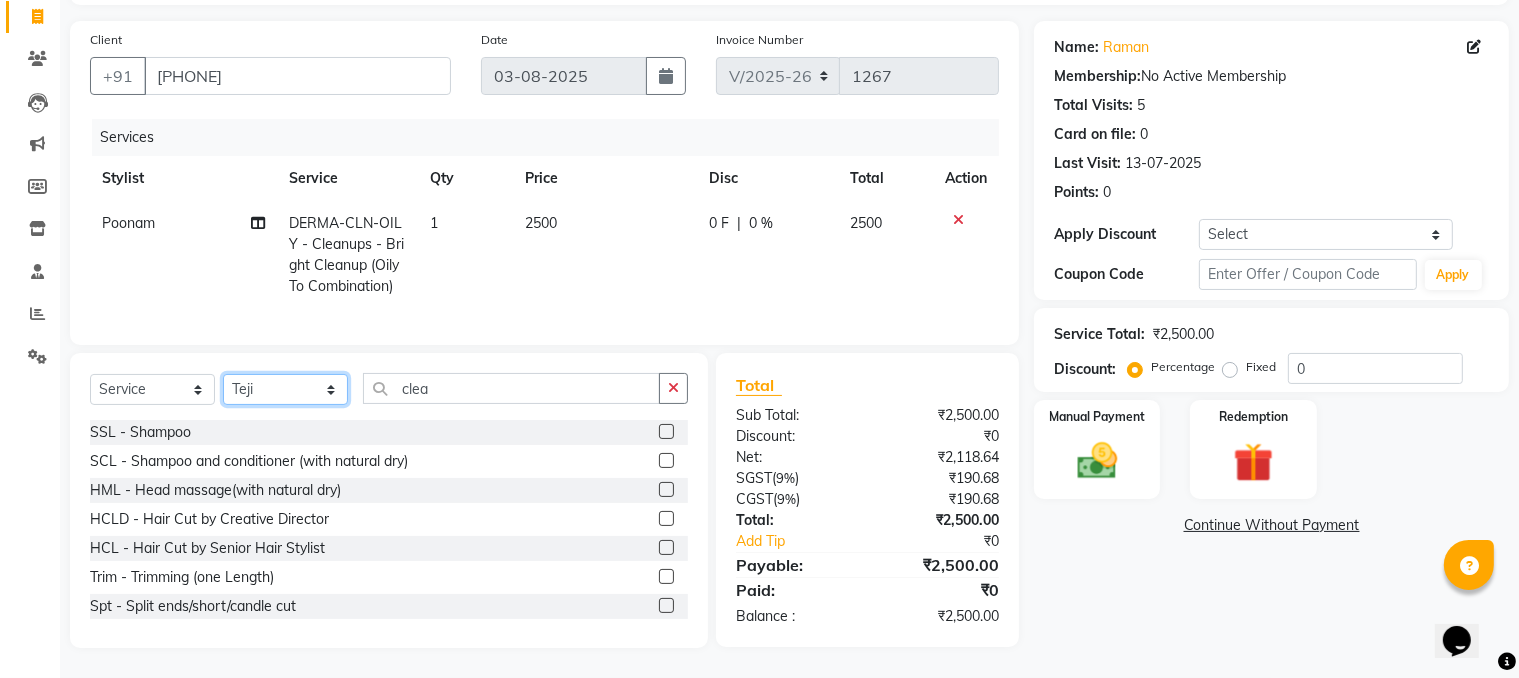 scroll, scrollTop: 146, scrollLeft: 0, axis: vertical 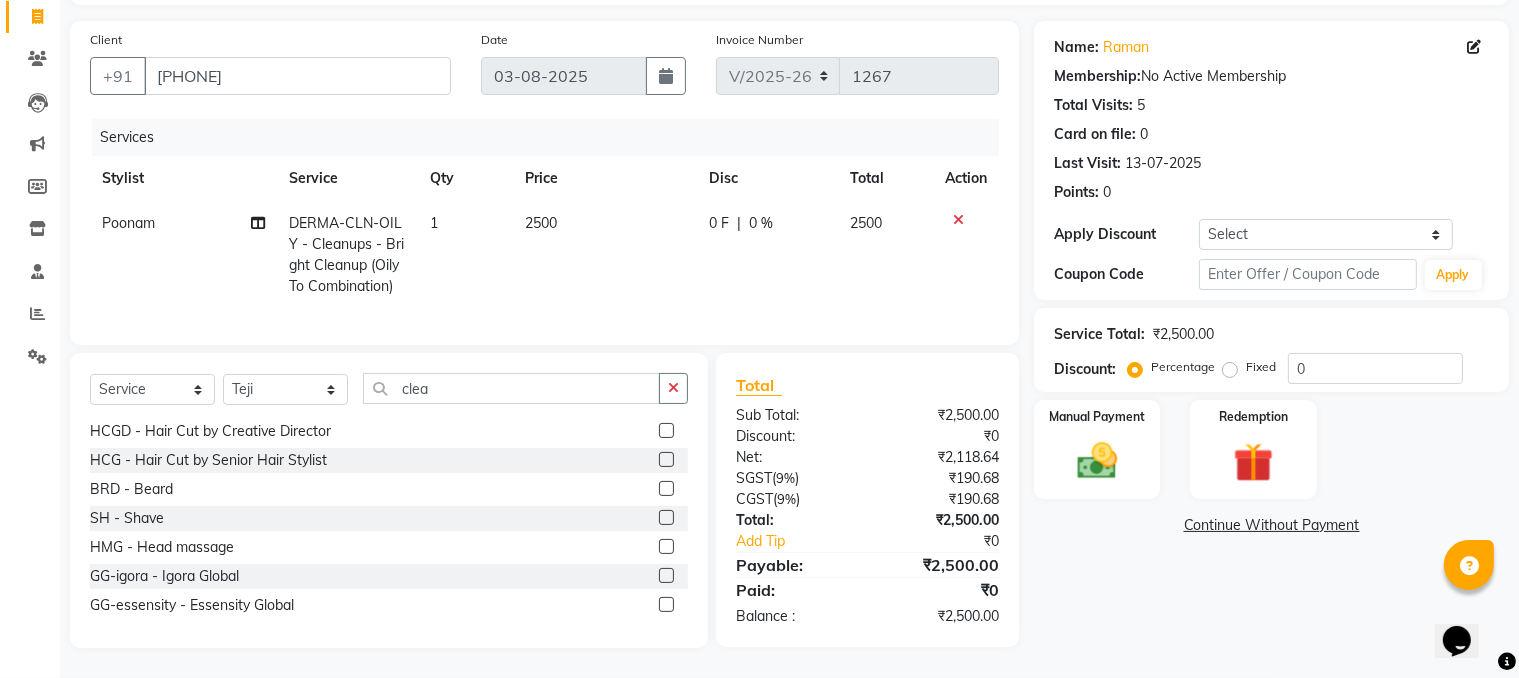 click 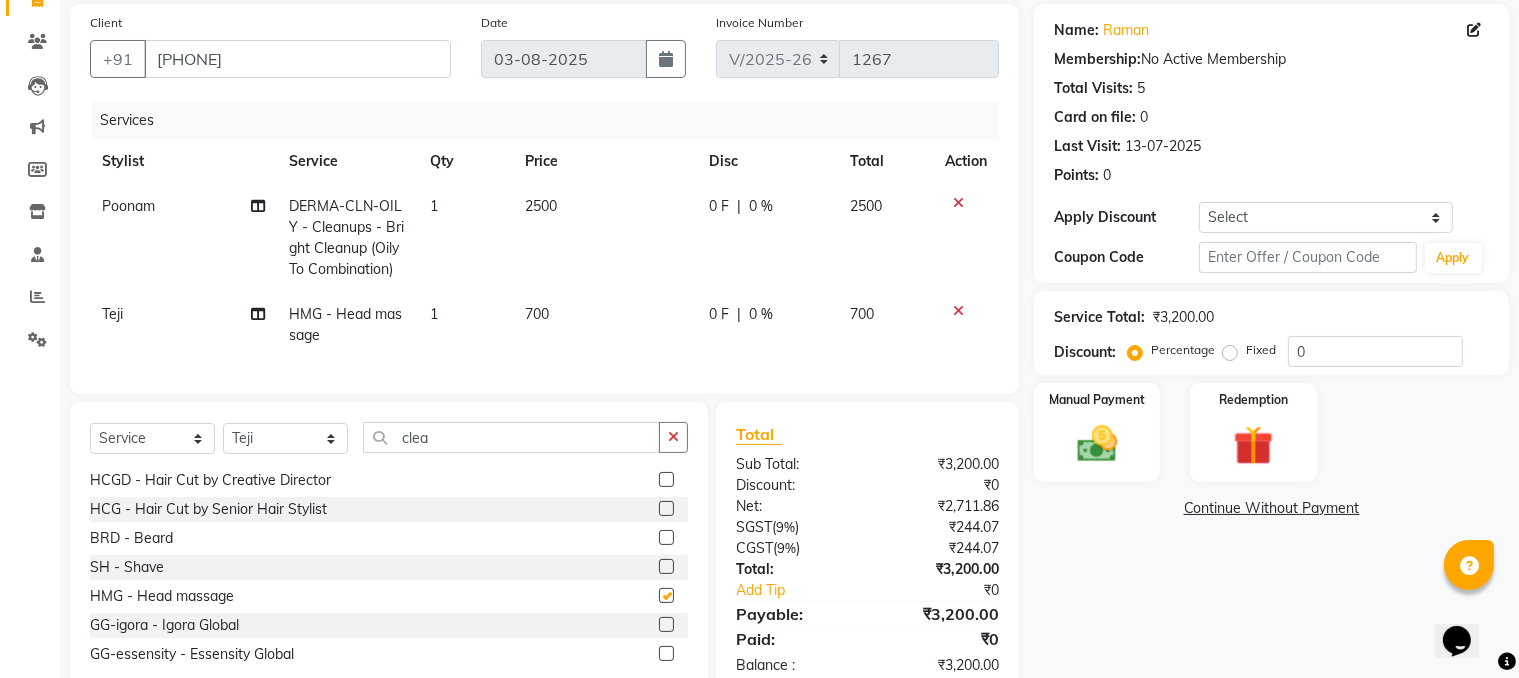 checkbox on "false" 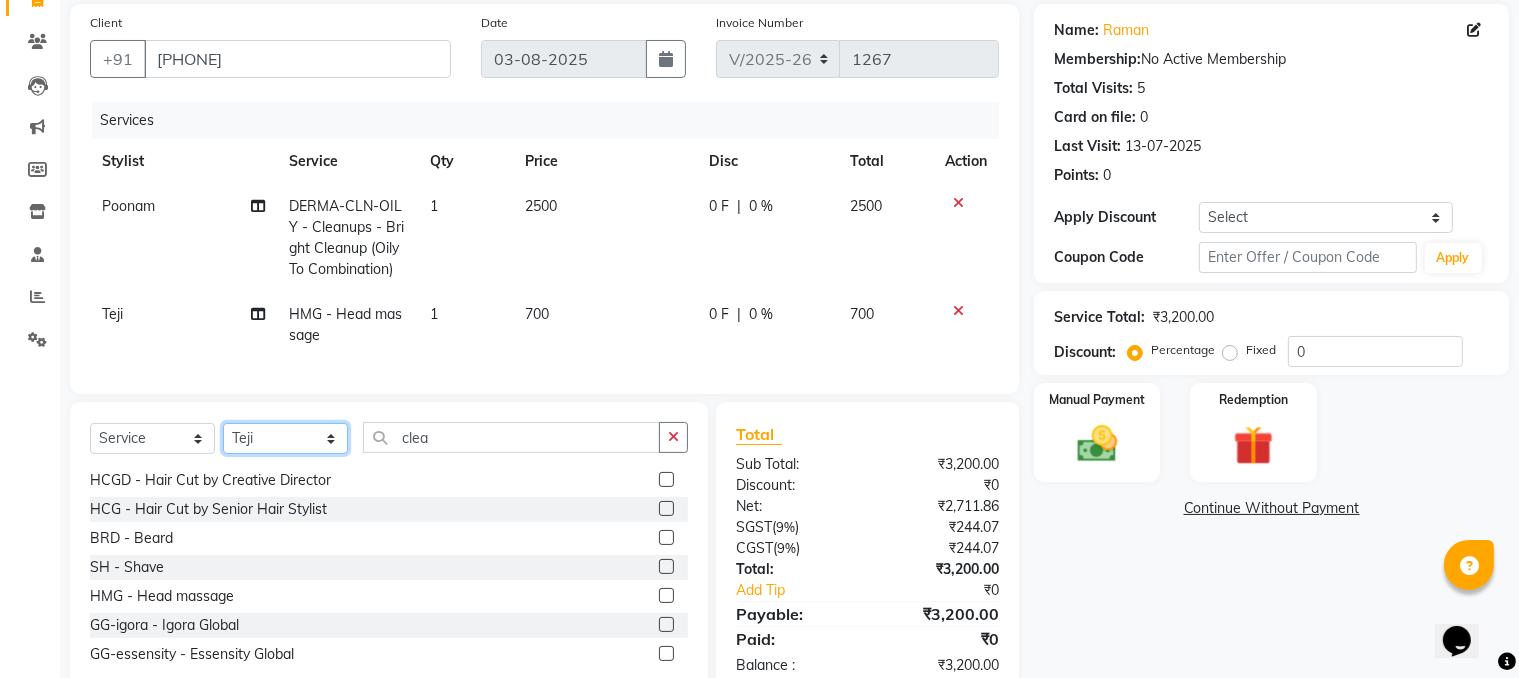 click on "Select Stylist [NAME] HEAD MASTERS [NAME] [NAME] [NAME] [NAME] [NAME] [NAME] [NAME] [NAME] [NAME] [NAME] [NAME] [NAME]" 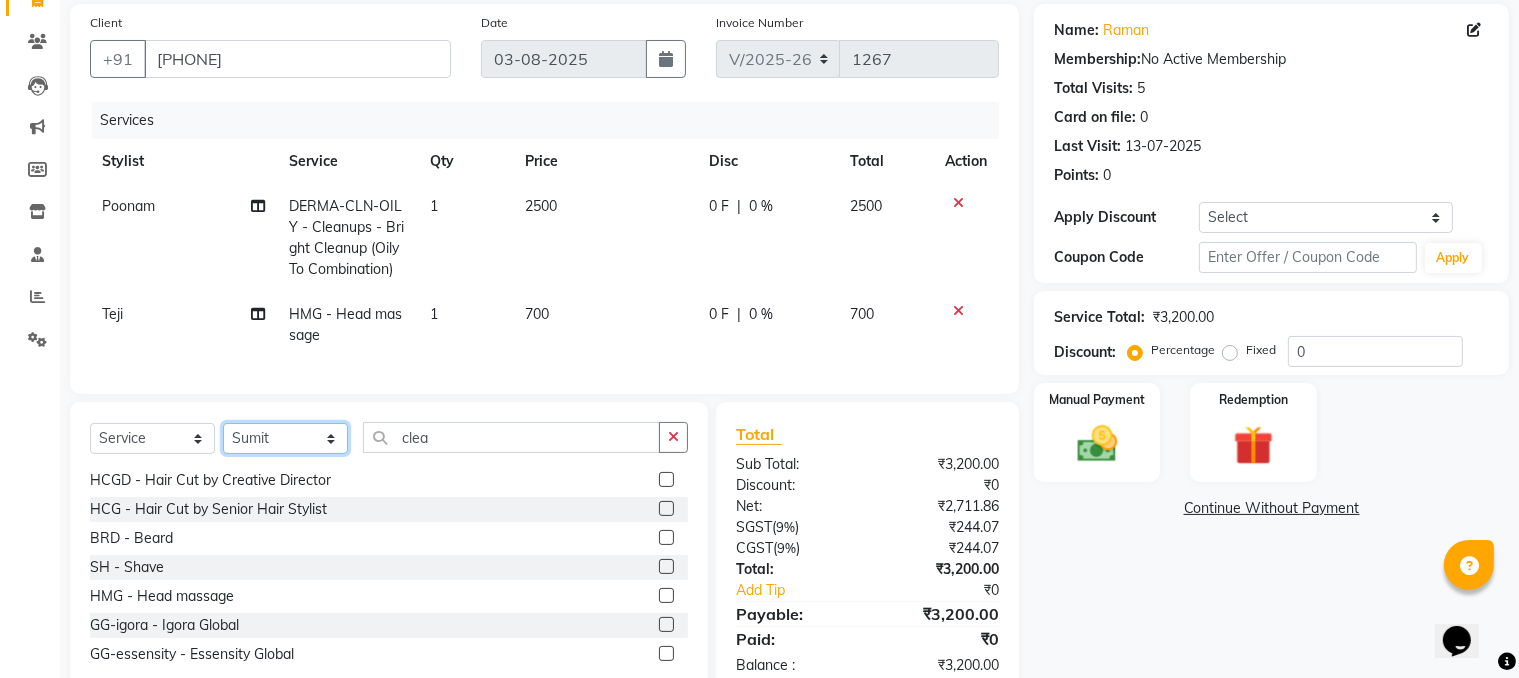 click on "Select Stylist [NAME] HEAD MASTERS [NAME] [NAME] [NAME] [NAME] [NAME] [NAME] [NAME] [NAME] [NAME] [NAME] [NAME] [NAME]" 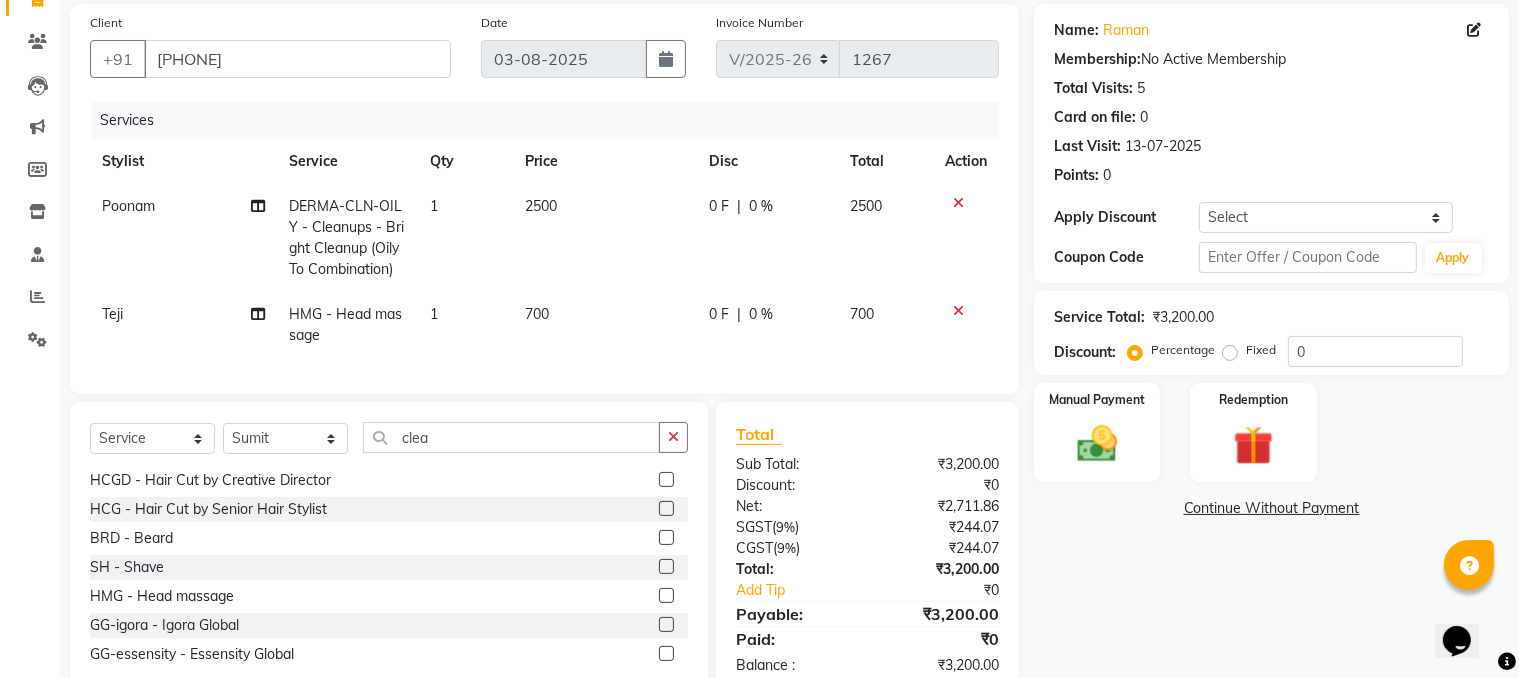 click 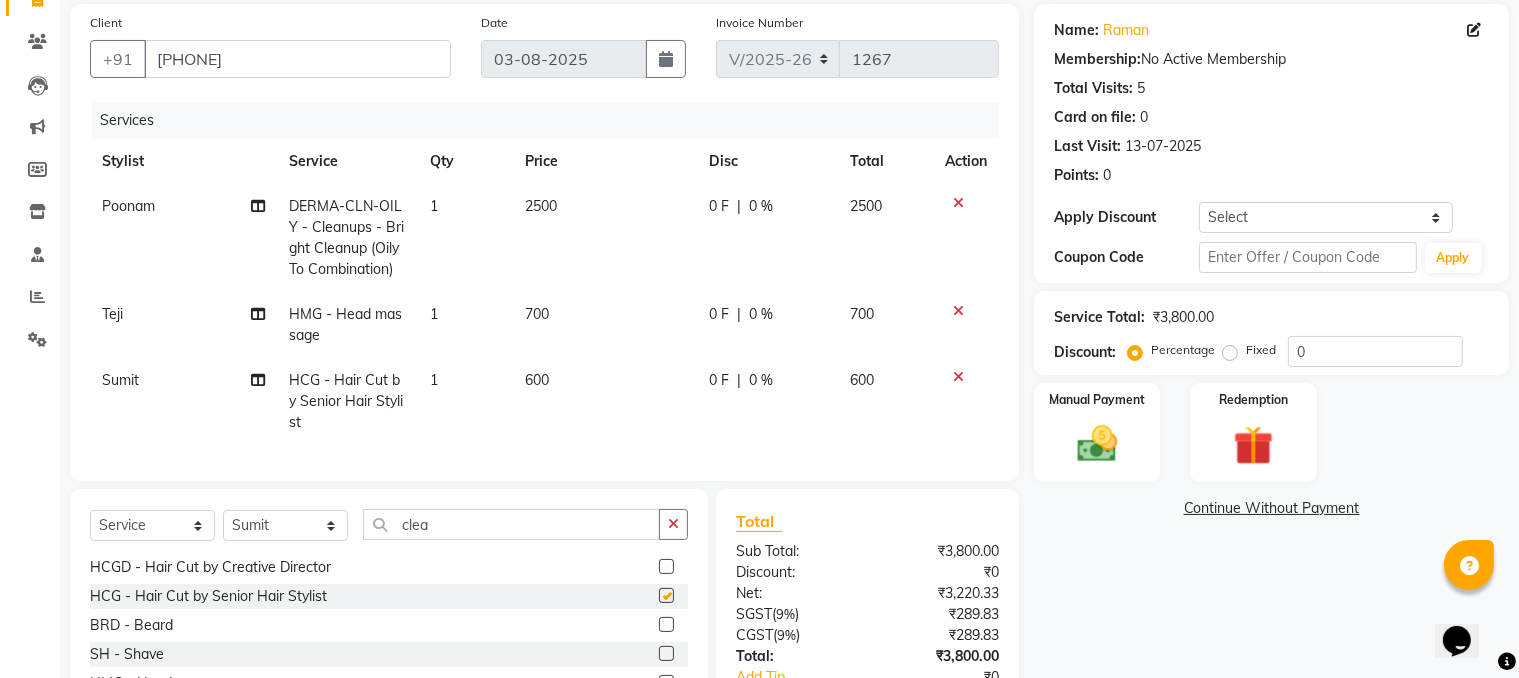 checkbox on "false" 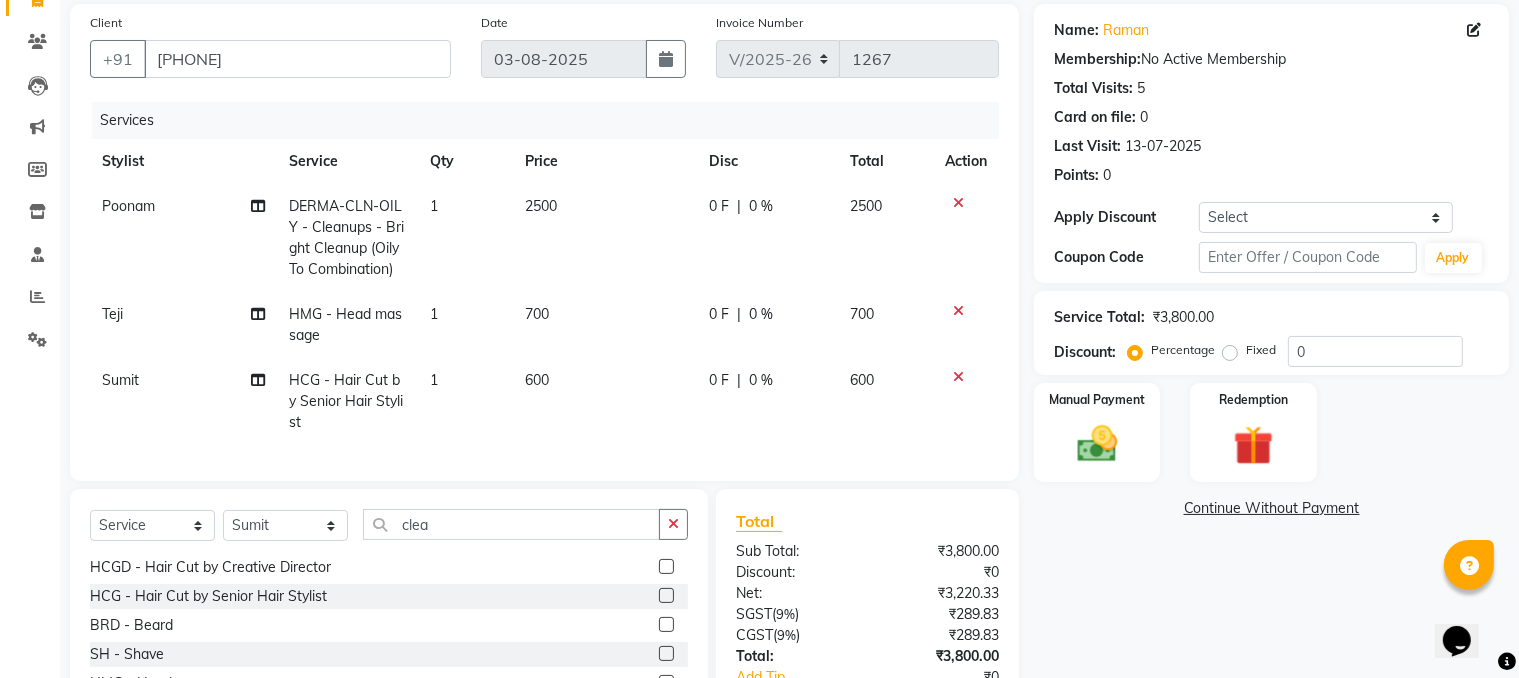 click 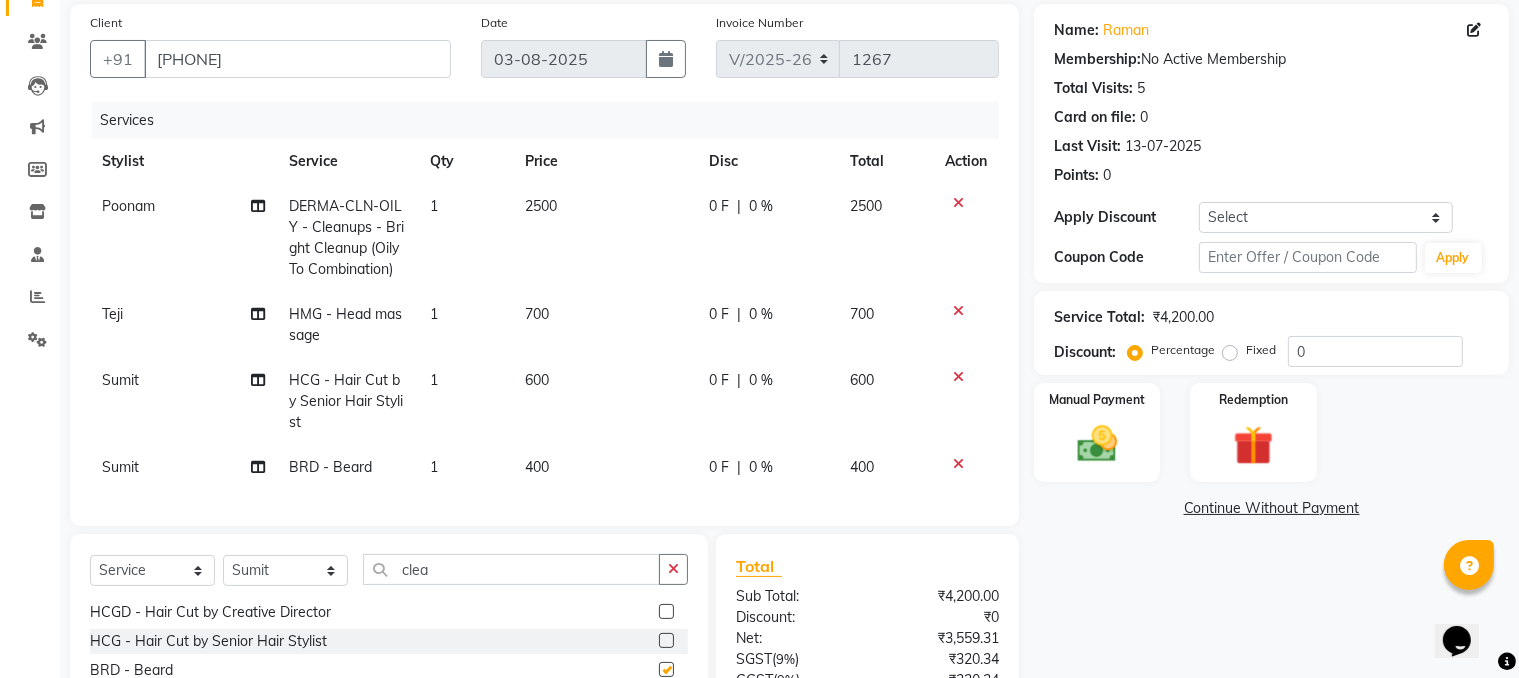 checkbox on "false" 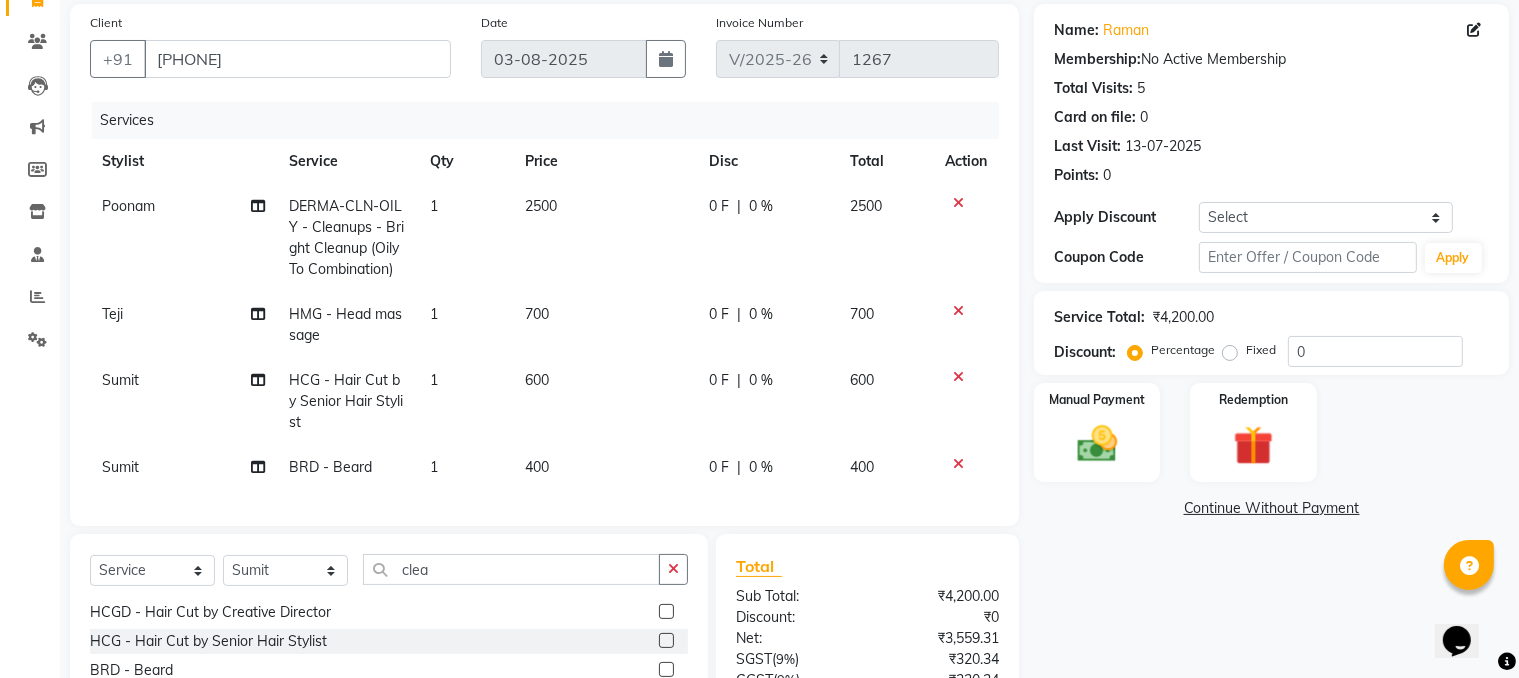 click on "700" 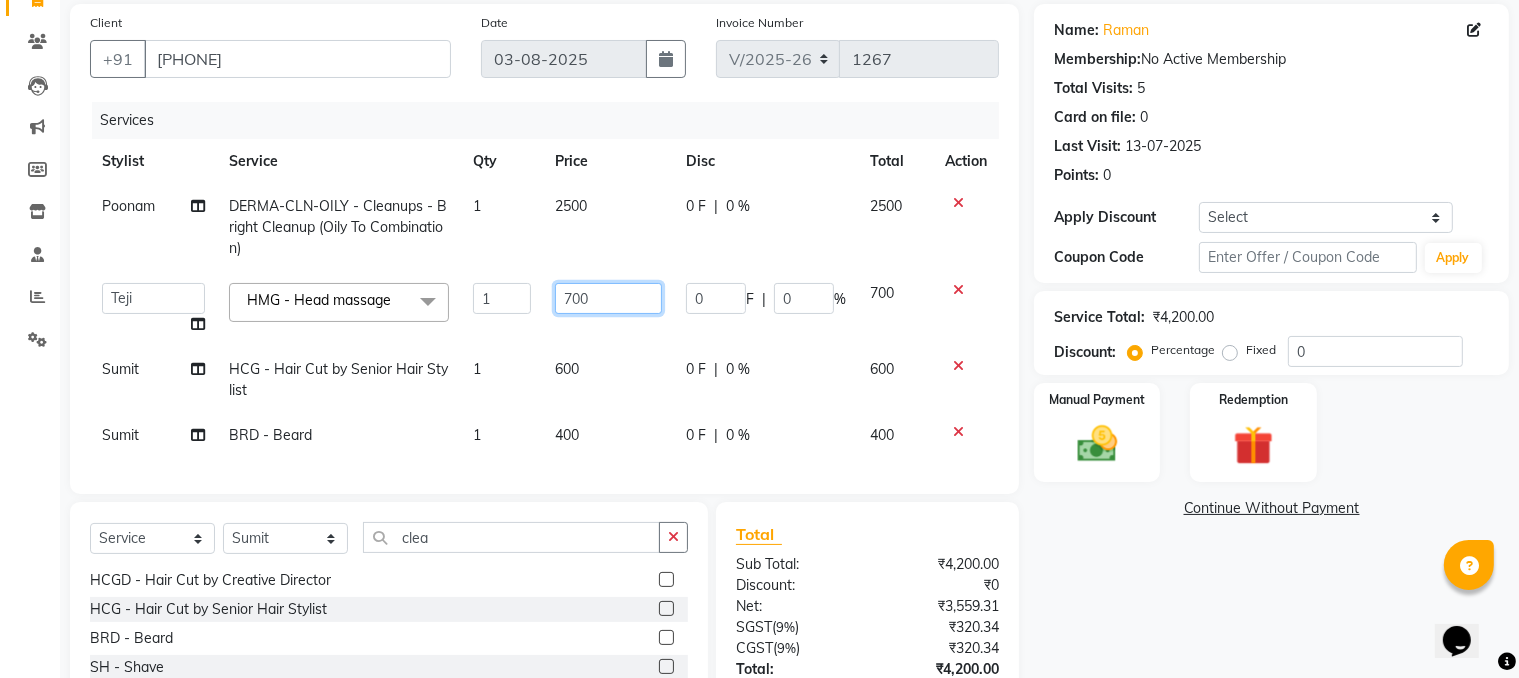 click on "700" 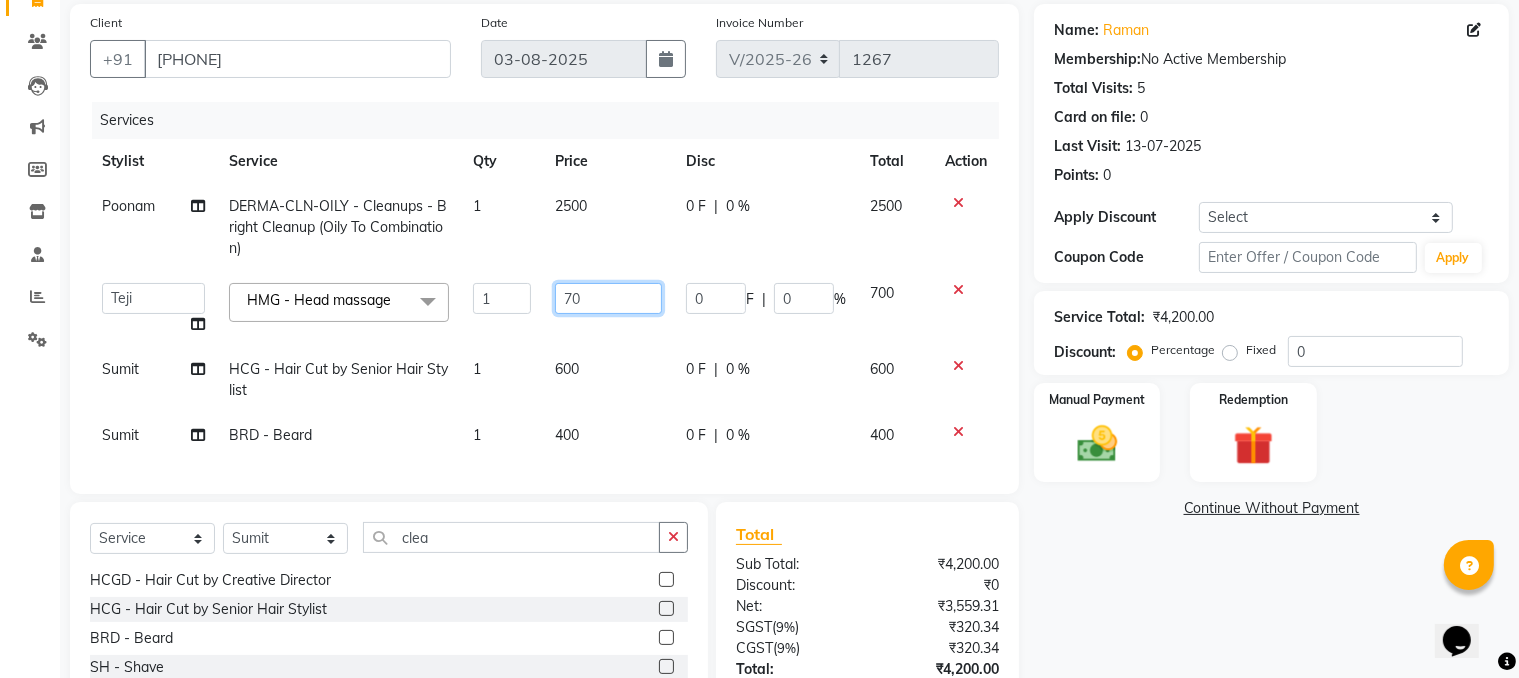 type on "7" 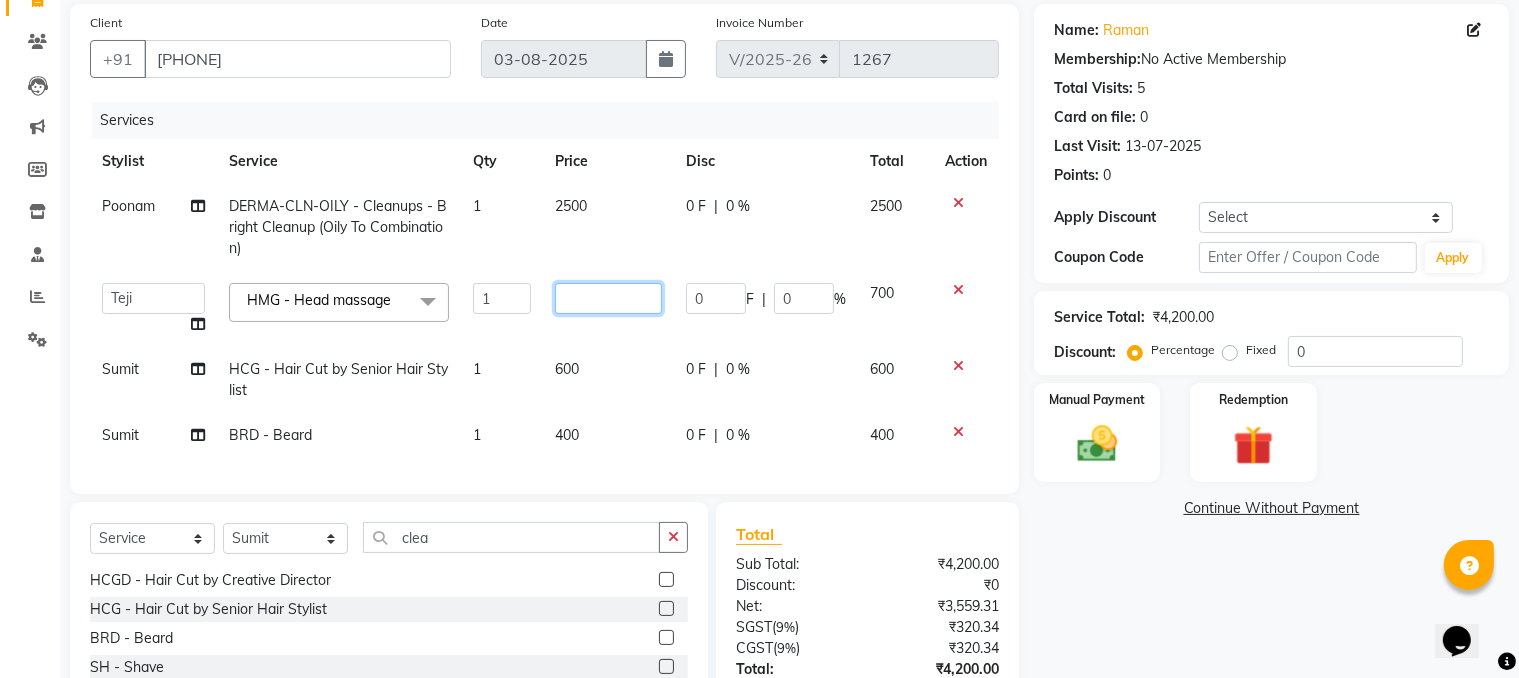 type on "6" 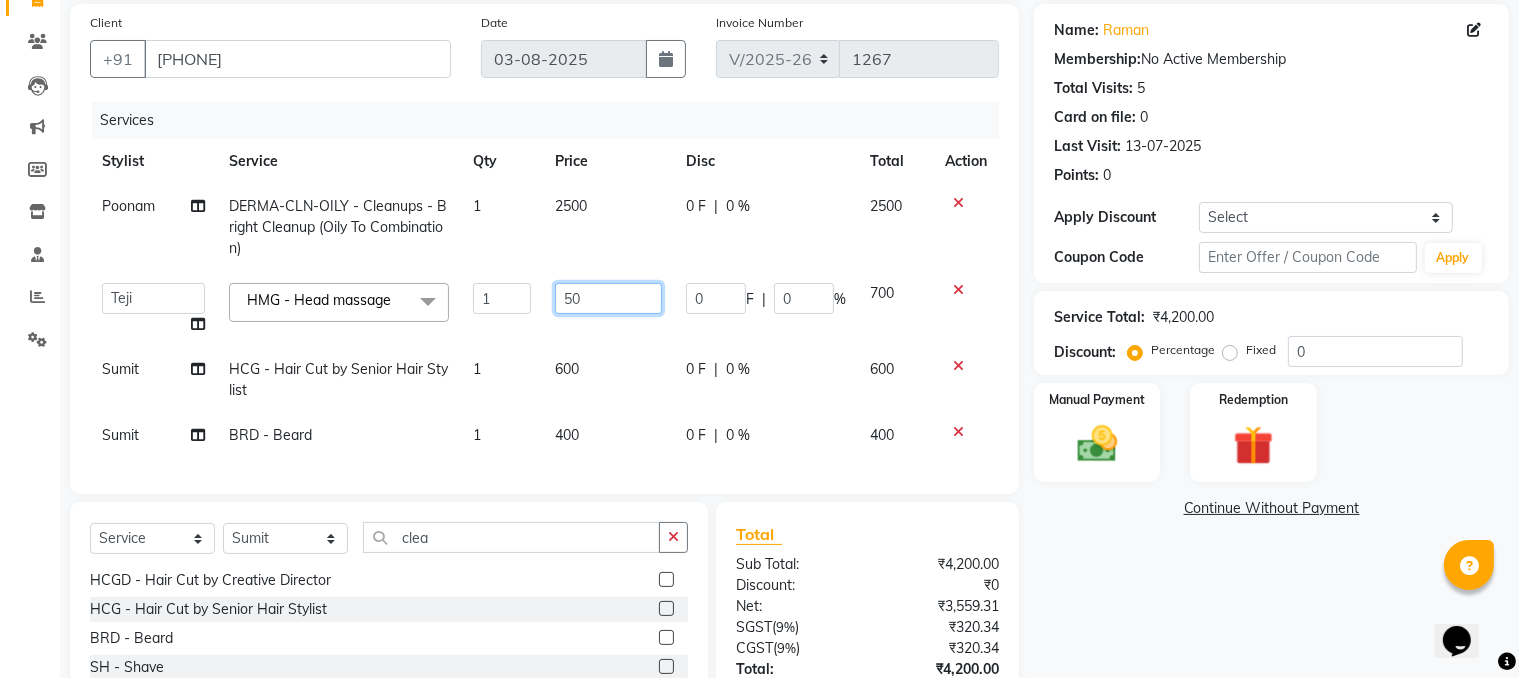 type on "500" 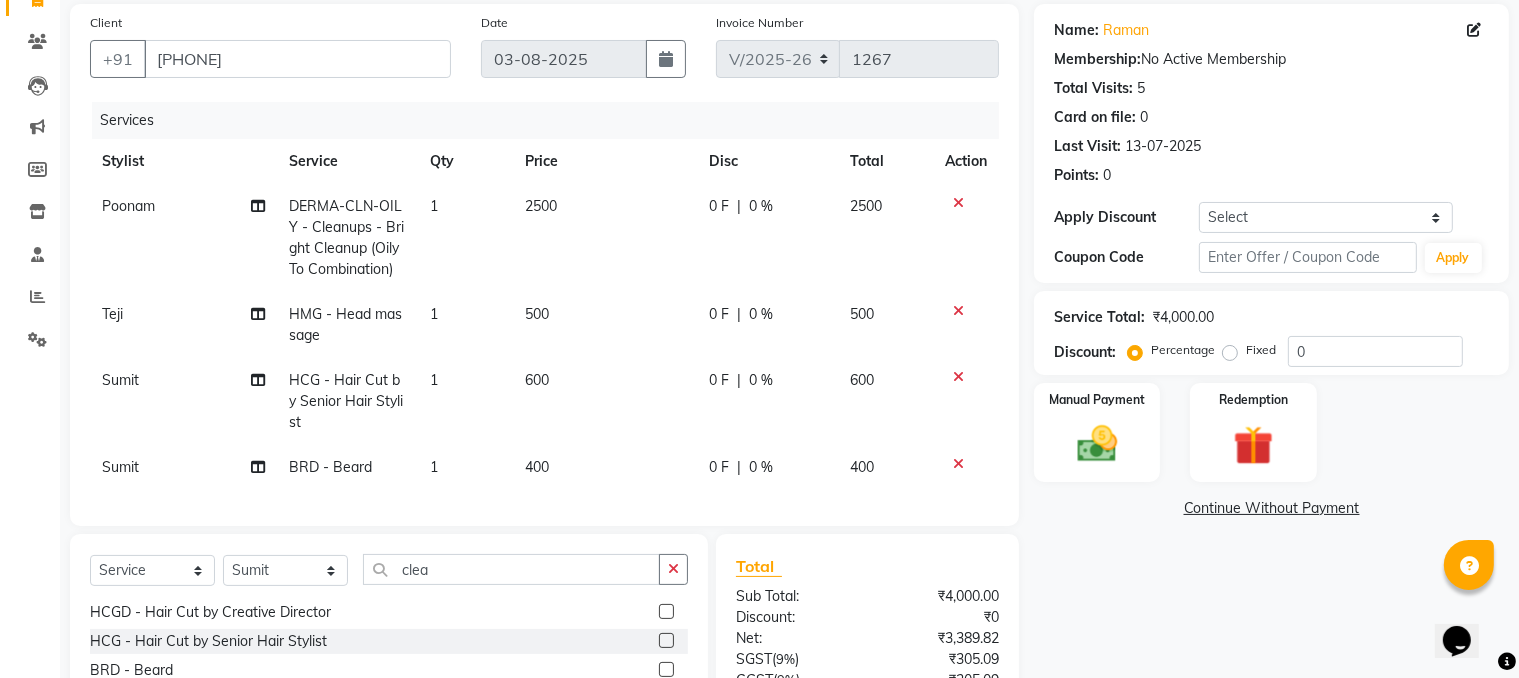 click on "600" 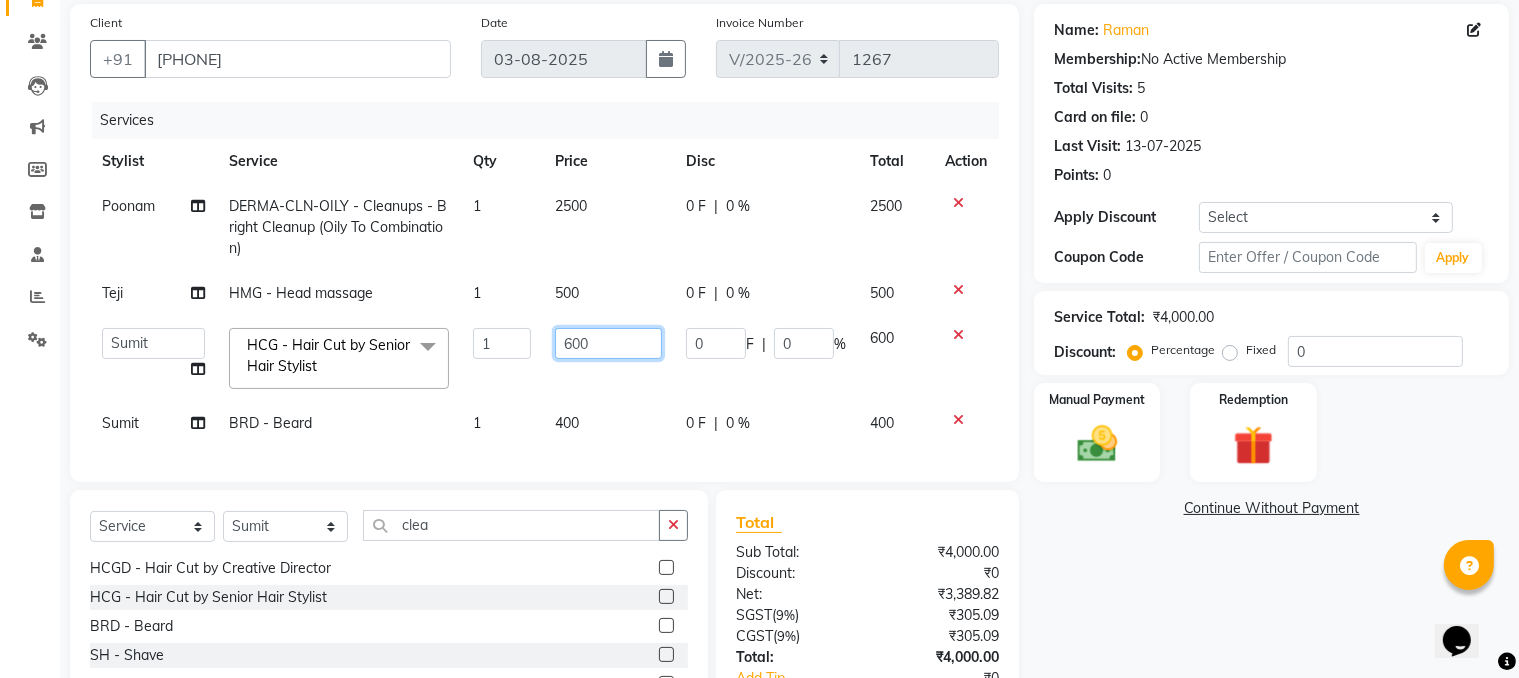 click on "600" 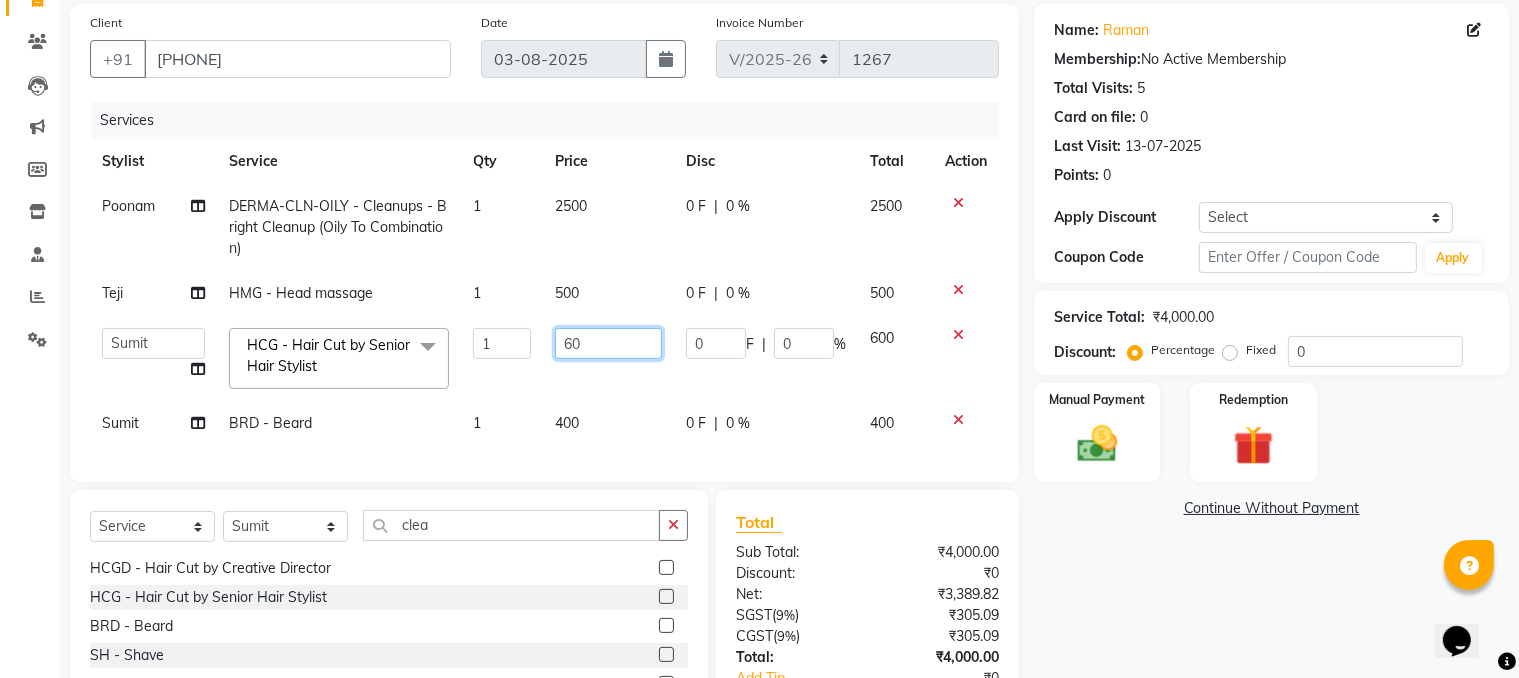type on "6" 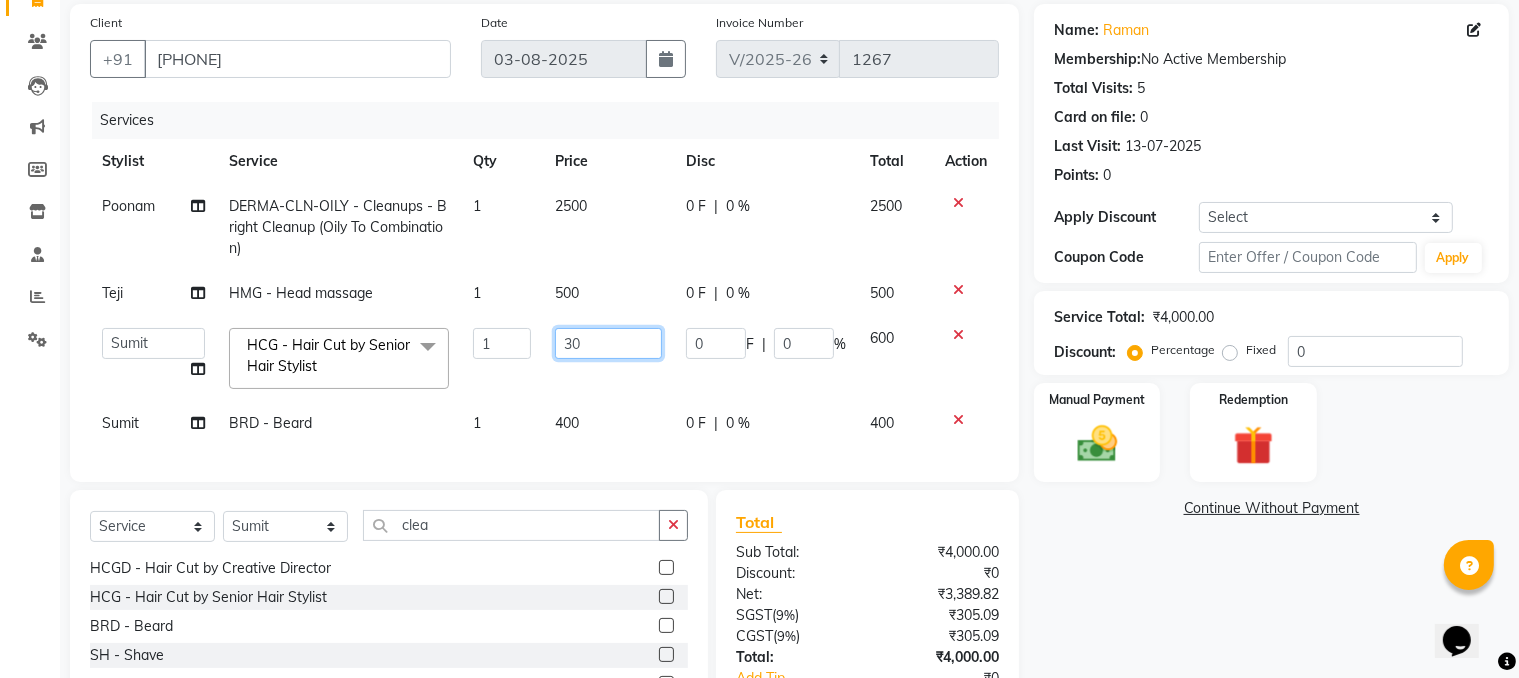 type on "300" 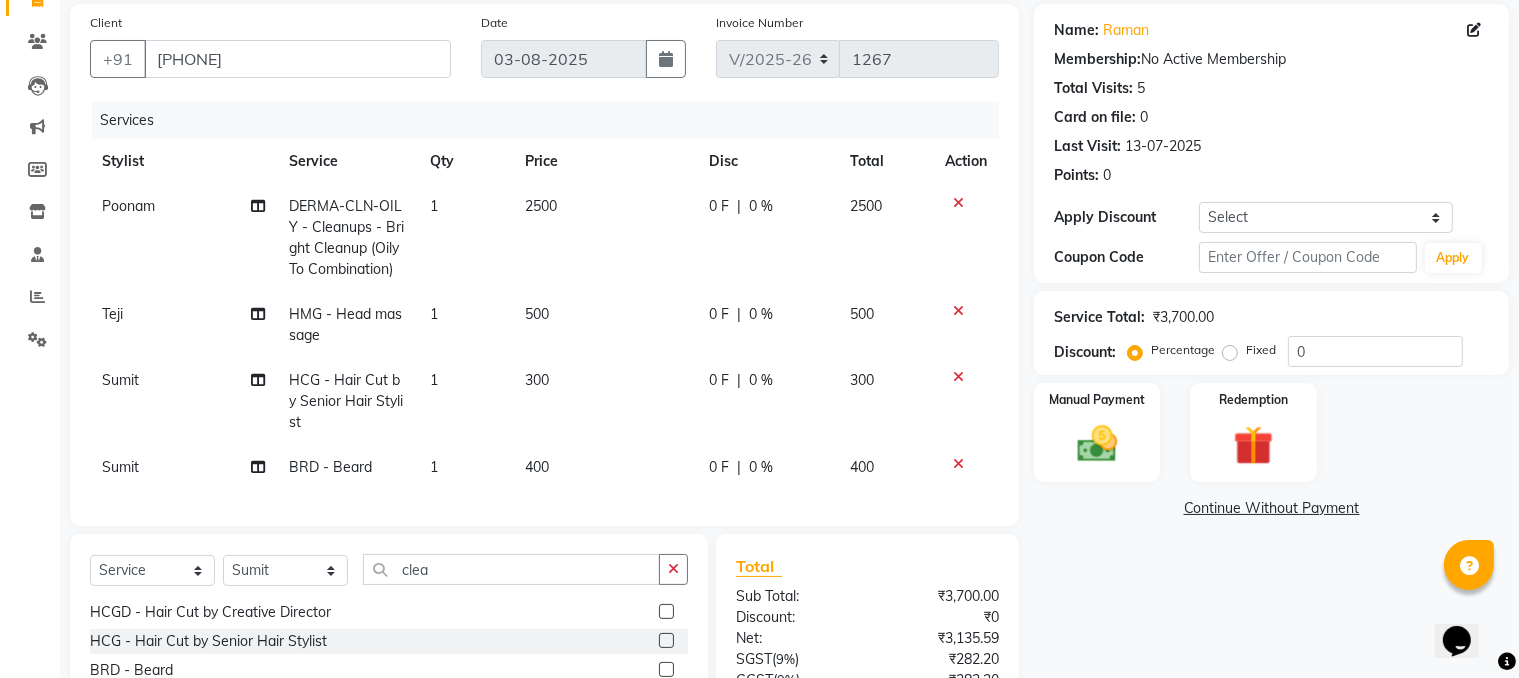 click on "[NAME] DERMA-CLN-OILY - Cleanups - Bright Cleanup (Oily To Combination) 1 2500 0 F | 0 % 2500 [NAME] HMG - Head massage 1 500 0 F | 0 % 500 [NAME] HCG - Hair Cut by Senior Hair Stylist 1 300 0 F | 0 % 300 [NAME] BRD - Beard 1 400 0 F | 0 % 400" 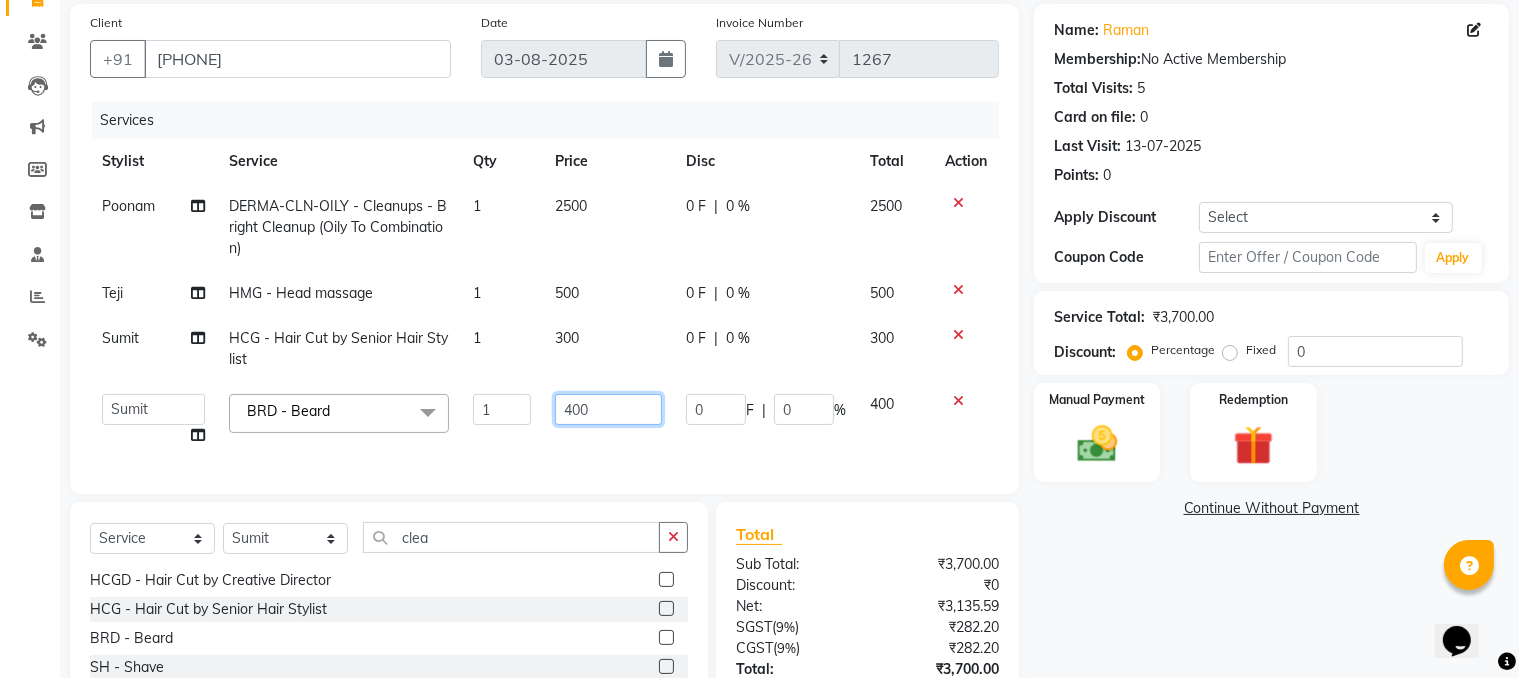 click on "400" 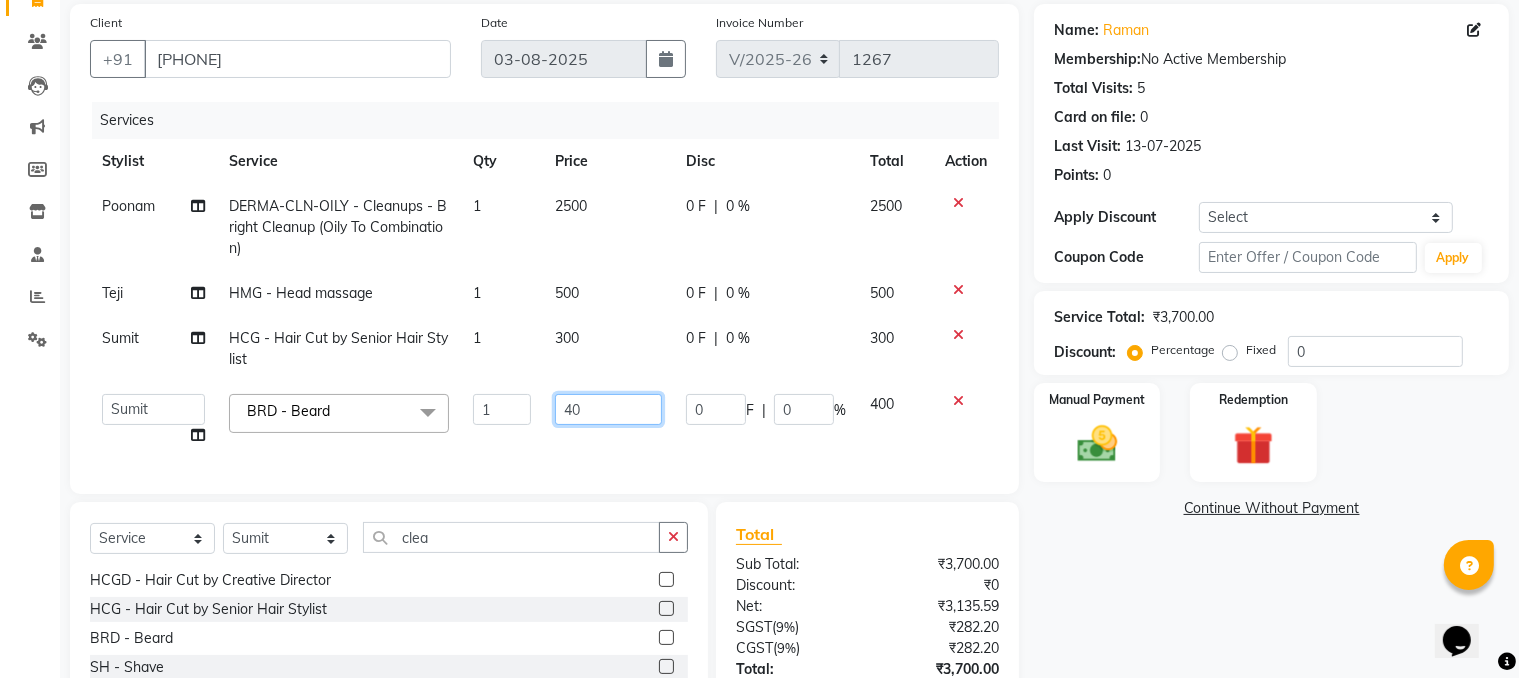 type on "4" 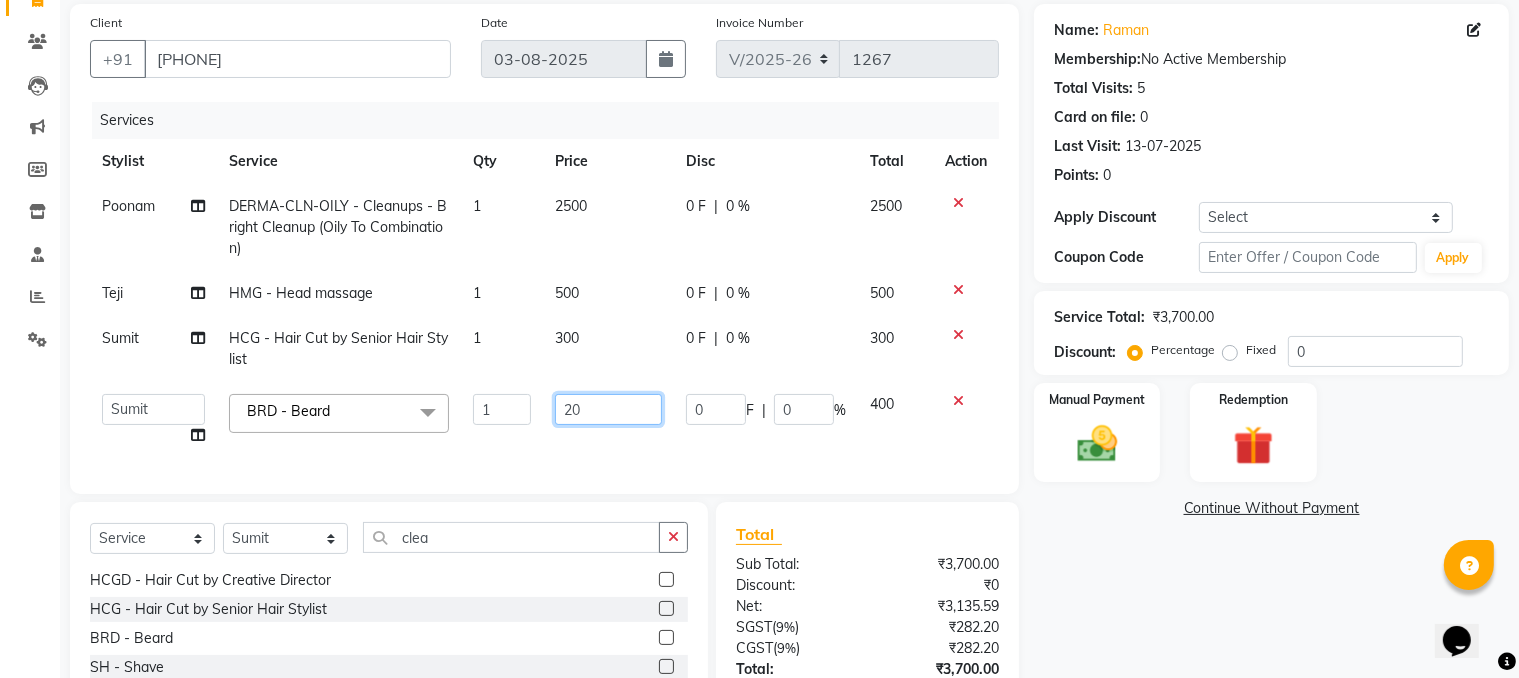 type on "200" 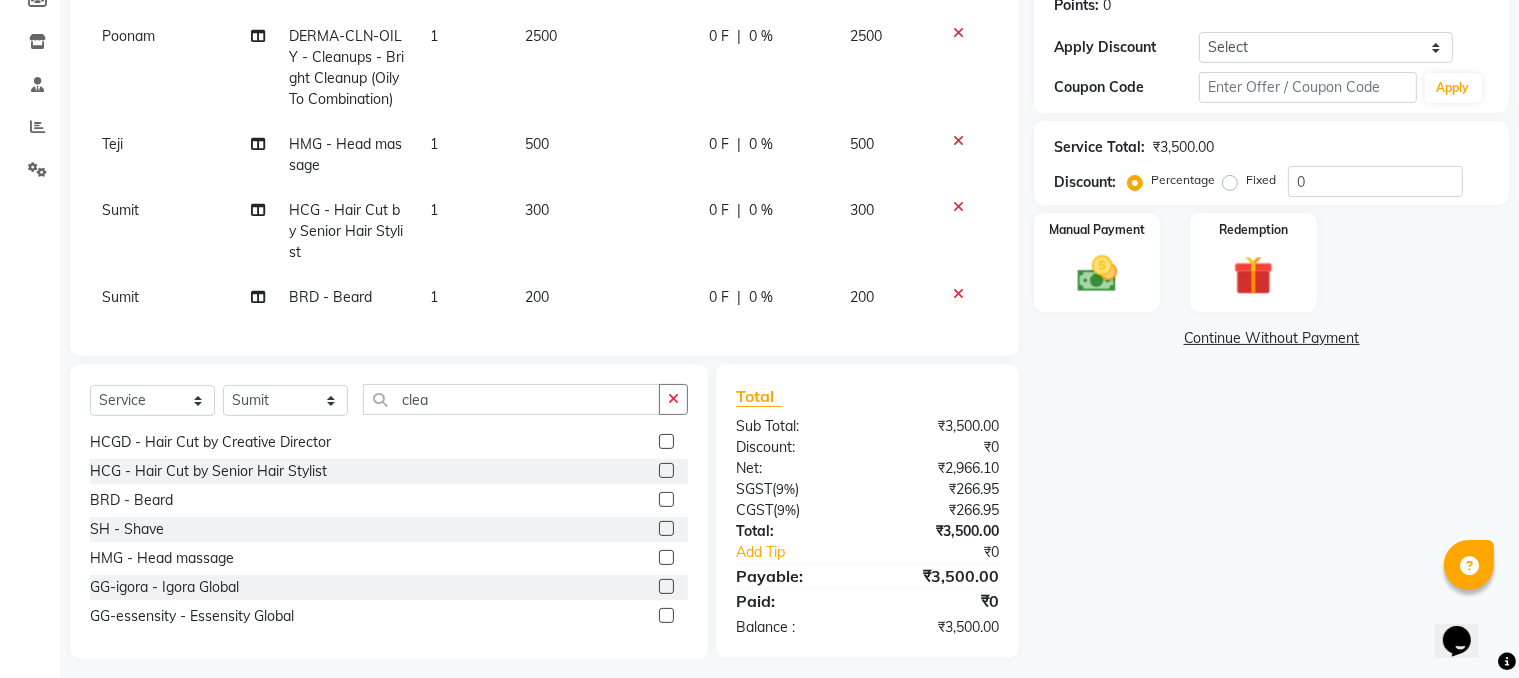 scroll, scrollTop: 344, scrollLeft: 0, axis: vertical 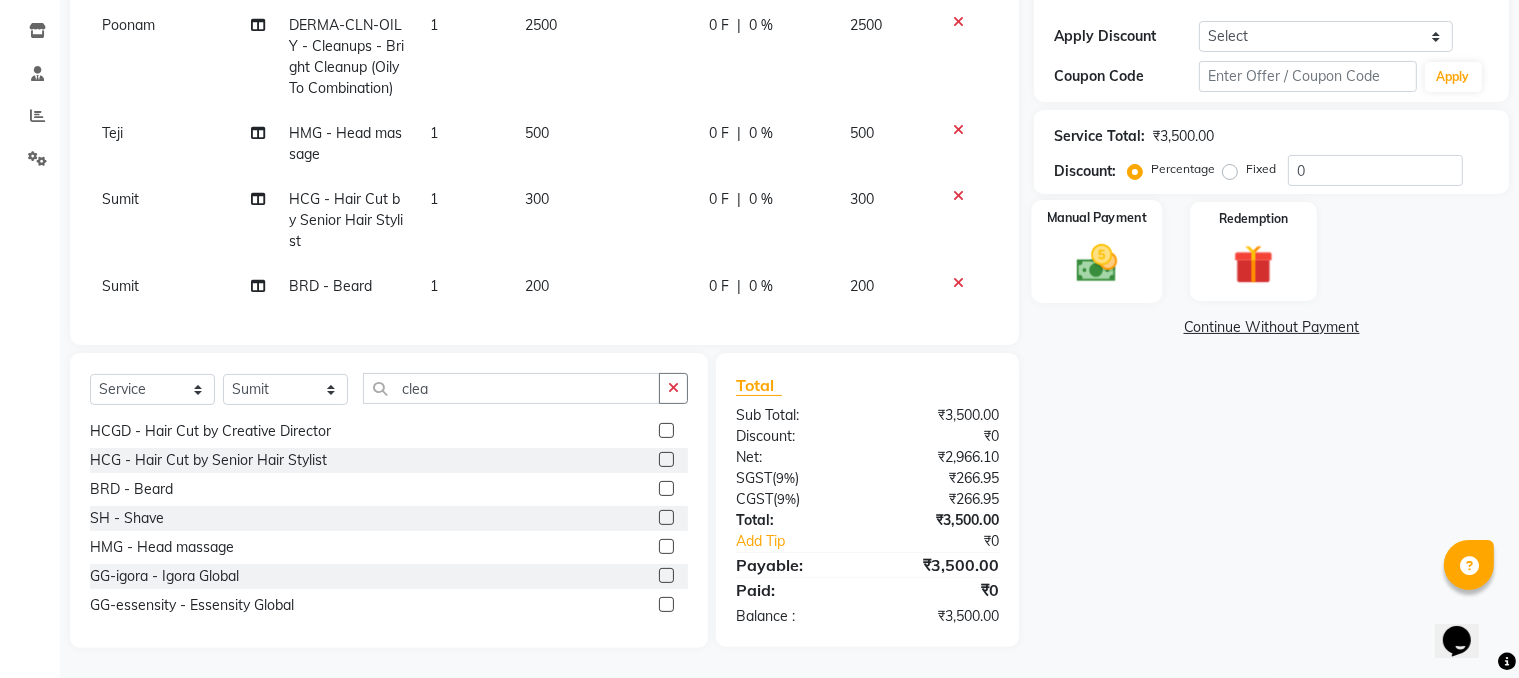 click on "Manual Payment" 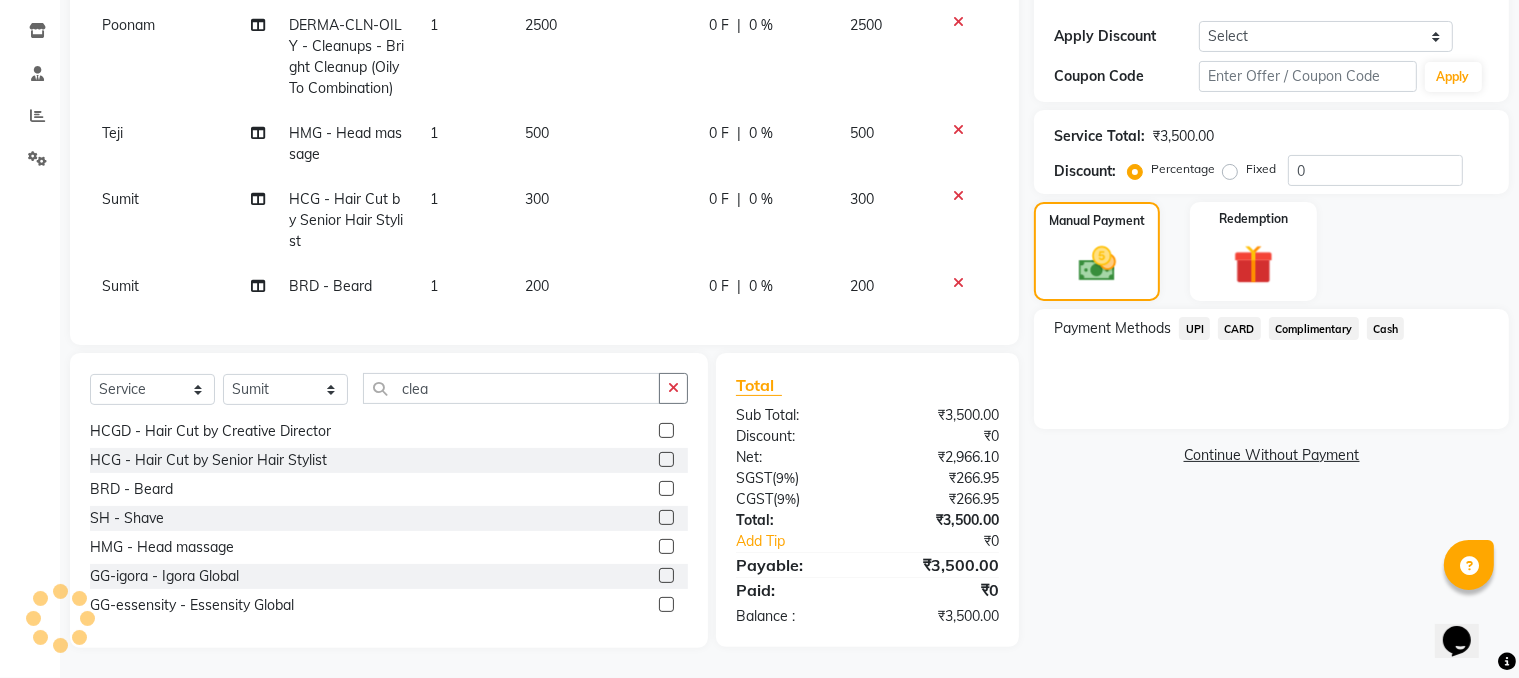 click on "UPI" 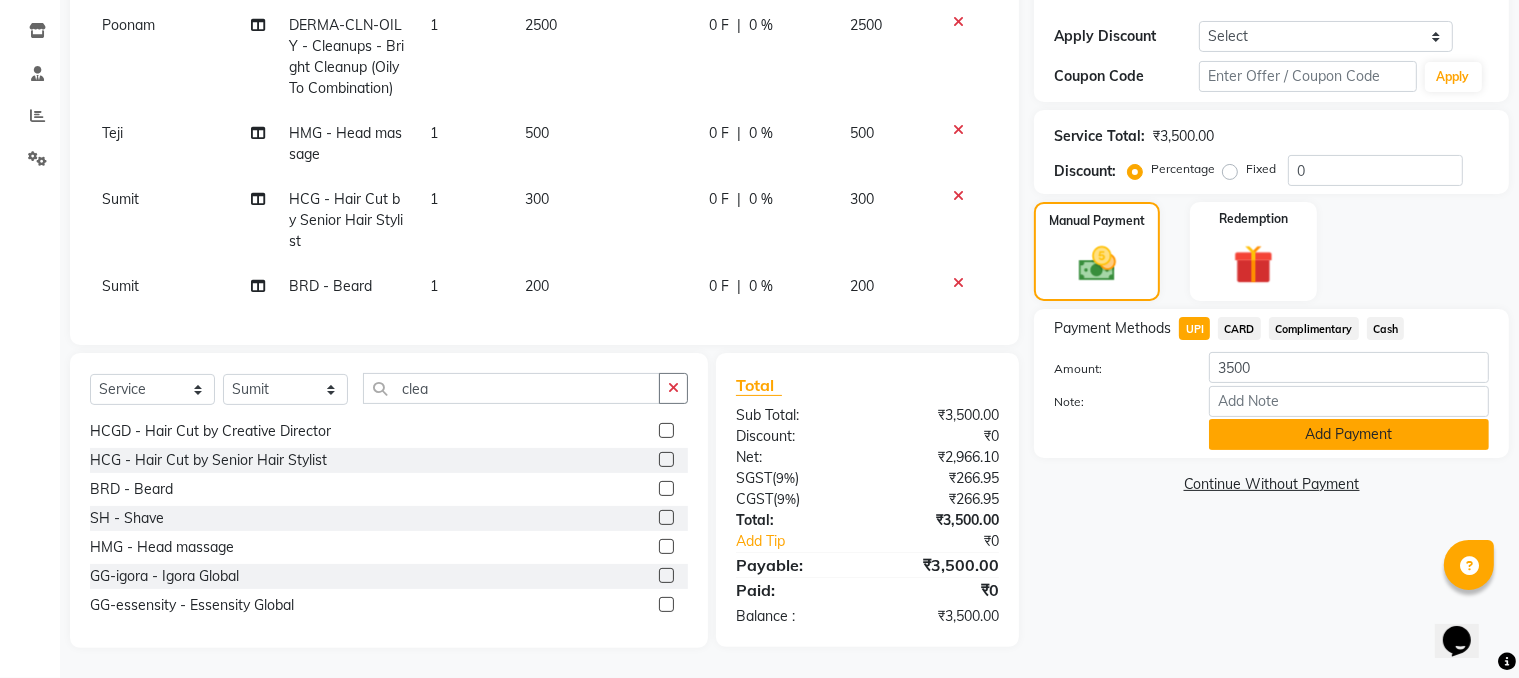 click on "Add Payment" 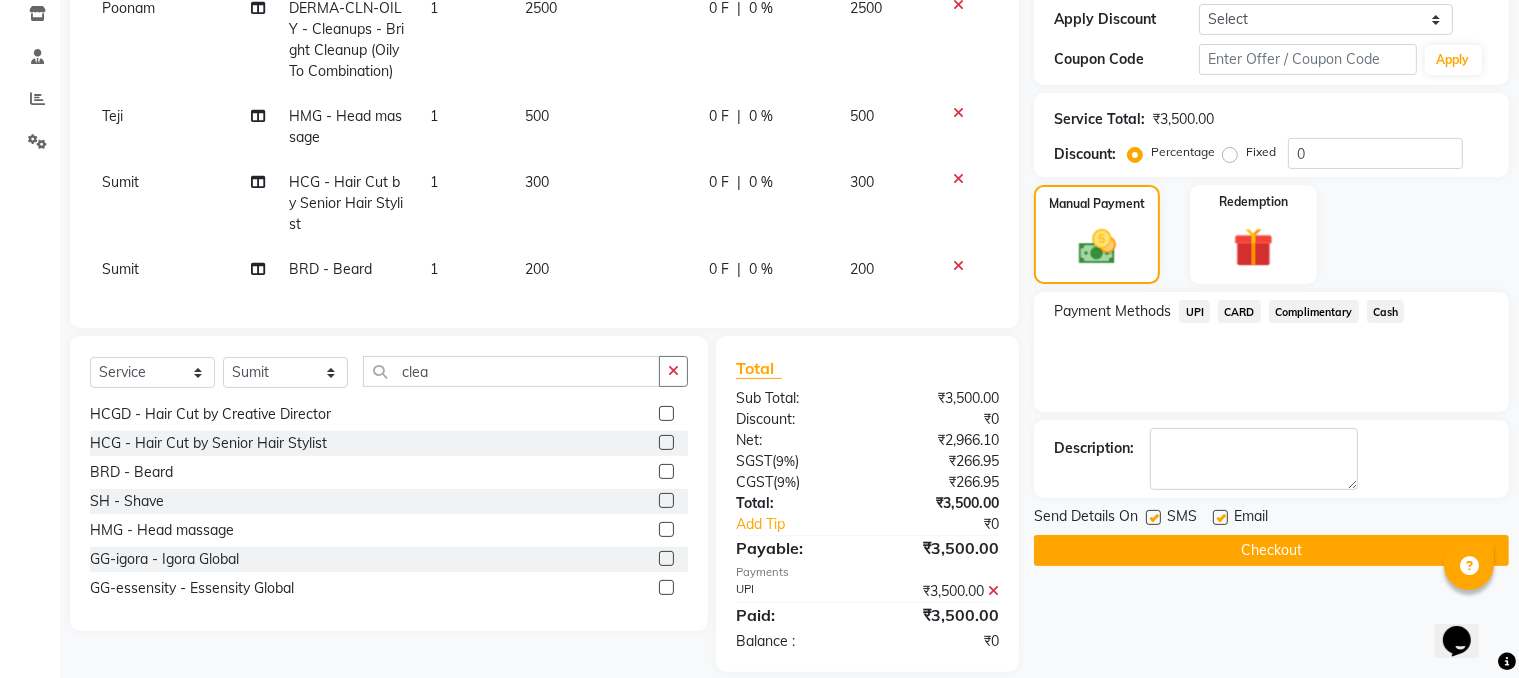 click on "Checkout" 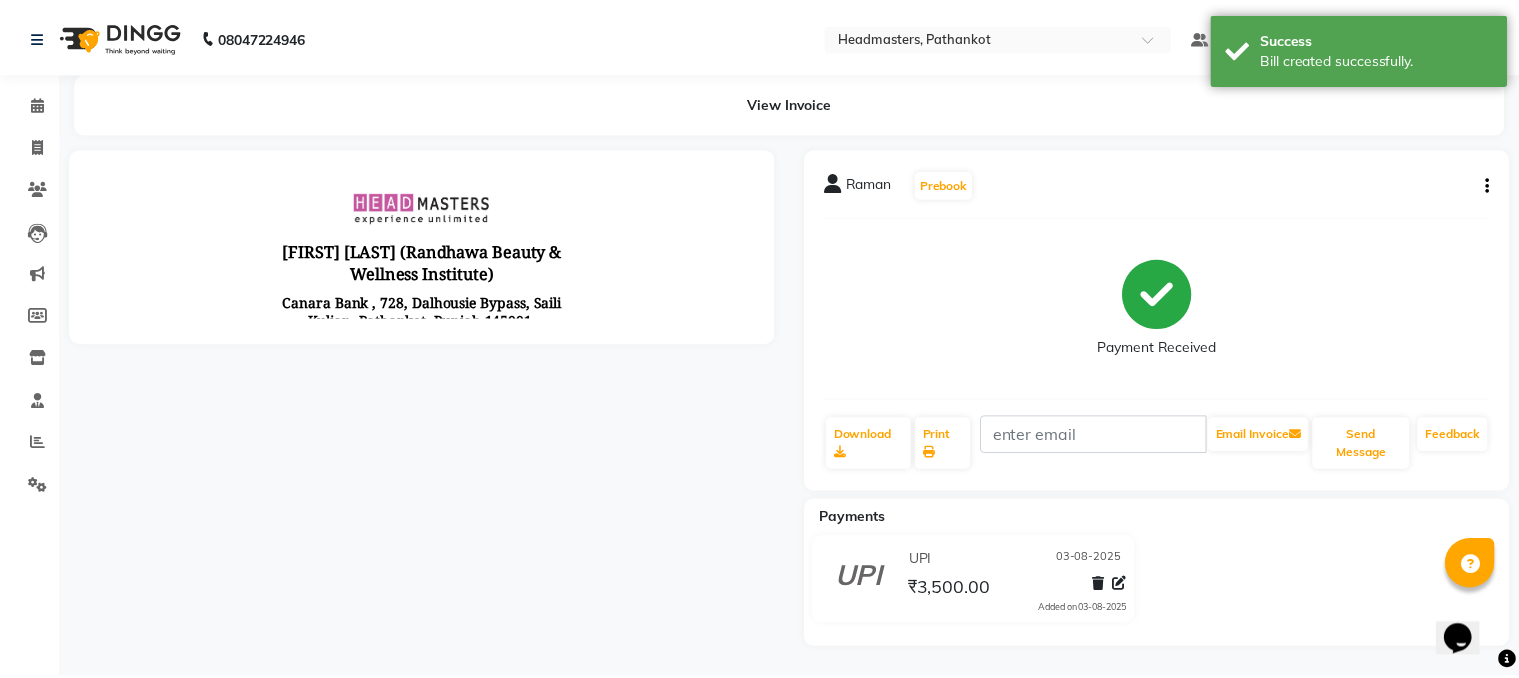 scroll, scrollTop: 0, scrollLeft: 0, axis: both 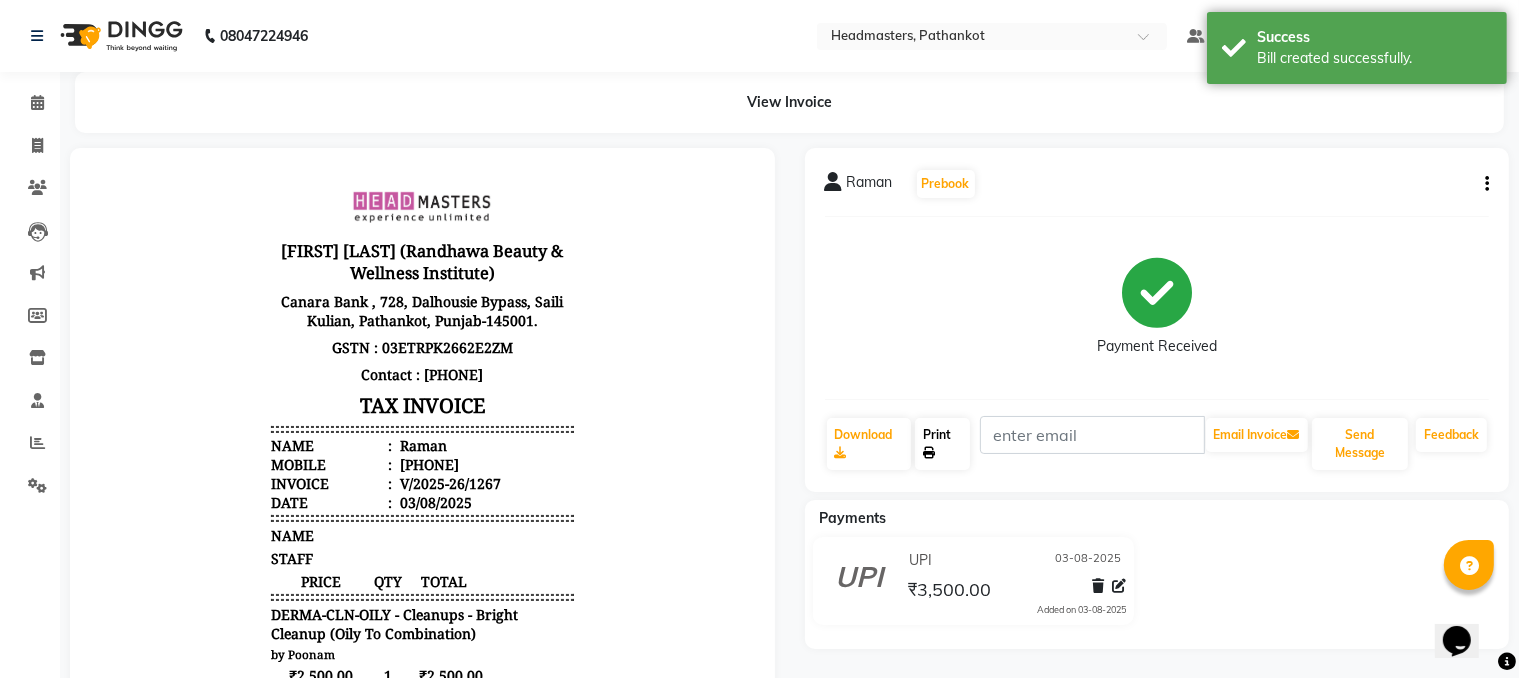 click on "Print" 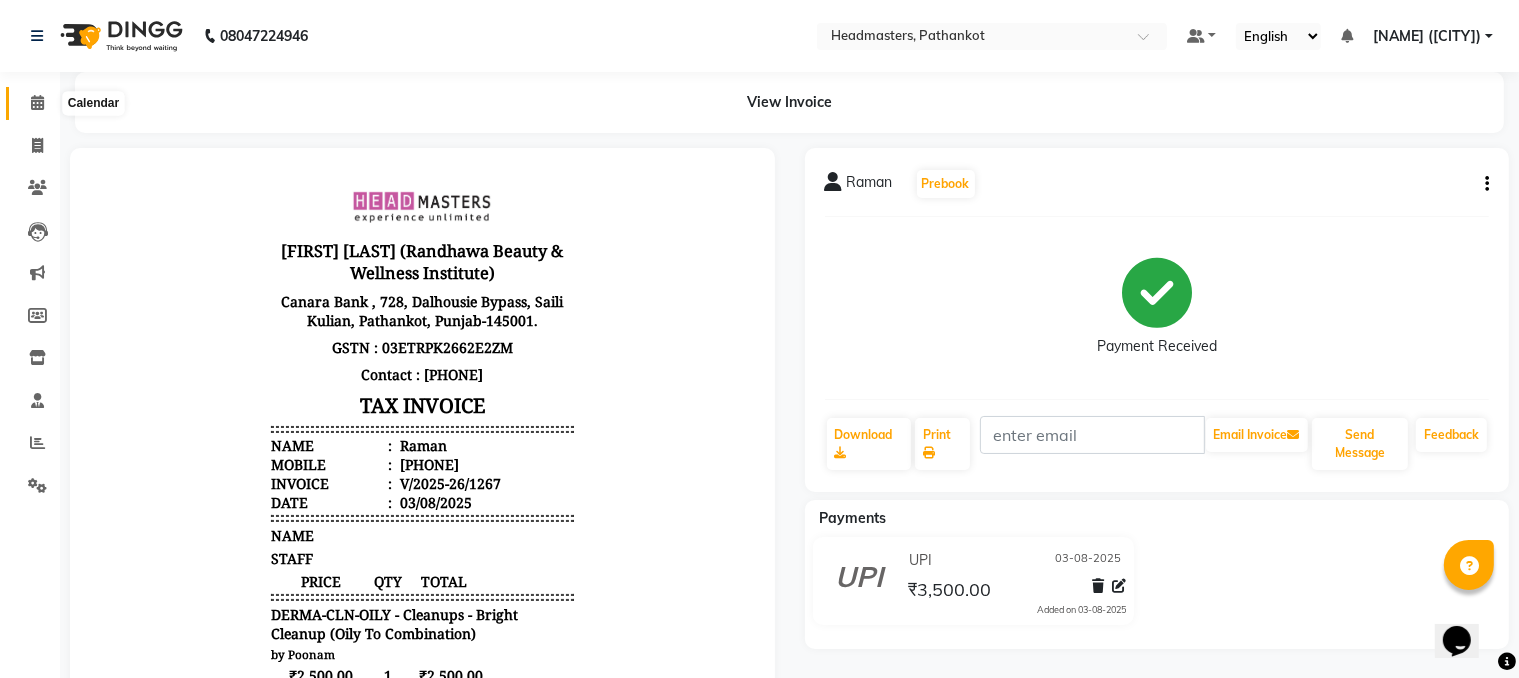 click 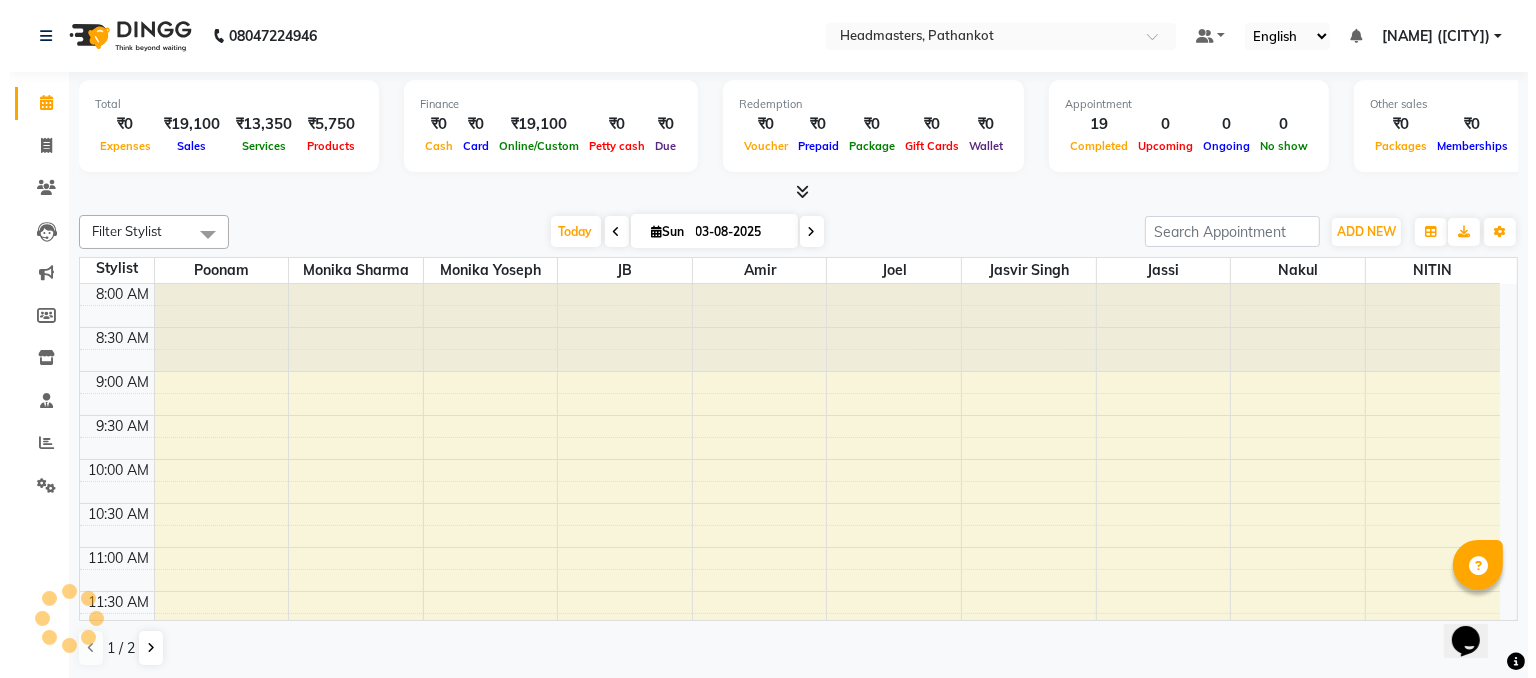 scroll, scrollTop: 0, scrollLeft: 0, axis: both 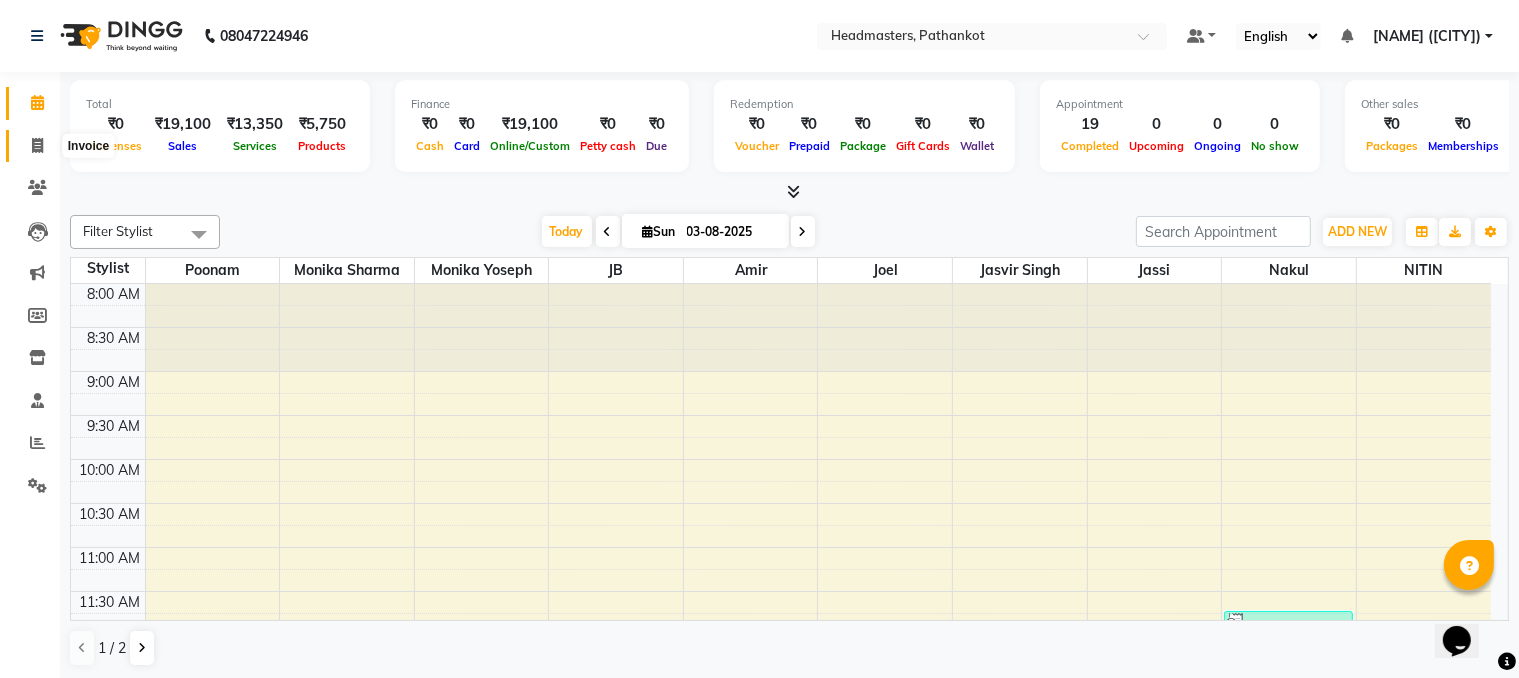 click 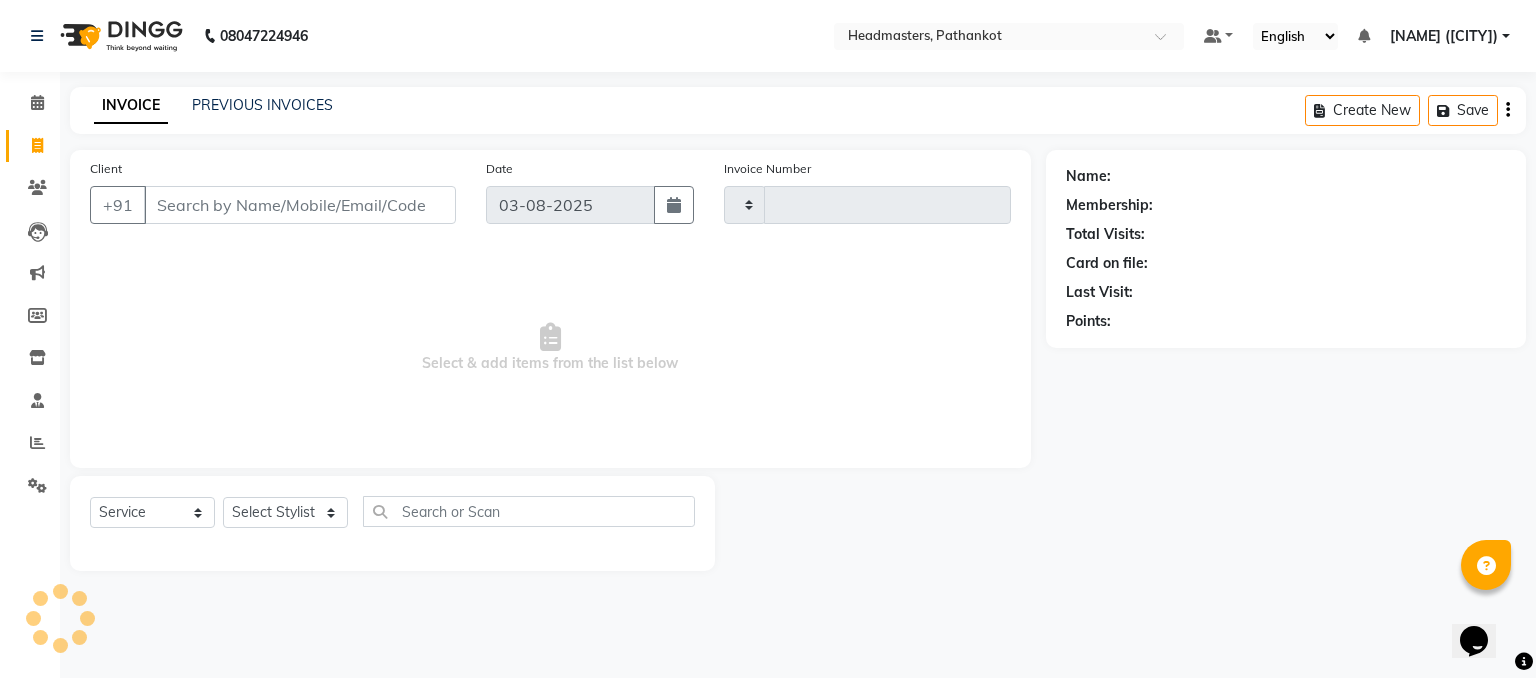 type on "1268" 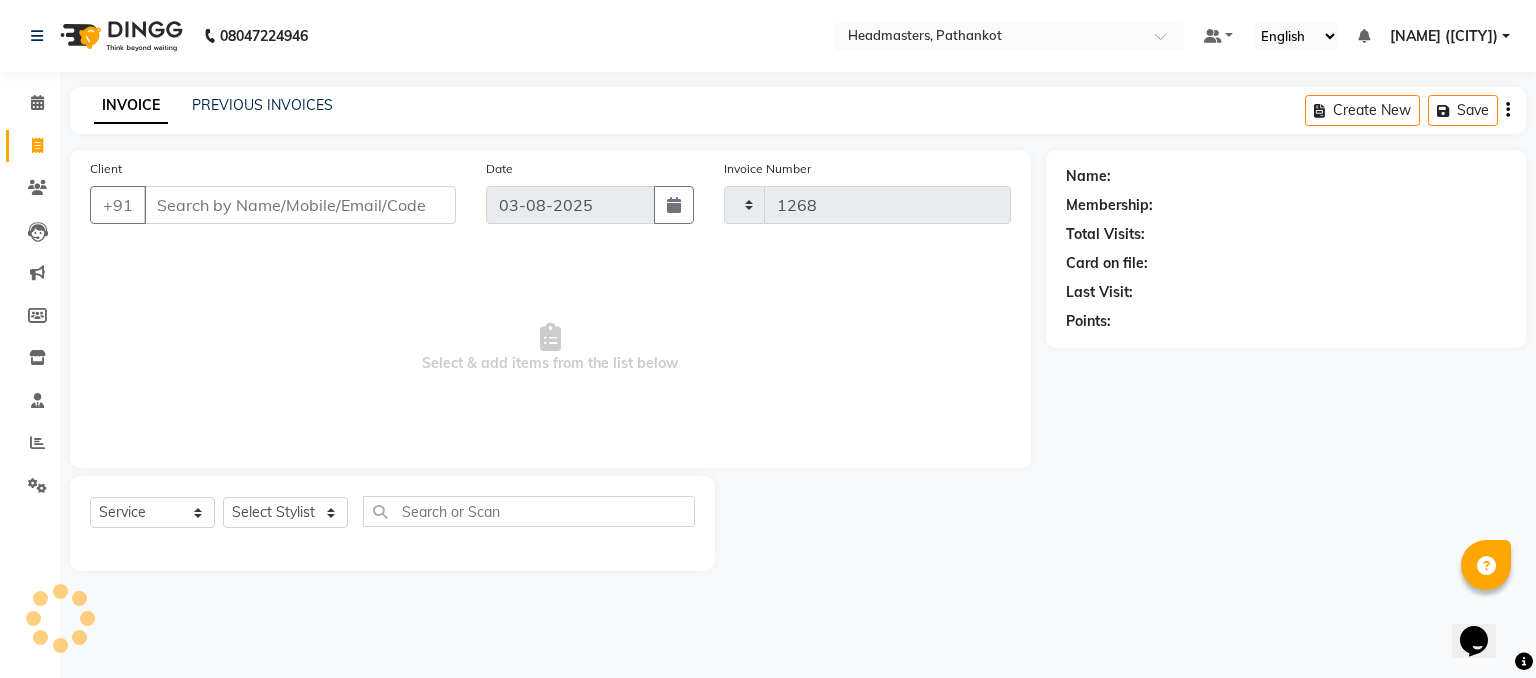 select on "7530" 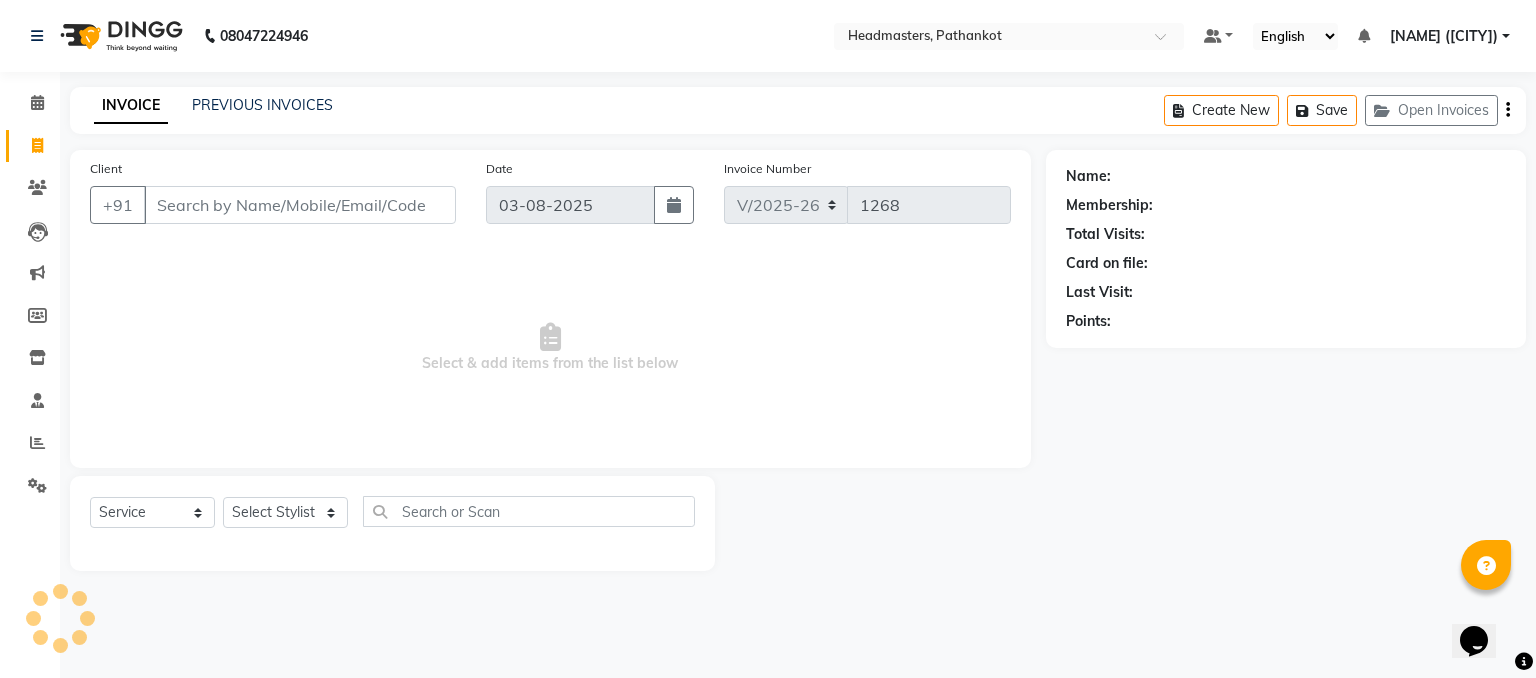 select on "66904" 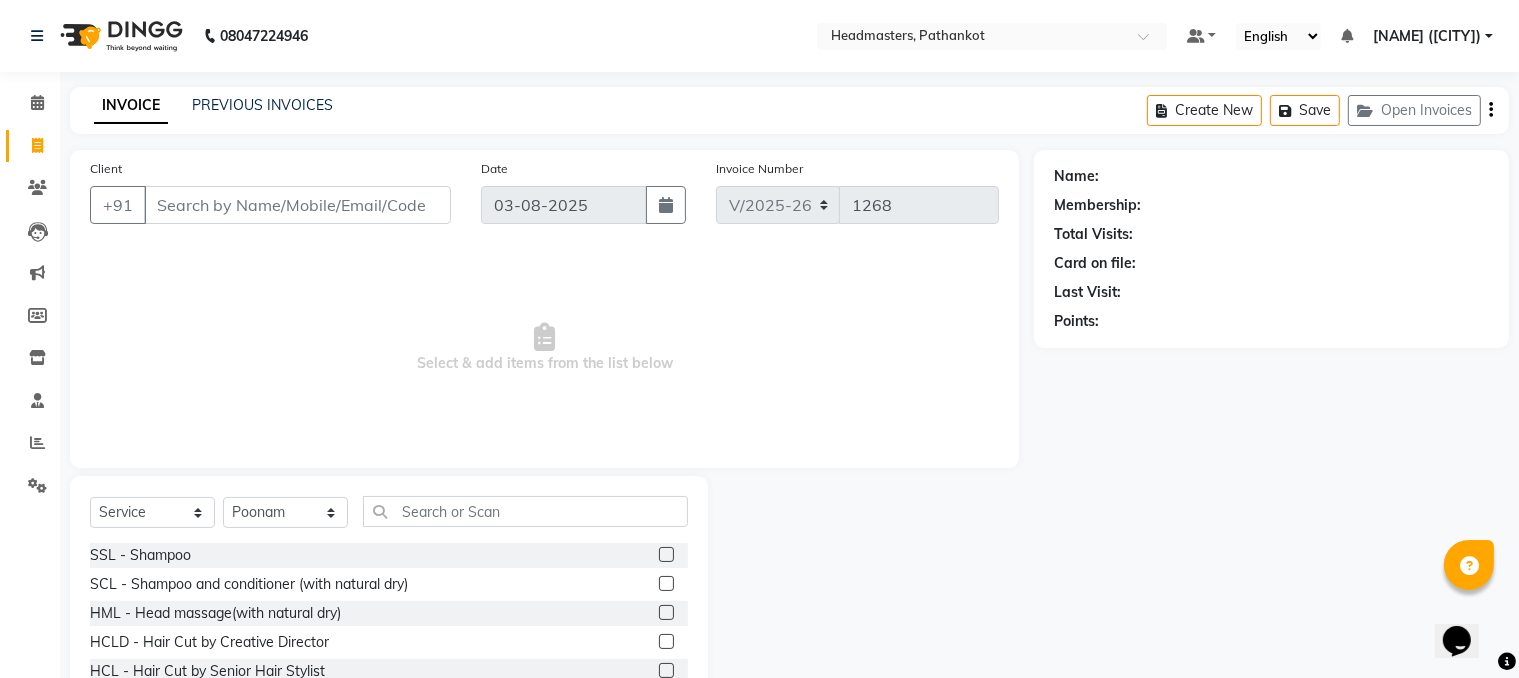 click on "Client" at bounding box center (297, 205) 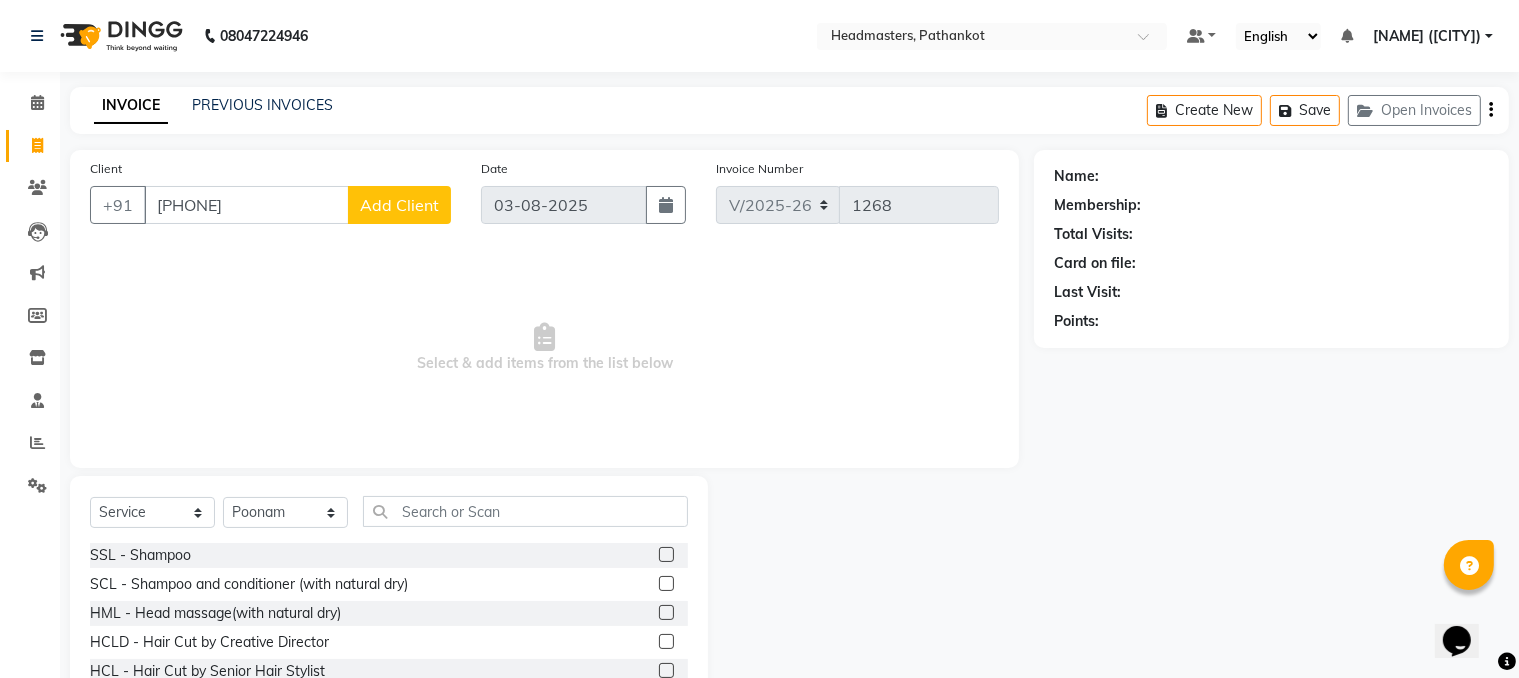type on "[PHONE]" 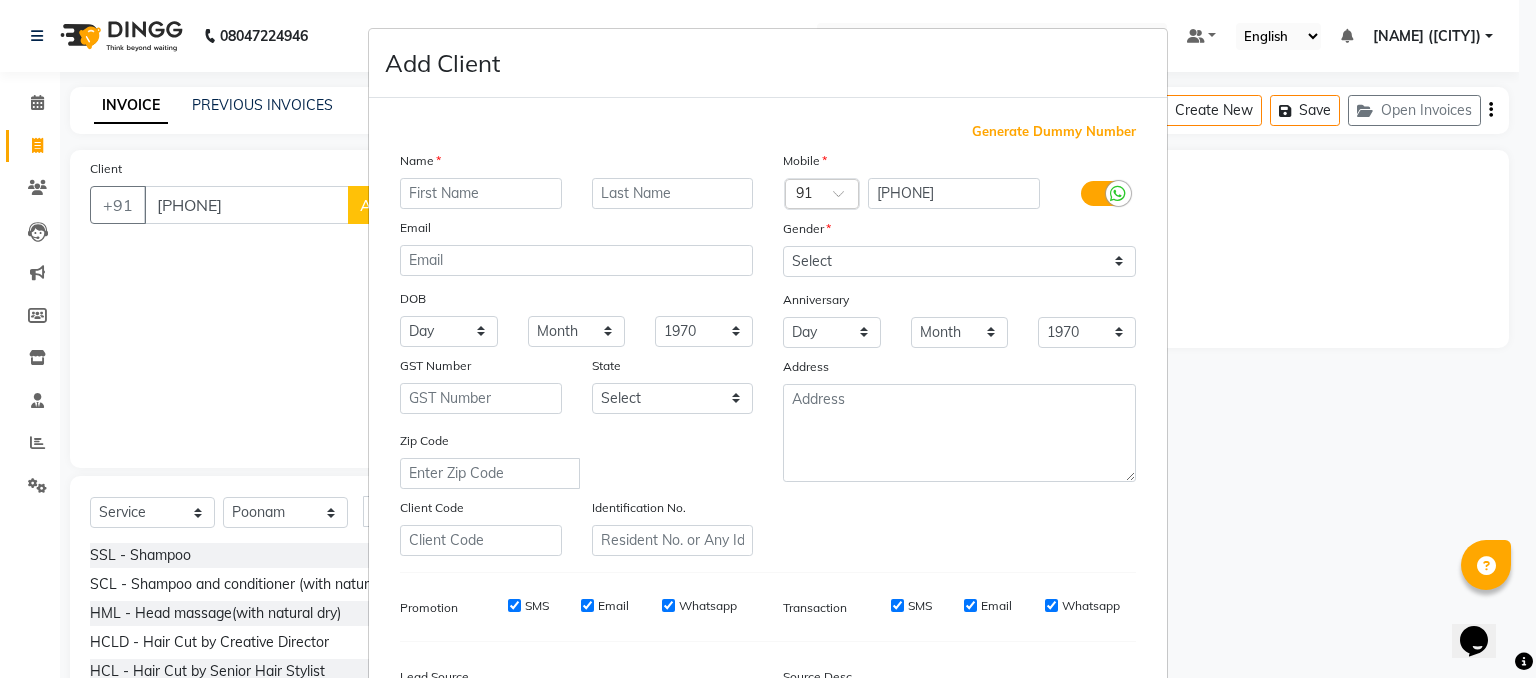 click at bounding box center [481, 193] 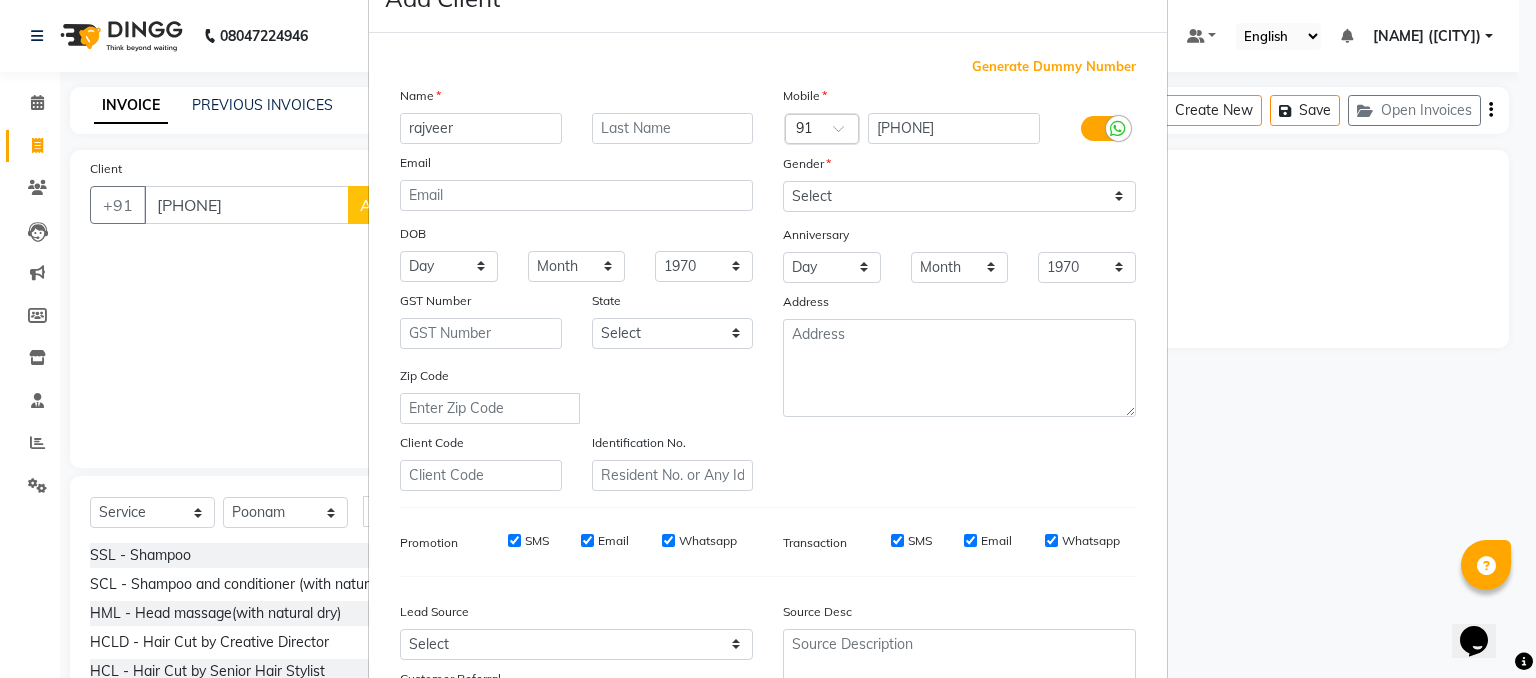 scroll, scrollTop: 100, scrollLeft: 0, axis: vertical 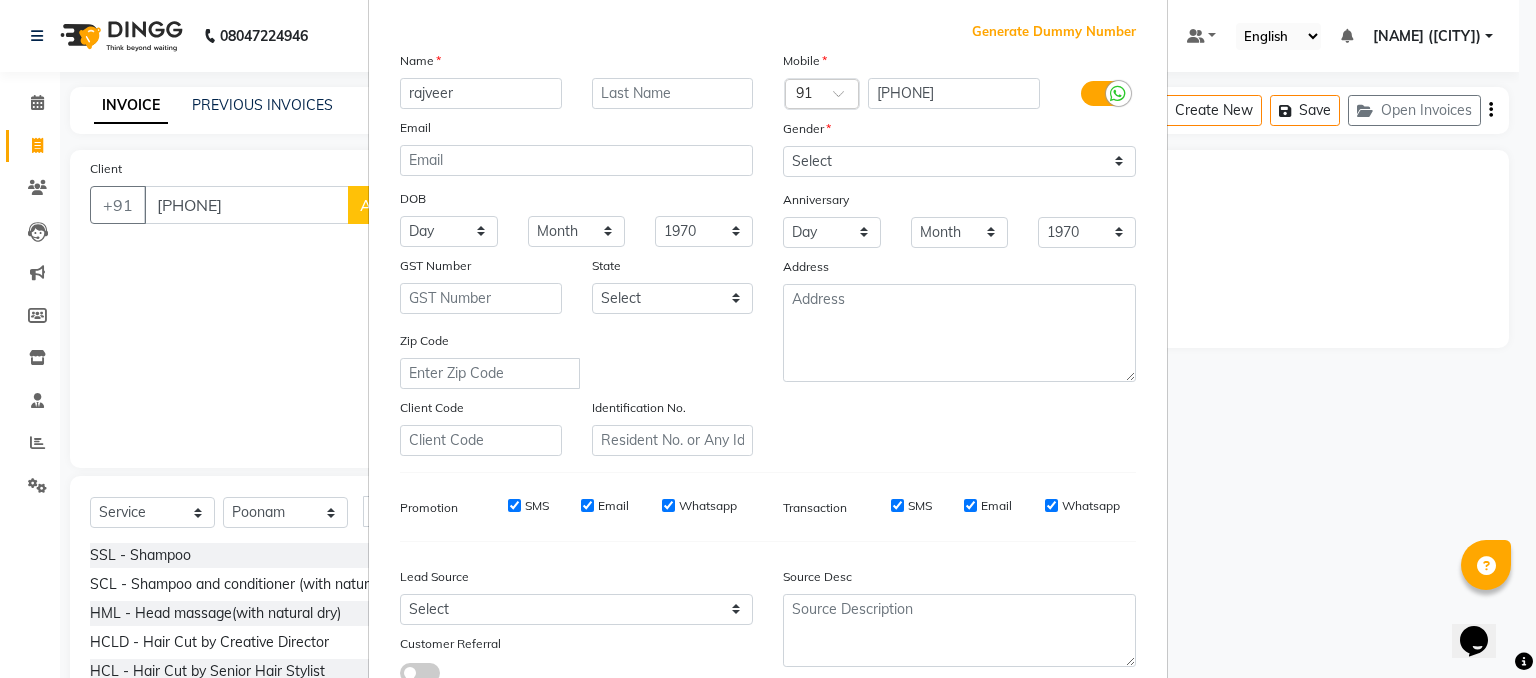 type on "rajveer" 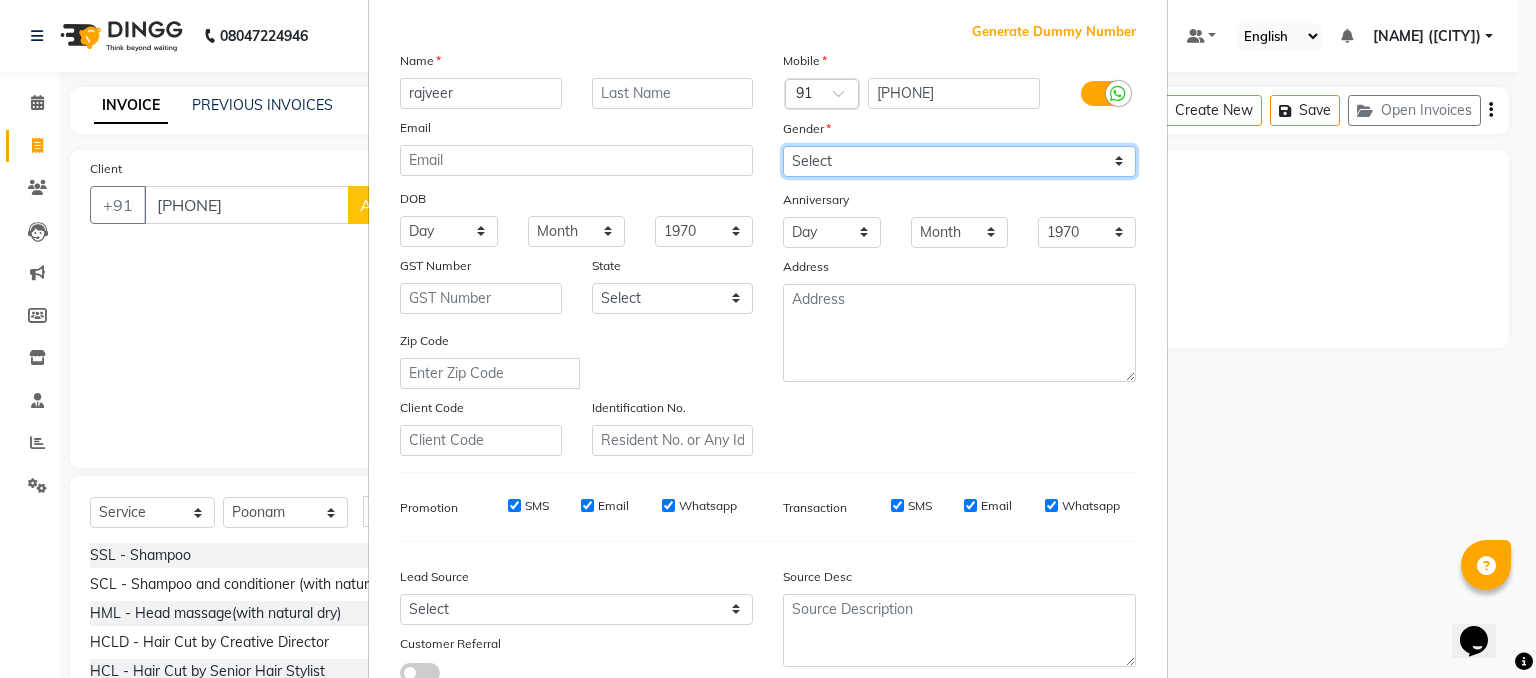 click on "Select Male Female Other Prefer Not To Say" at bounding box center (959, 161) 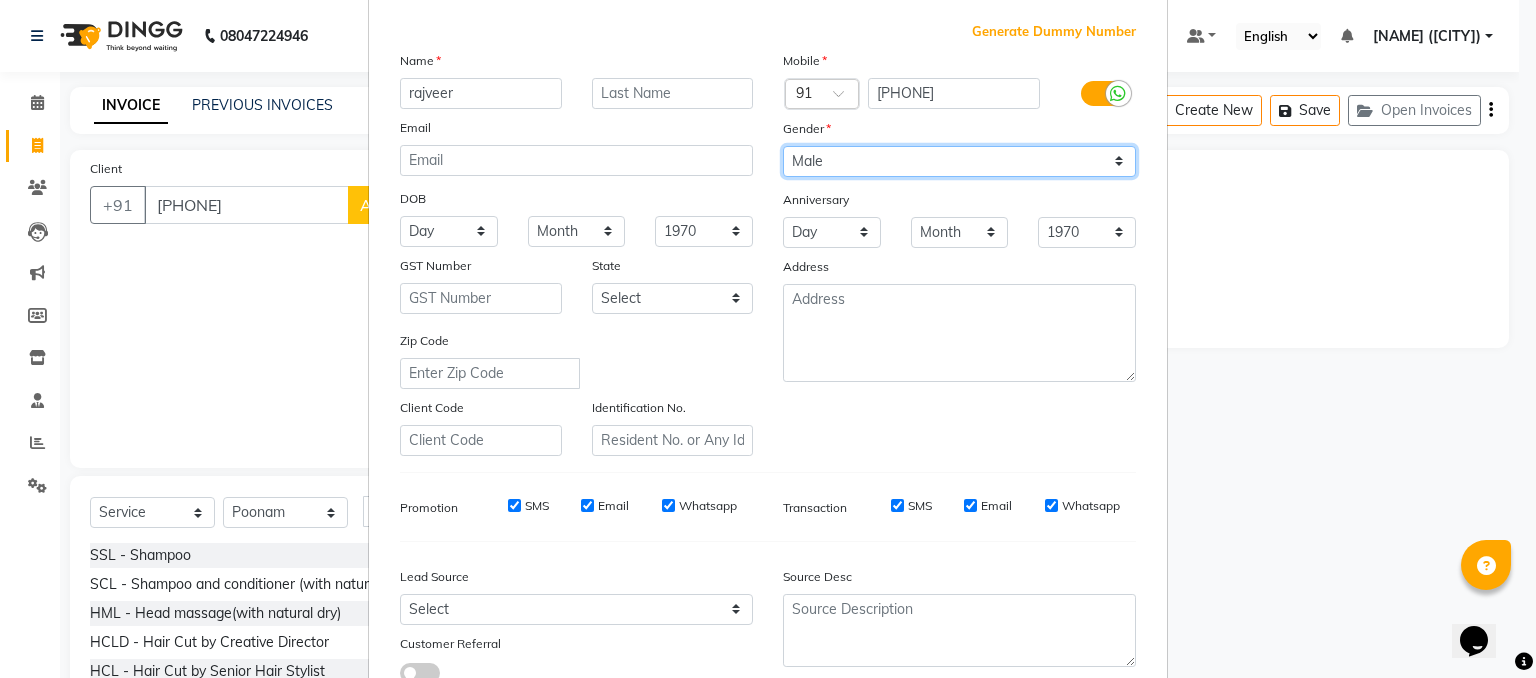 click on "Select Male Female Other Prefer Not To Say" at bounding box center [959, 161] 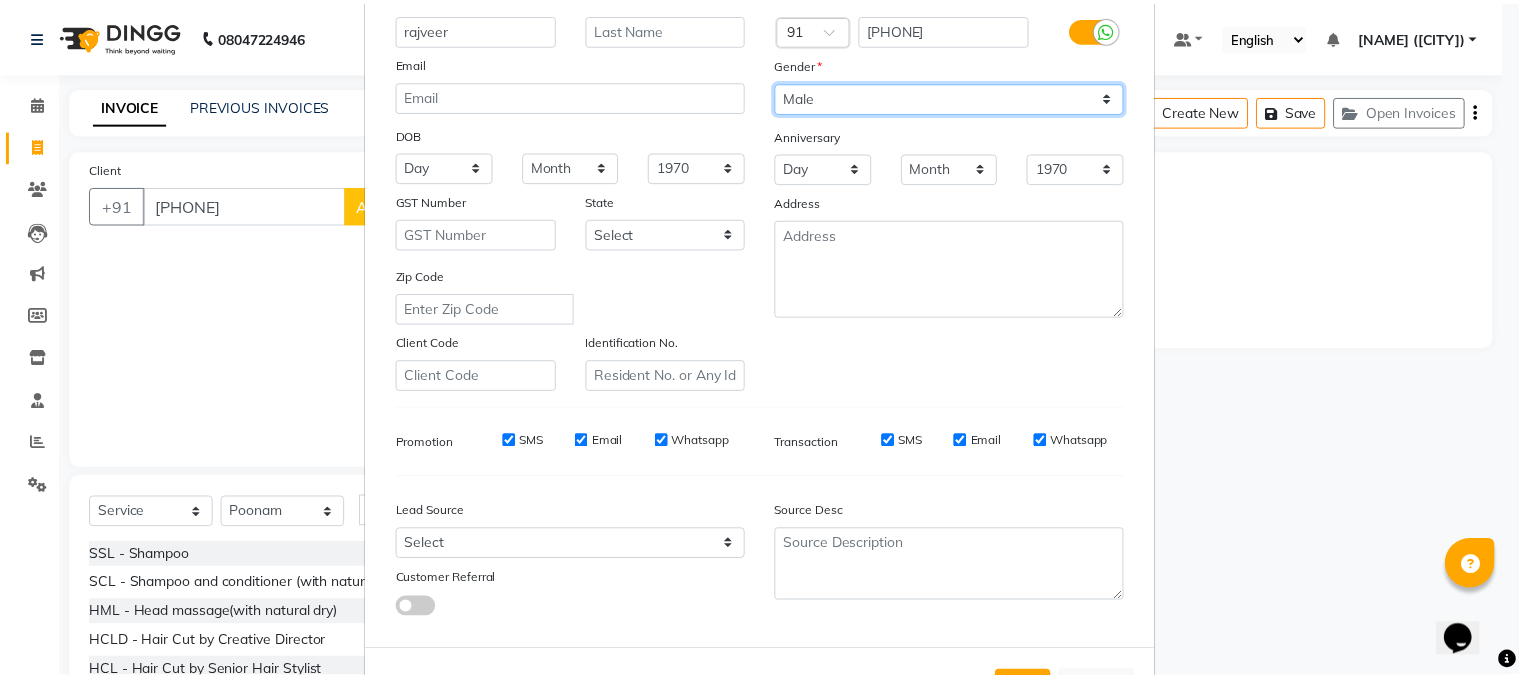 scroll, scrollTop: 254, scrollLeft: 0, axis: vertical 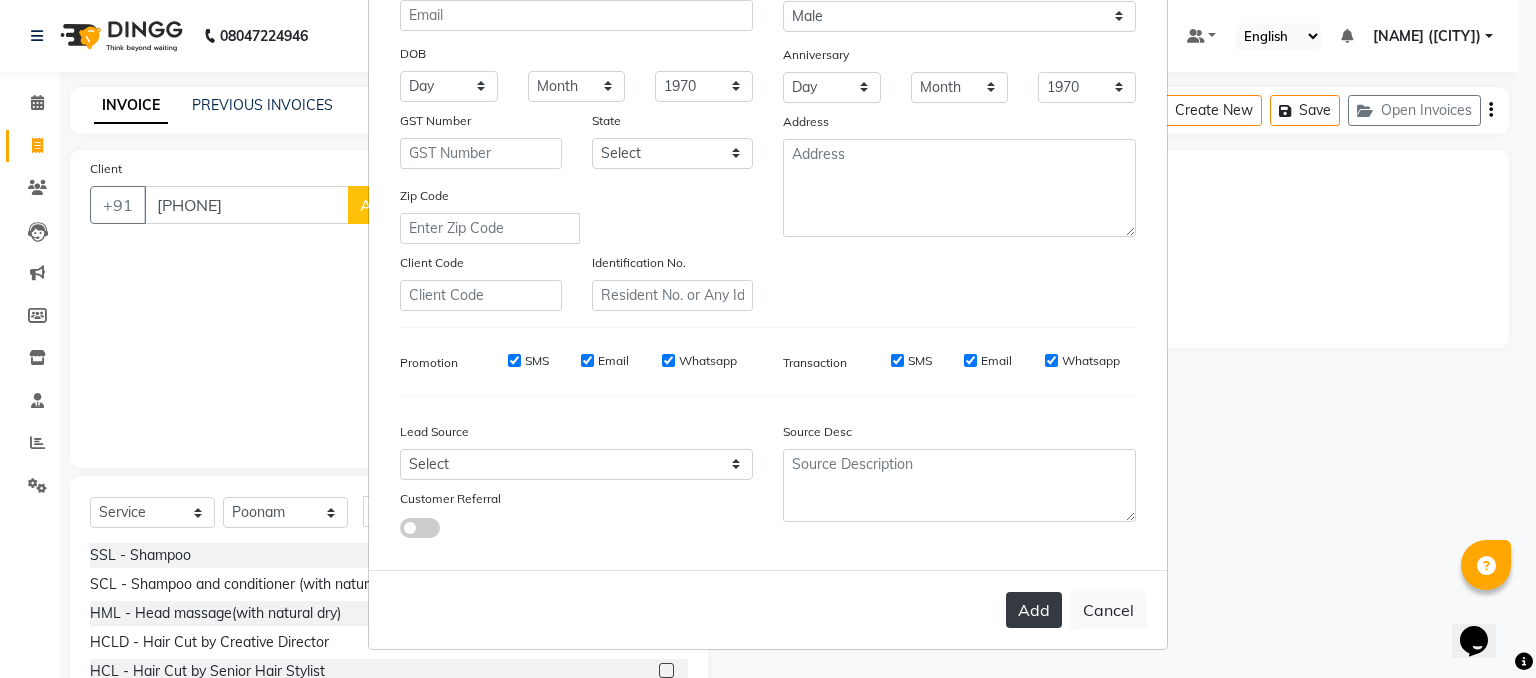 click on "Add" at bounding box center (1034, 610) 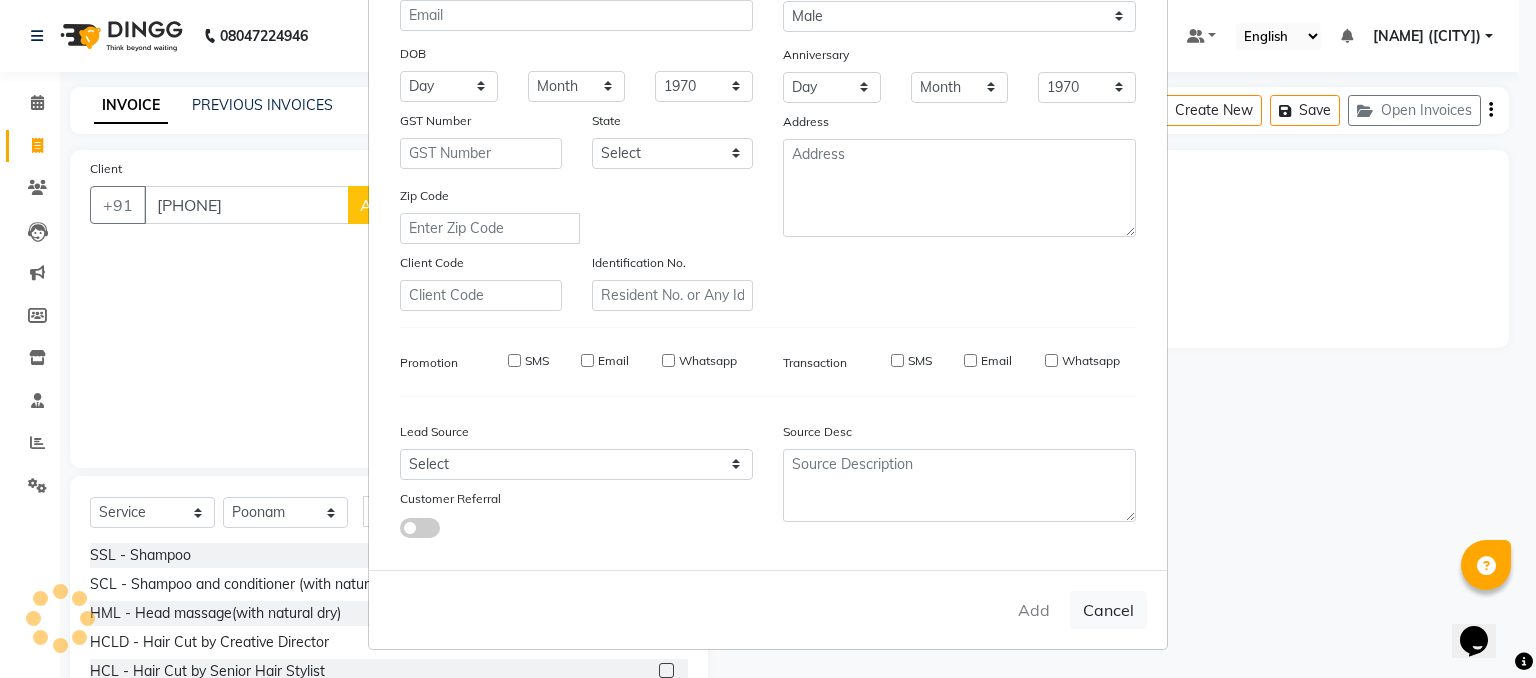 type 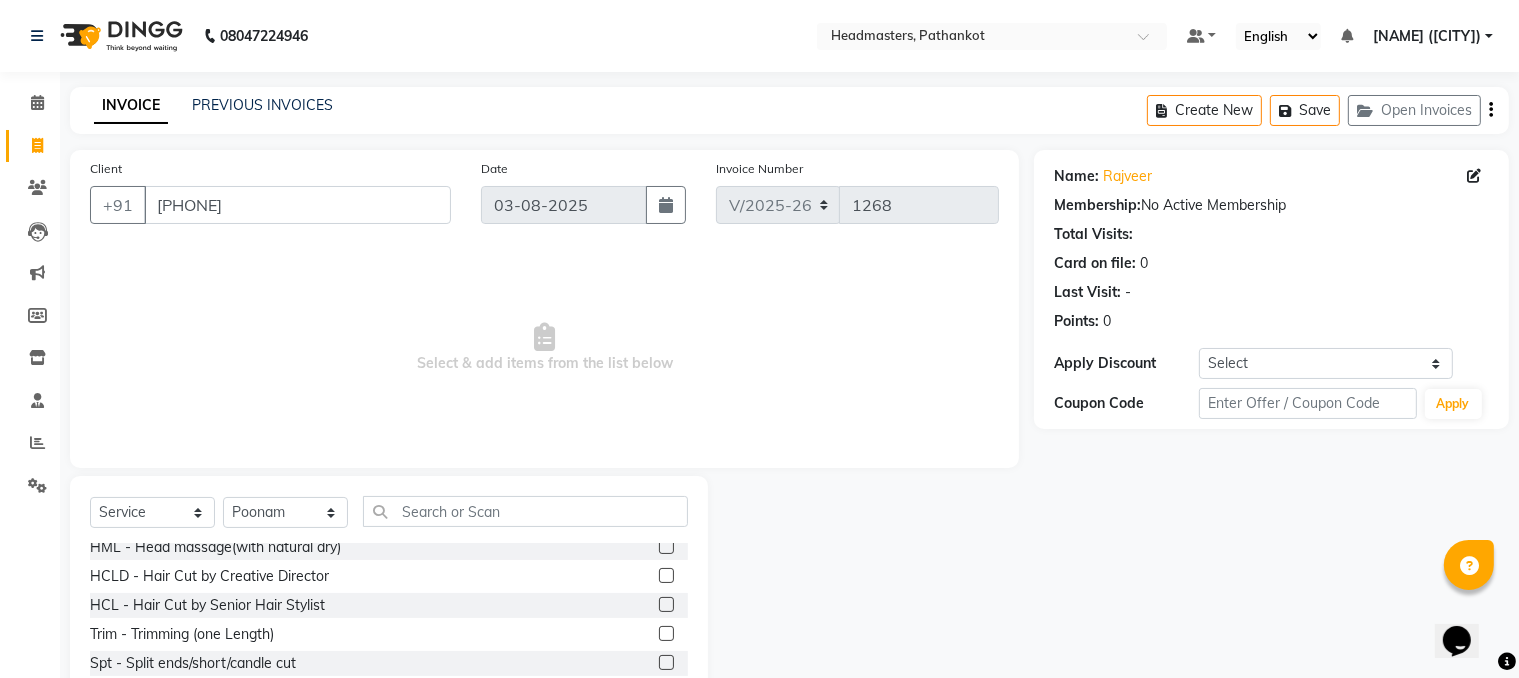 scroll, scrollTop: 100, scrollLeft: 0, axis: vertical 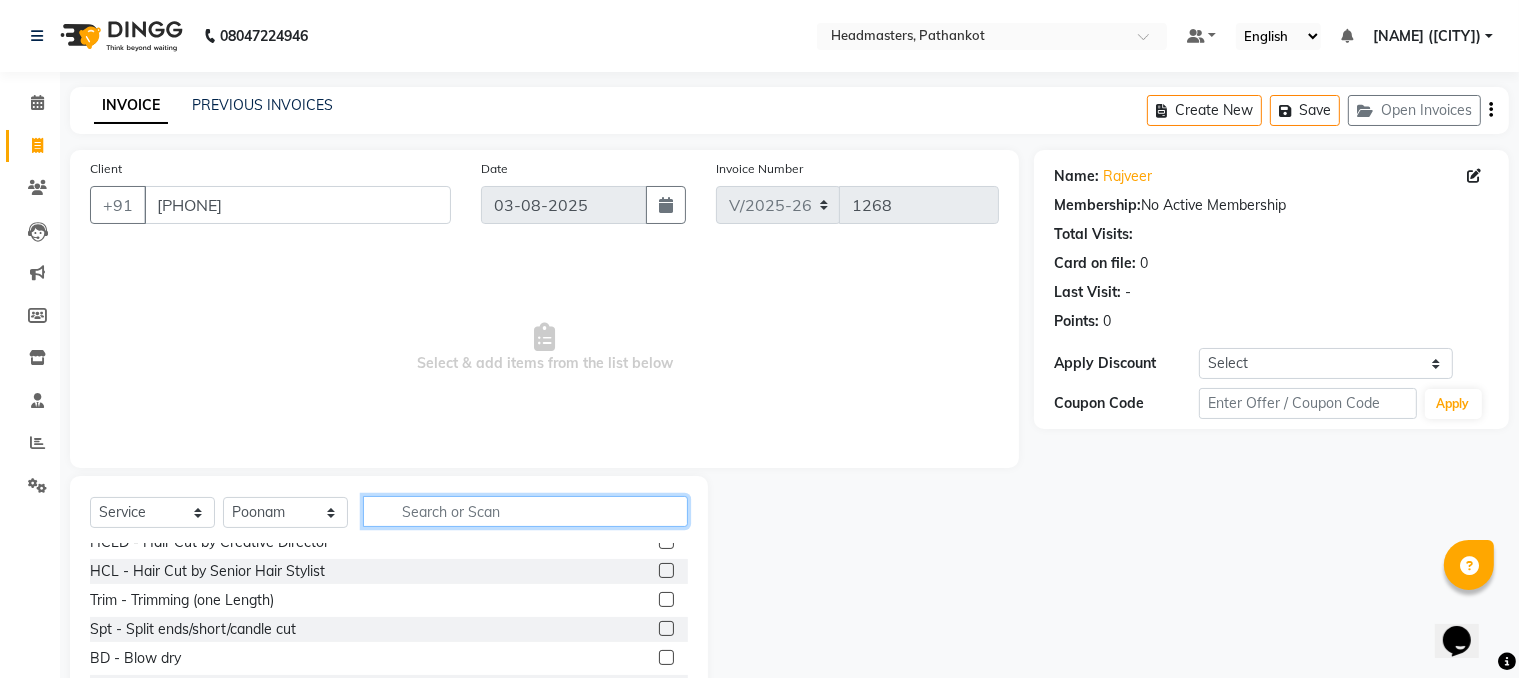 click 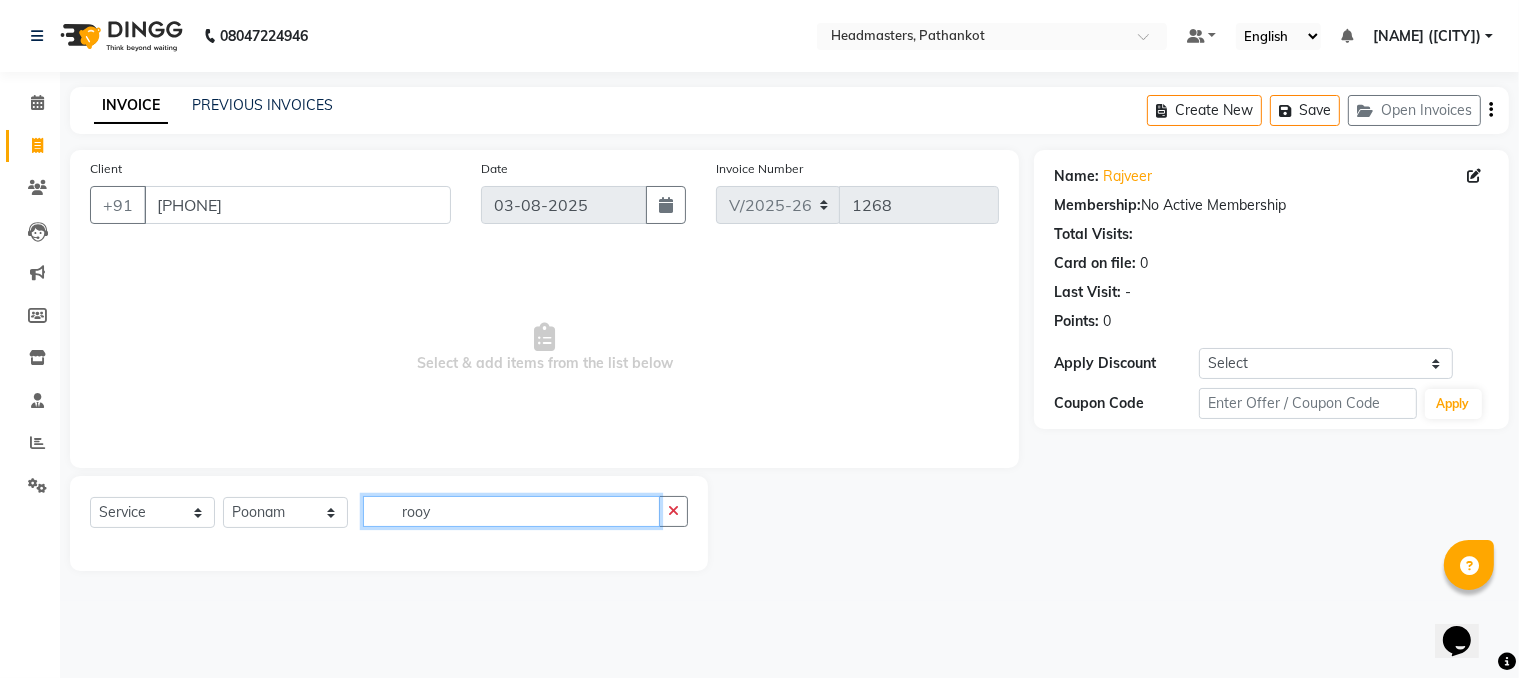 scroll, scrollTop: 0, scrollLeft: 0, axis: both 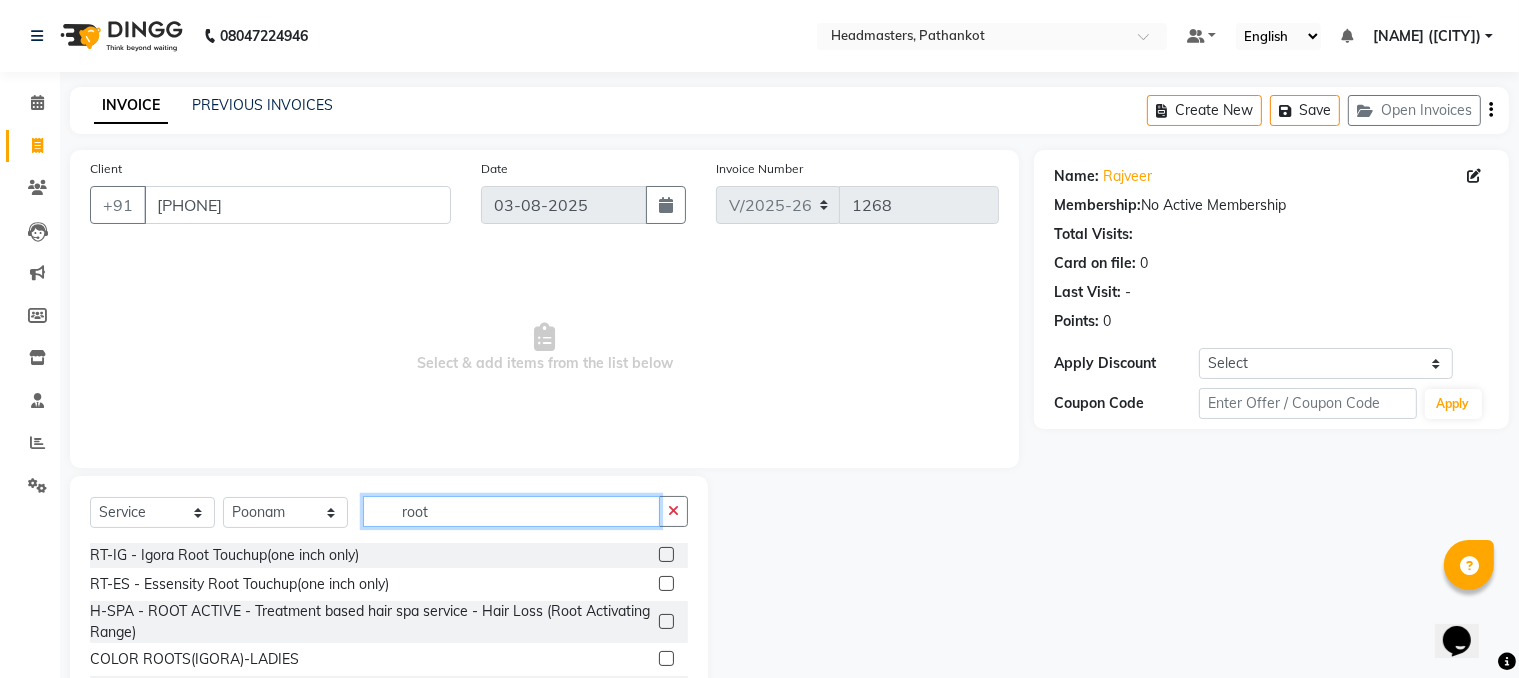 type on "root" 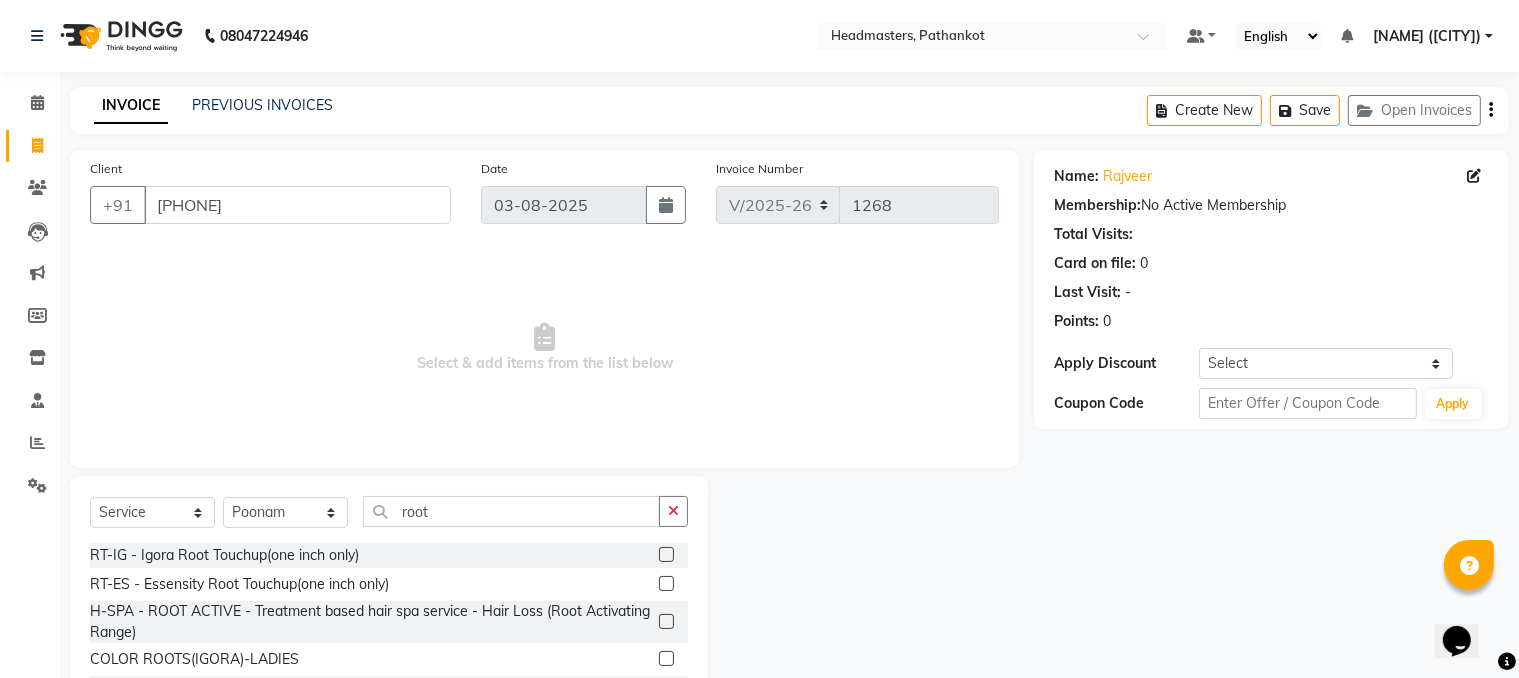 click 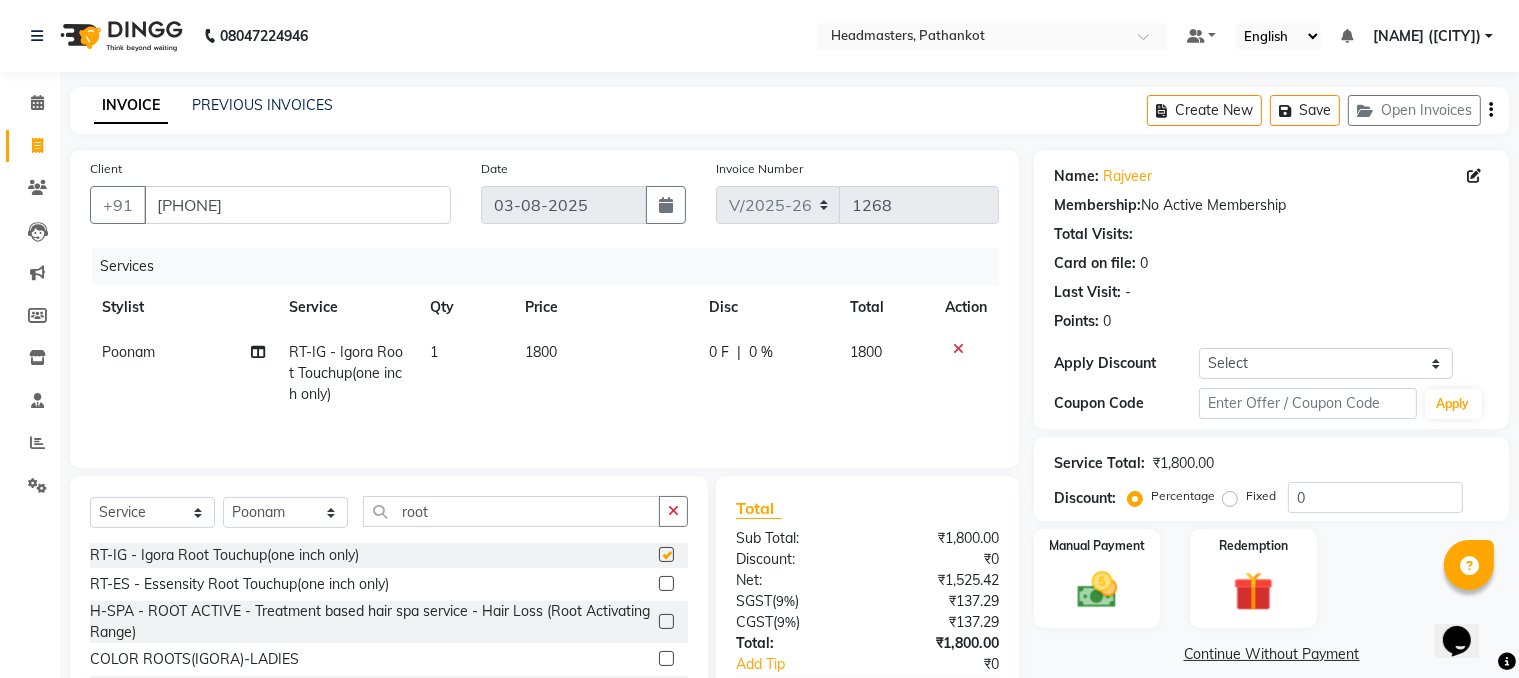 checkbox on "false" 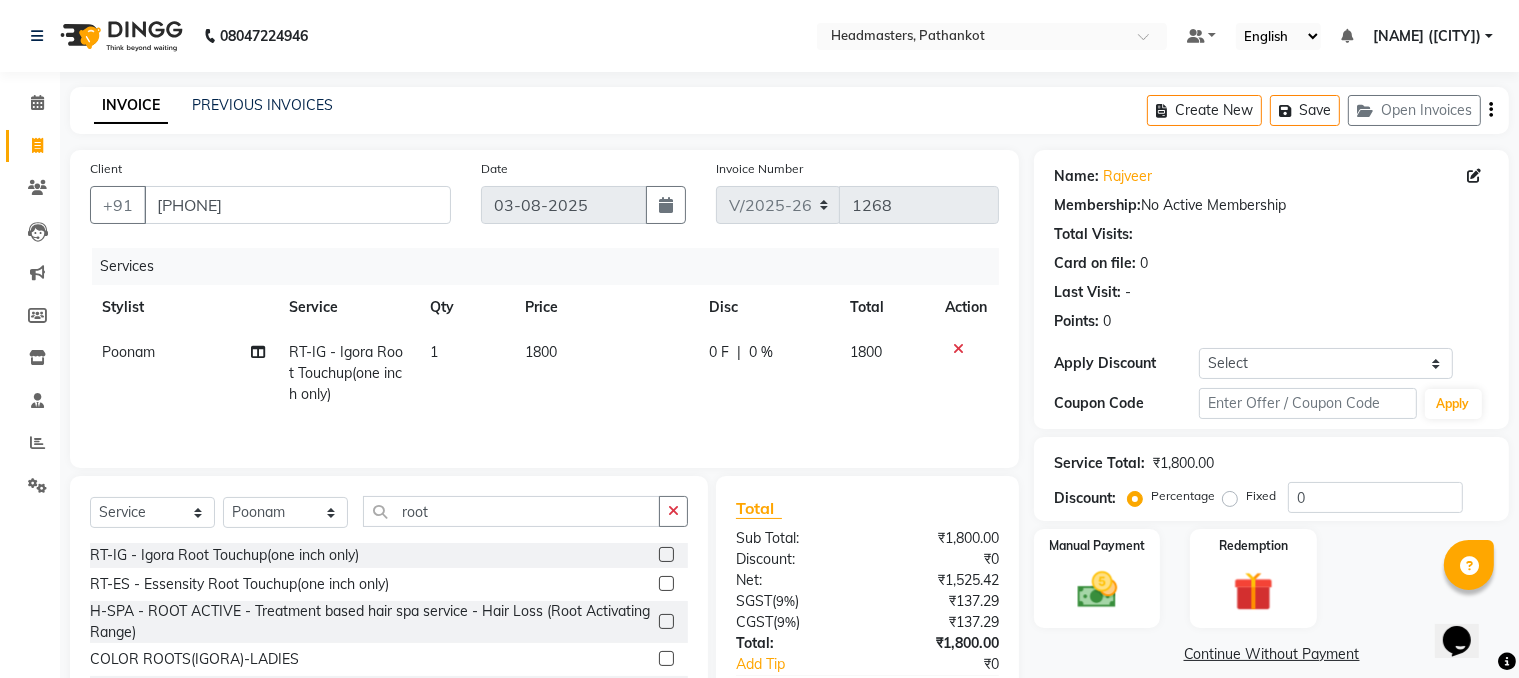 click on "1800" 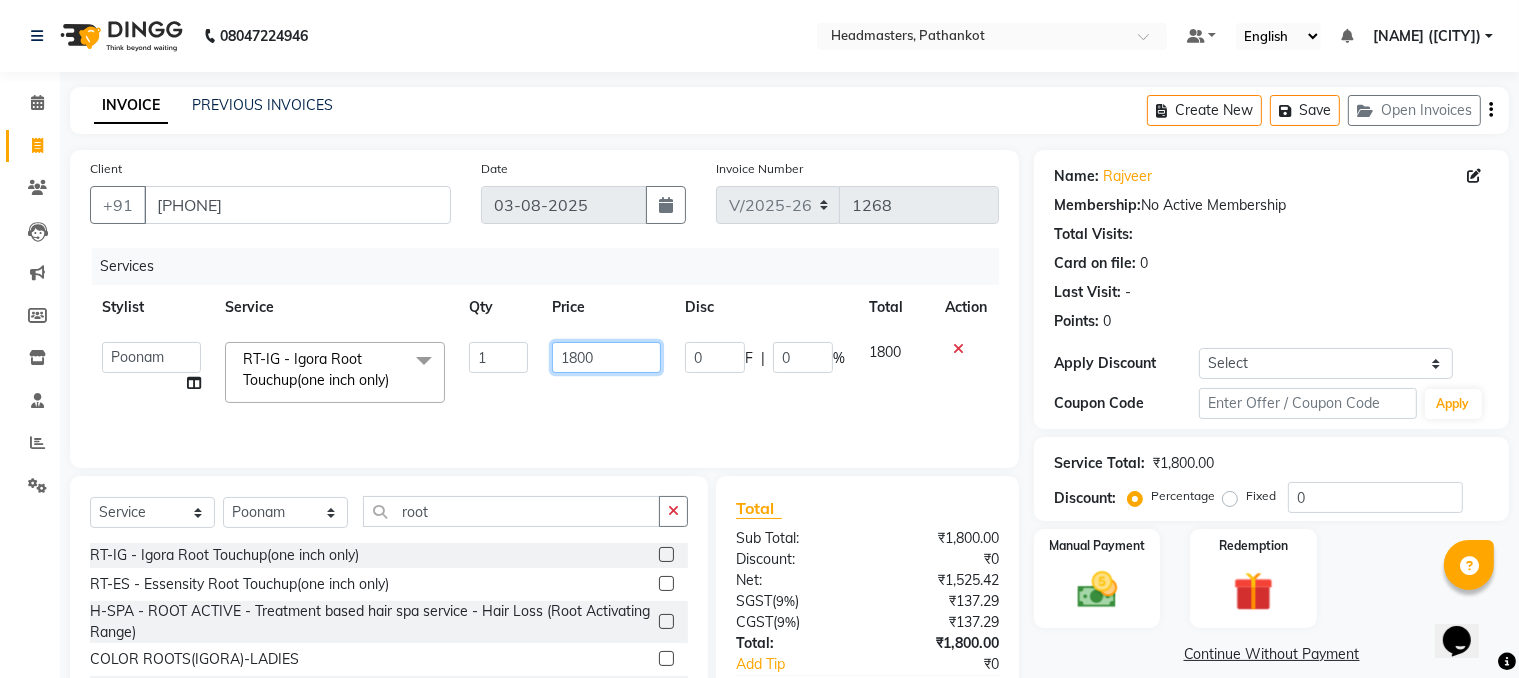 click on "1800" 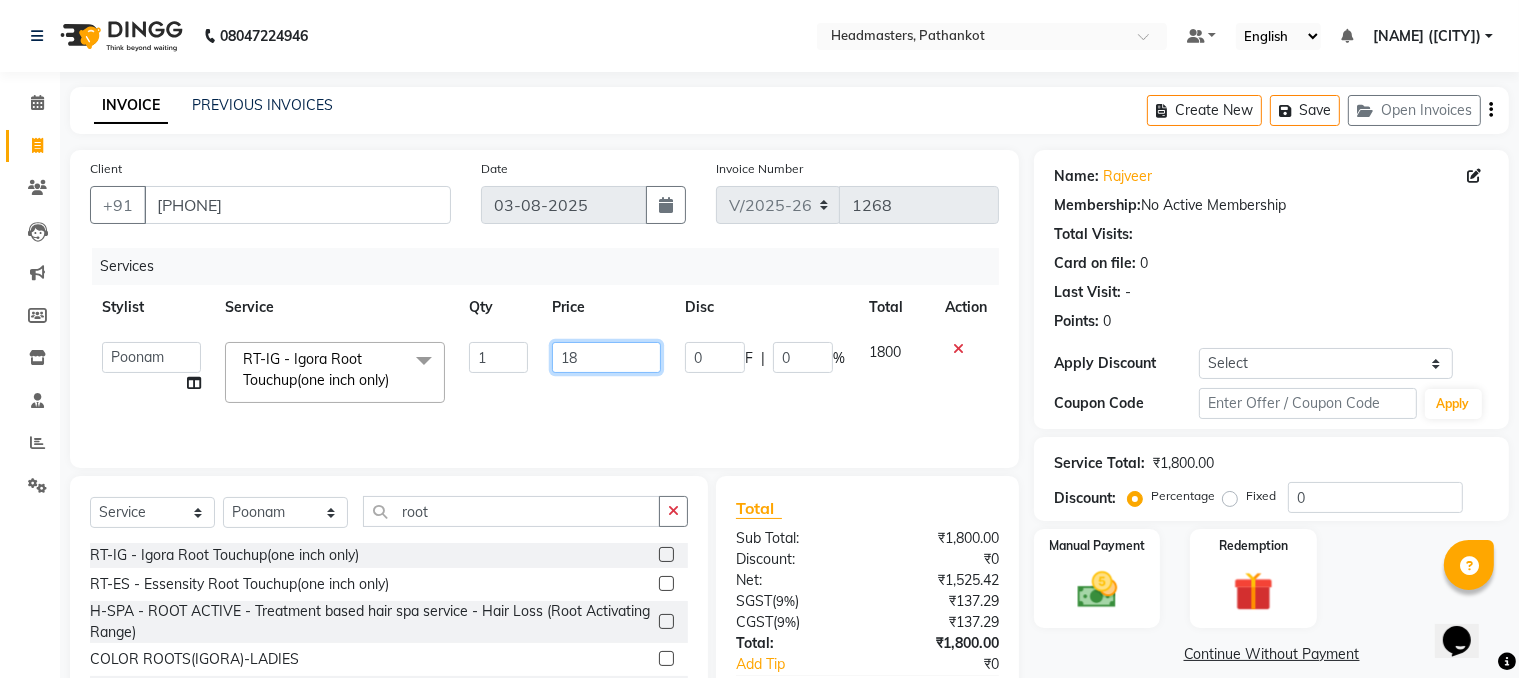 type on "1" 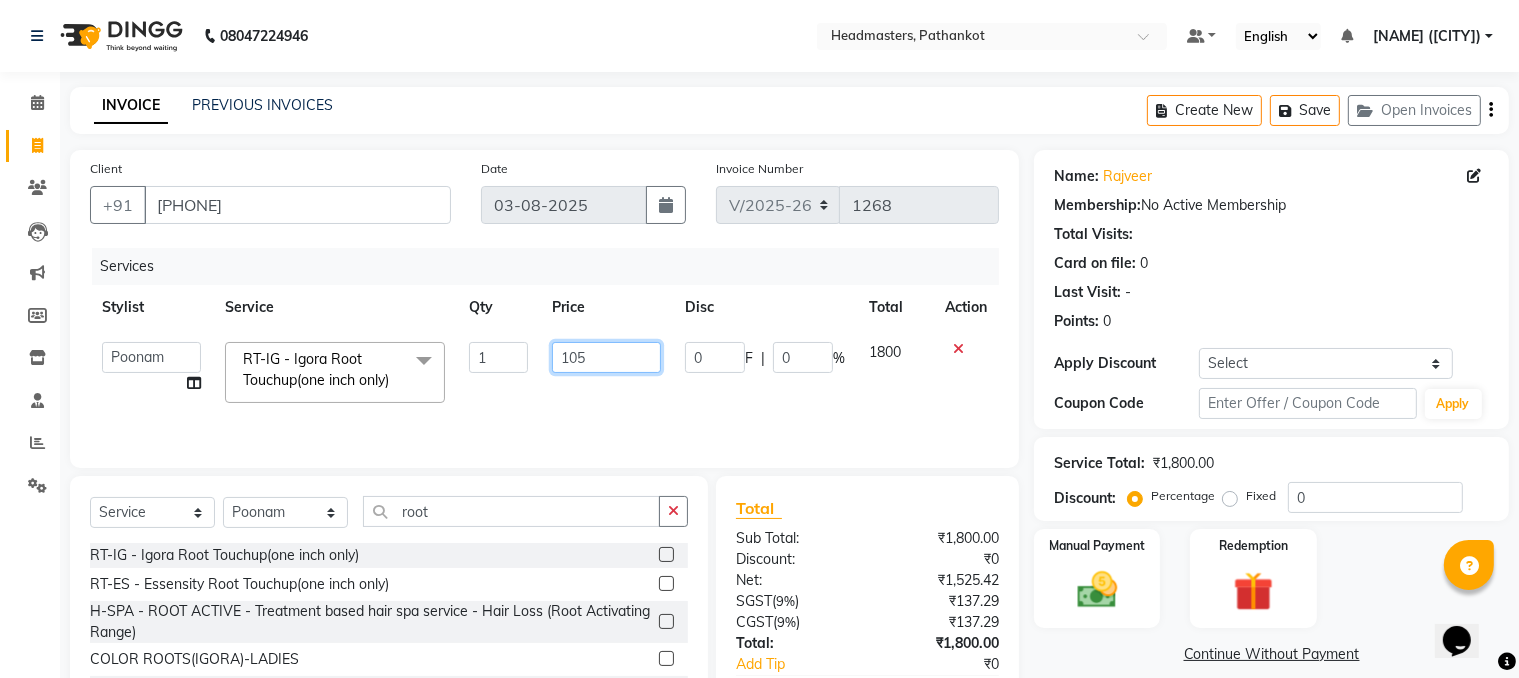 type on "1050" 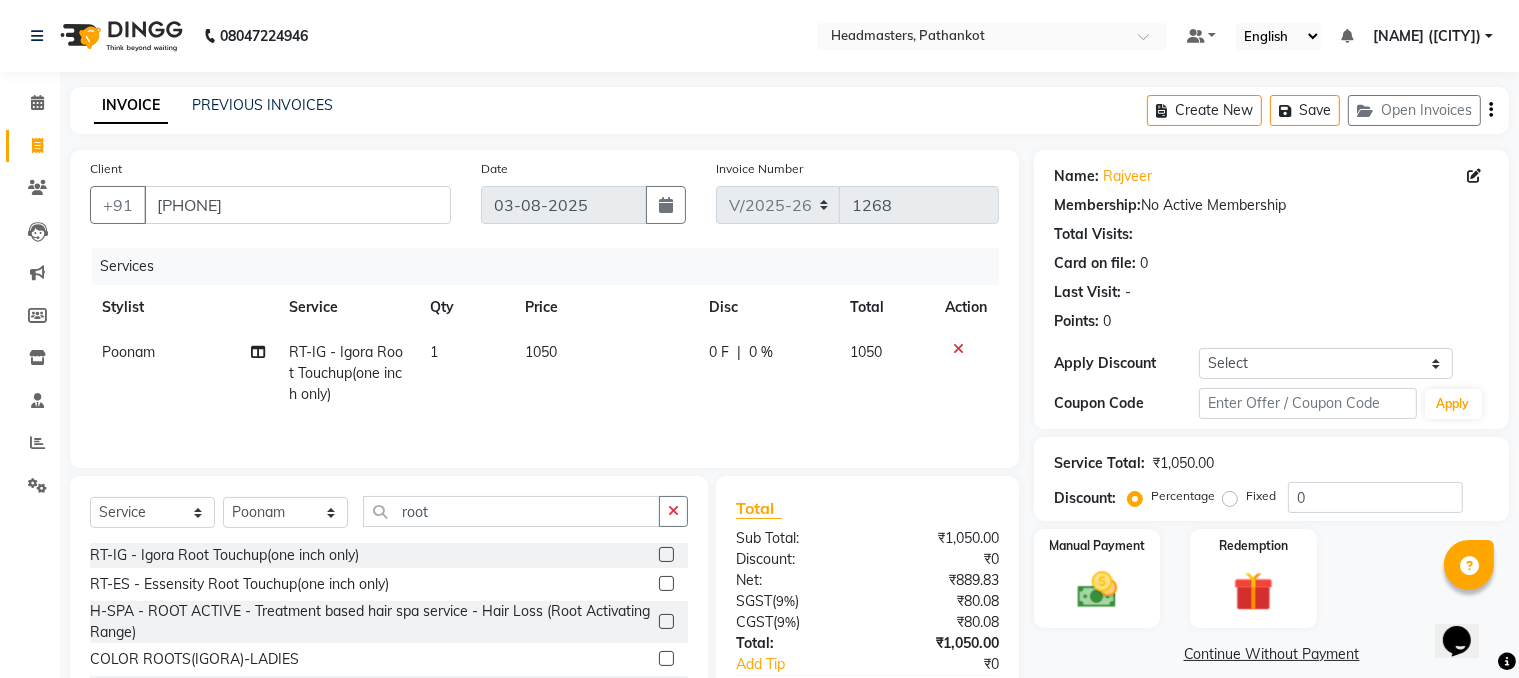 click on "Poonam" 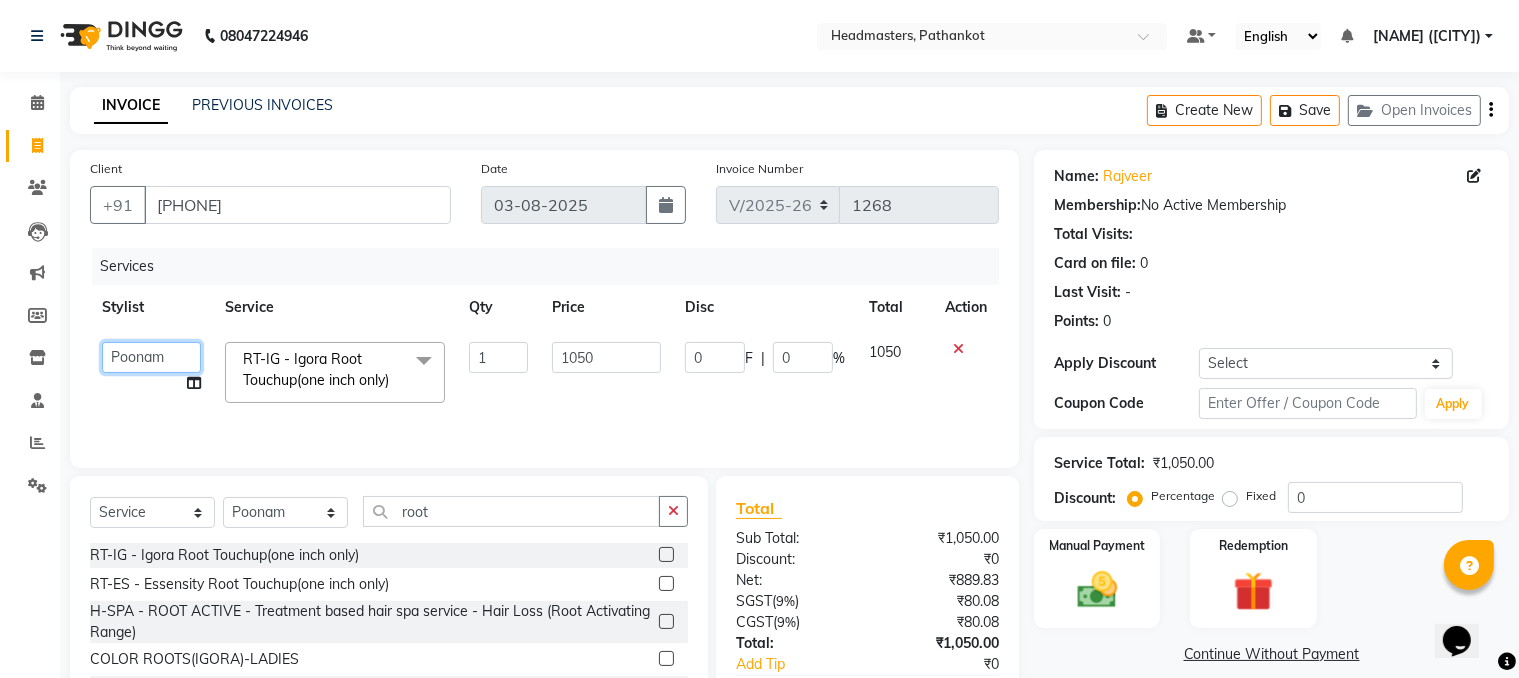 click on "[NAME] HEAD MASTERS [NAME] [NAME] JB Joel [NAME] [NAME] [NAME] NITIN [NAME] [NAME] [NAME] [NAME] [NAME]" 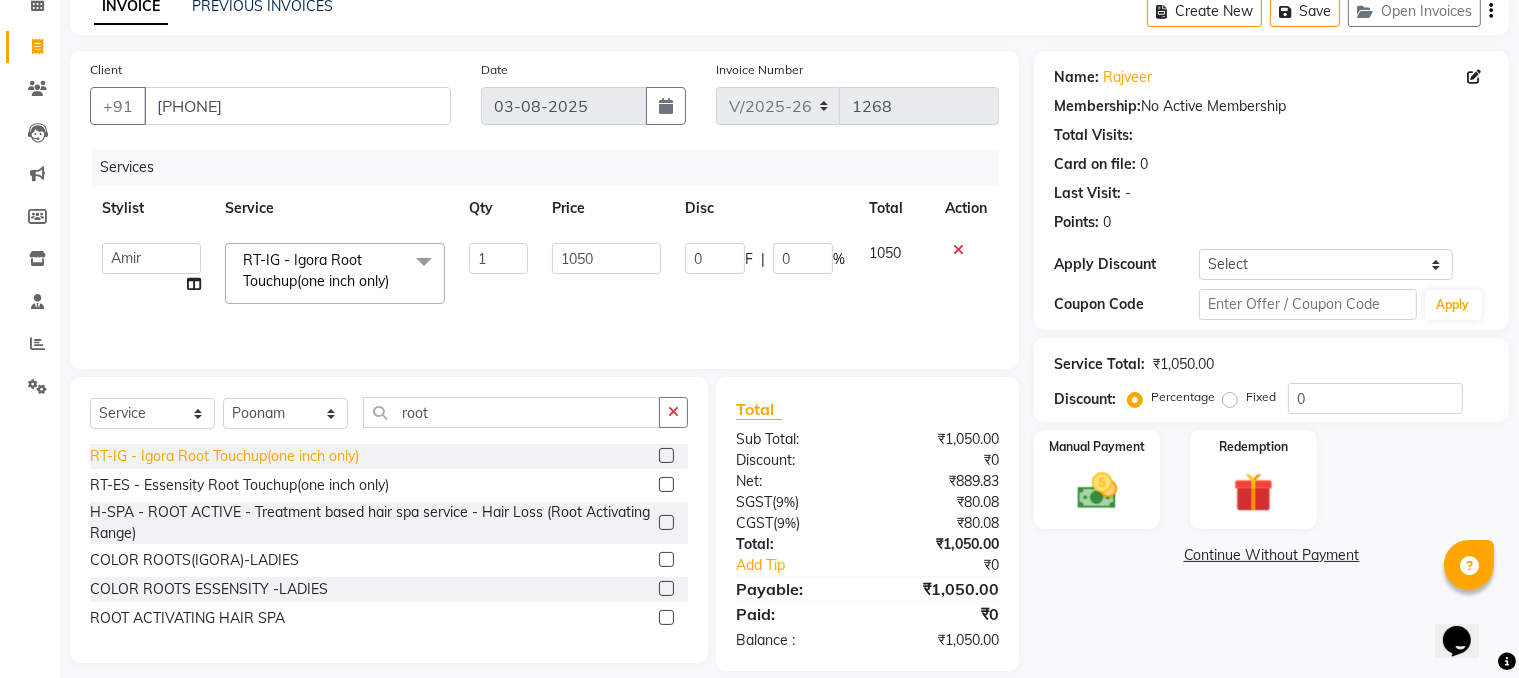 scroll, scrollTop: 100, scrollLeft: 0, axis: vertical 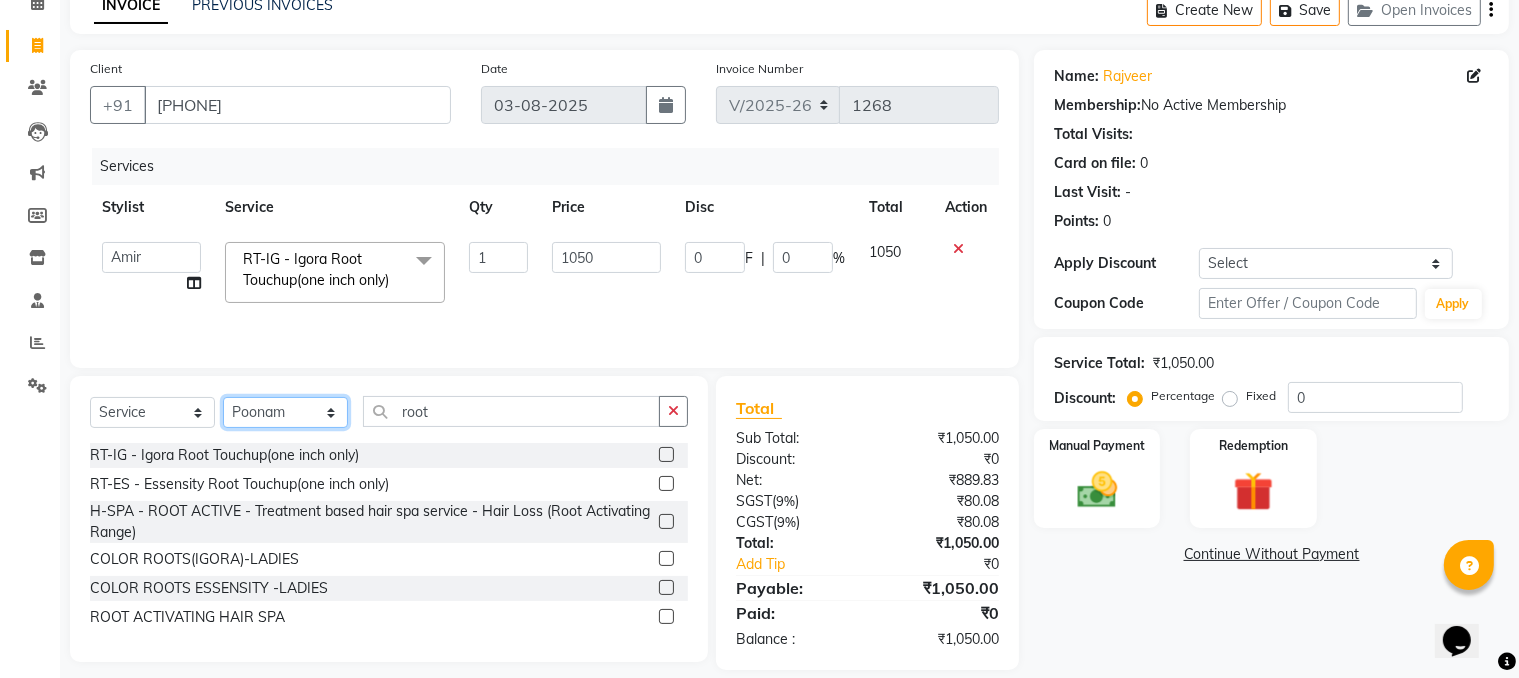 click on "Select Stylist [NAME] HEAD MASTERS [NAME] [NAME] [NAME] [NAME] [NAME] [NAME] [NAME] [NAME] [NAME] [NAME] [NAME] [NAME]" 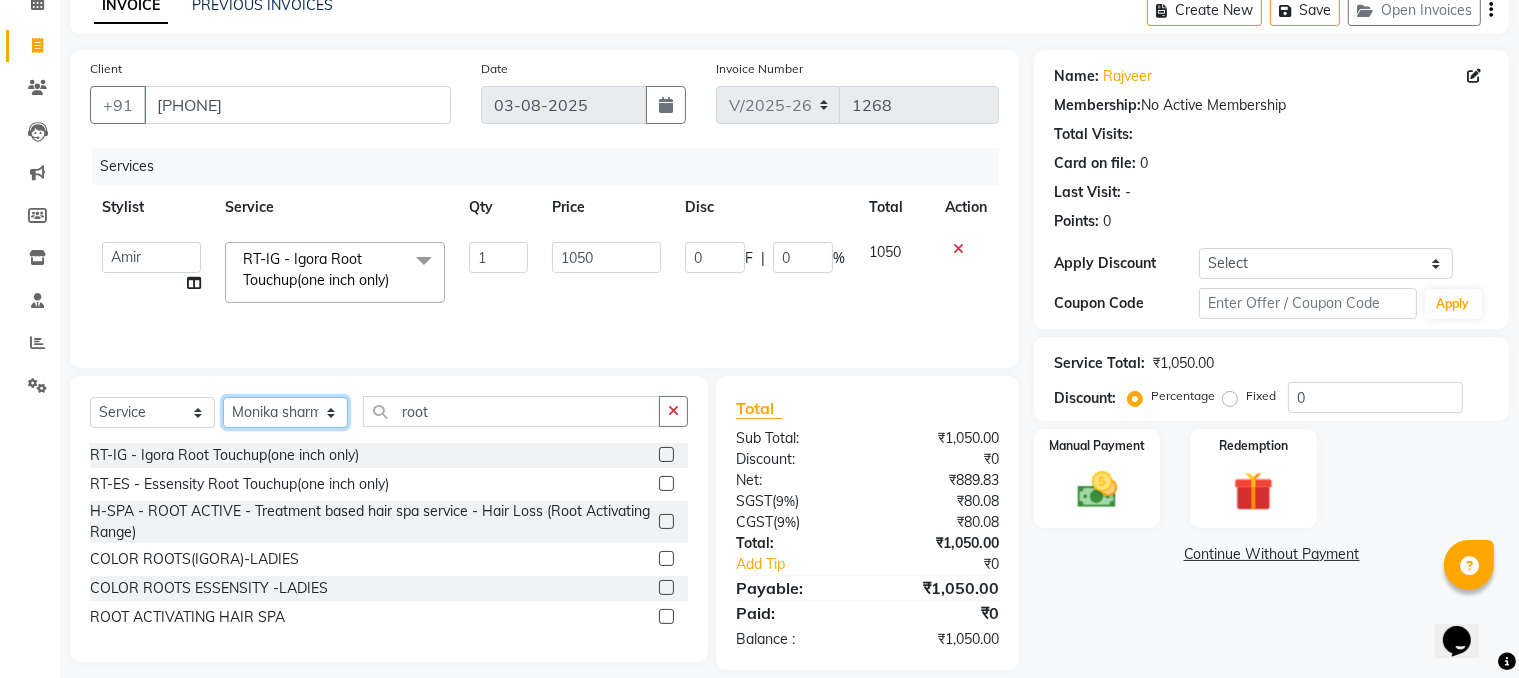 click on "Select Stylist [NAME] HEAD MASTERS [NAME] [NAME] [NAME] [NAME] [NAME] [NAME] [NAME] [NAME] [NAME] [NAME] [NAME] [NAME]" 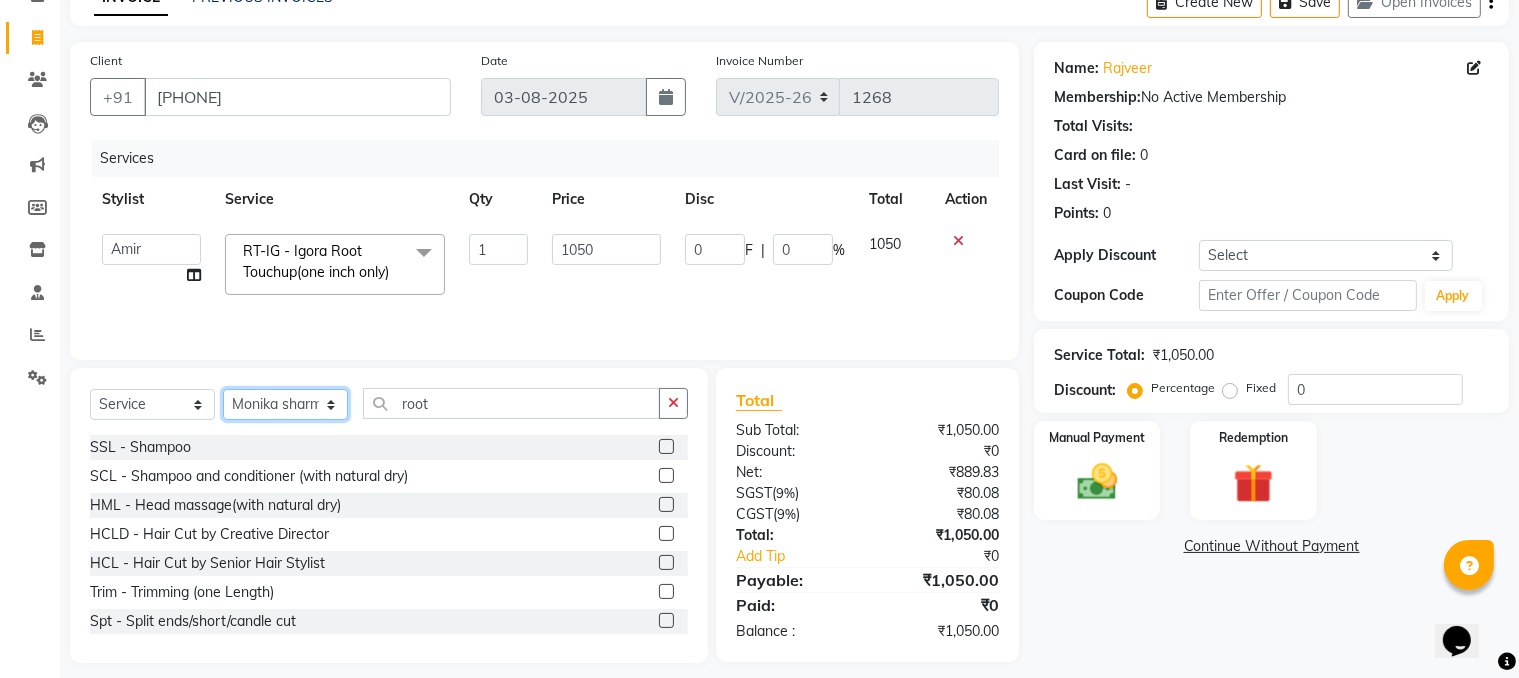 scroll, scrollTop: 123, scrollLeft: 0, axis: vertical 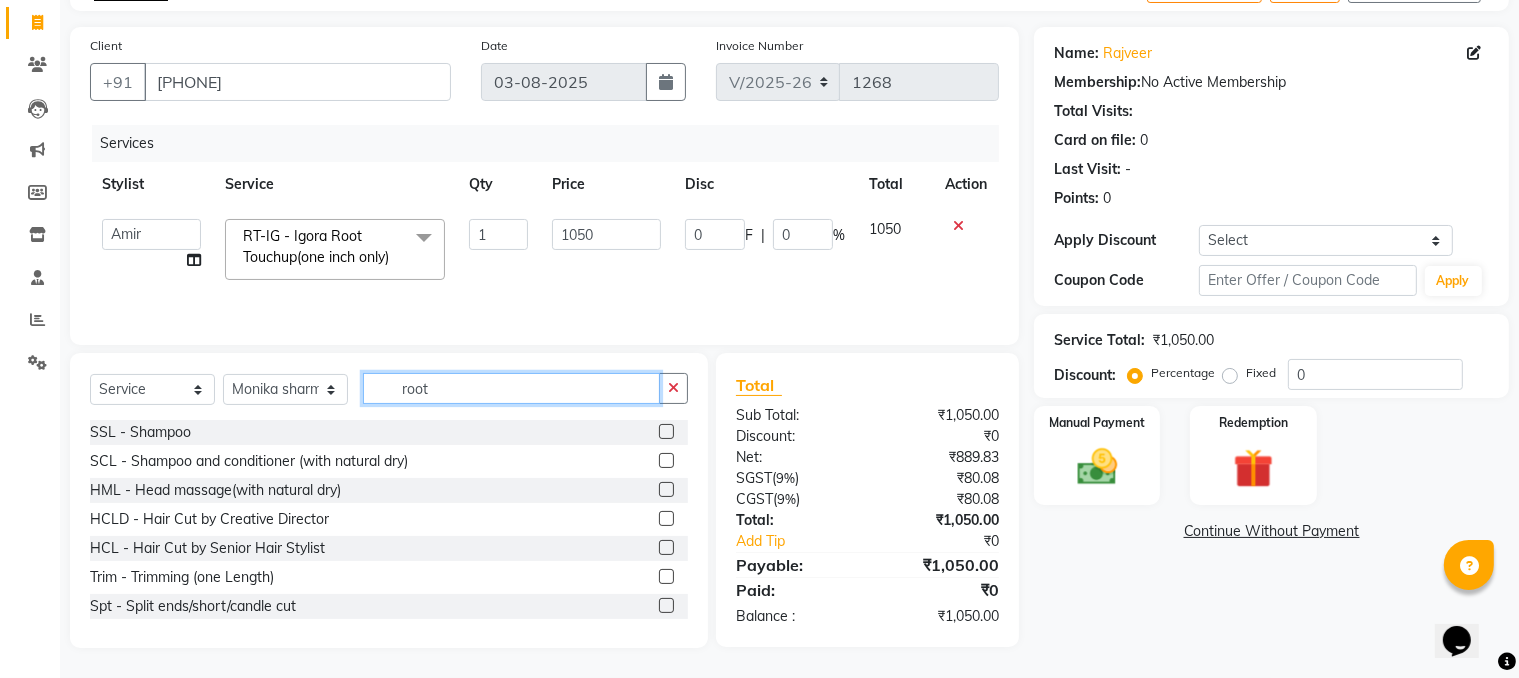 click on "root" 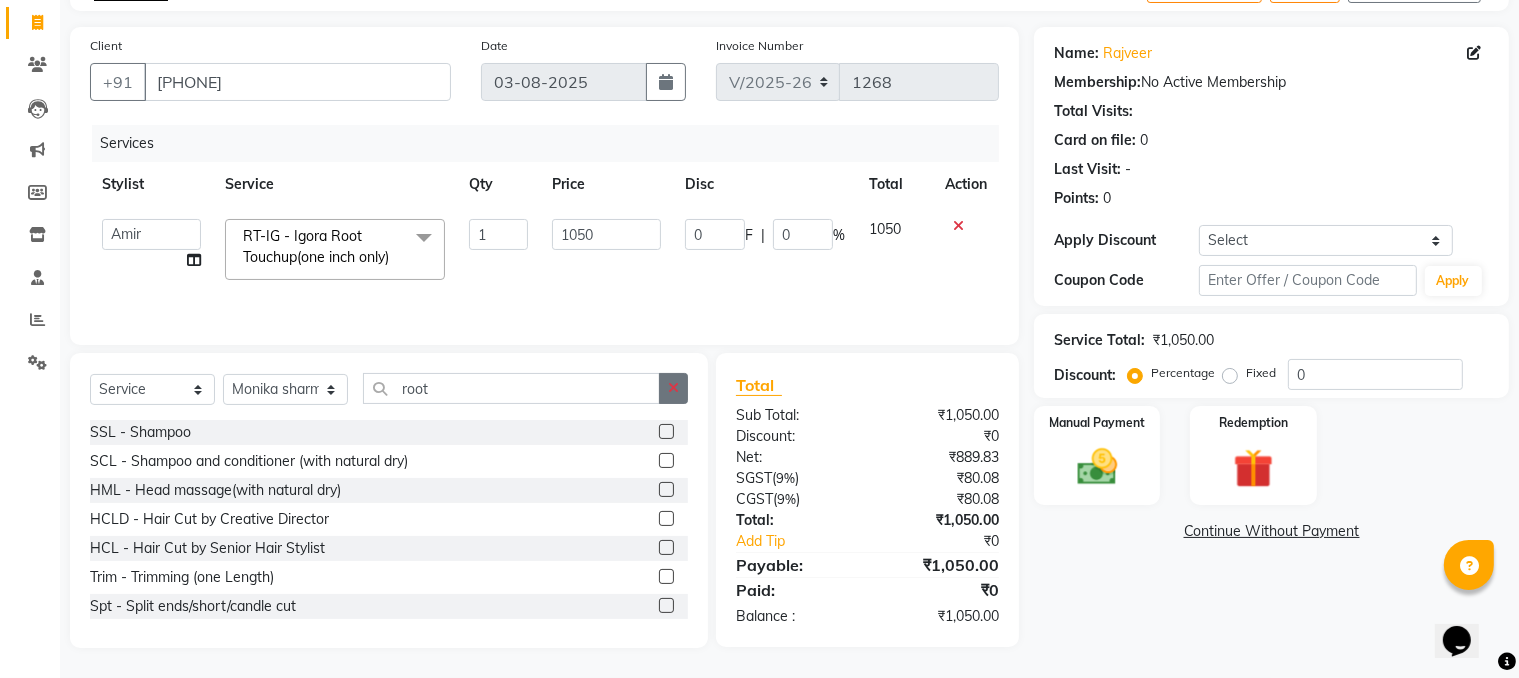 click 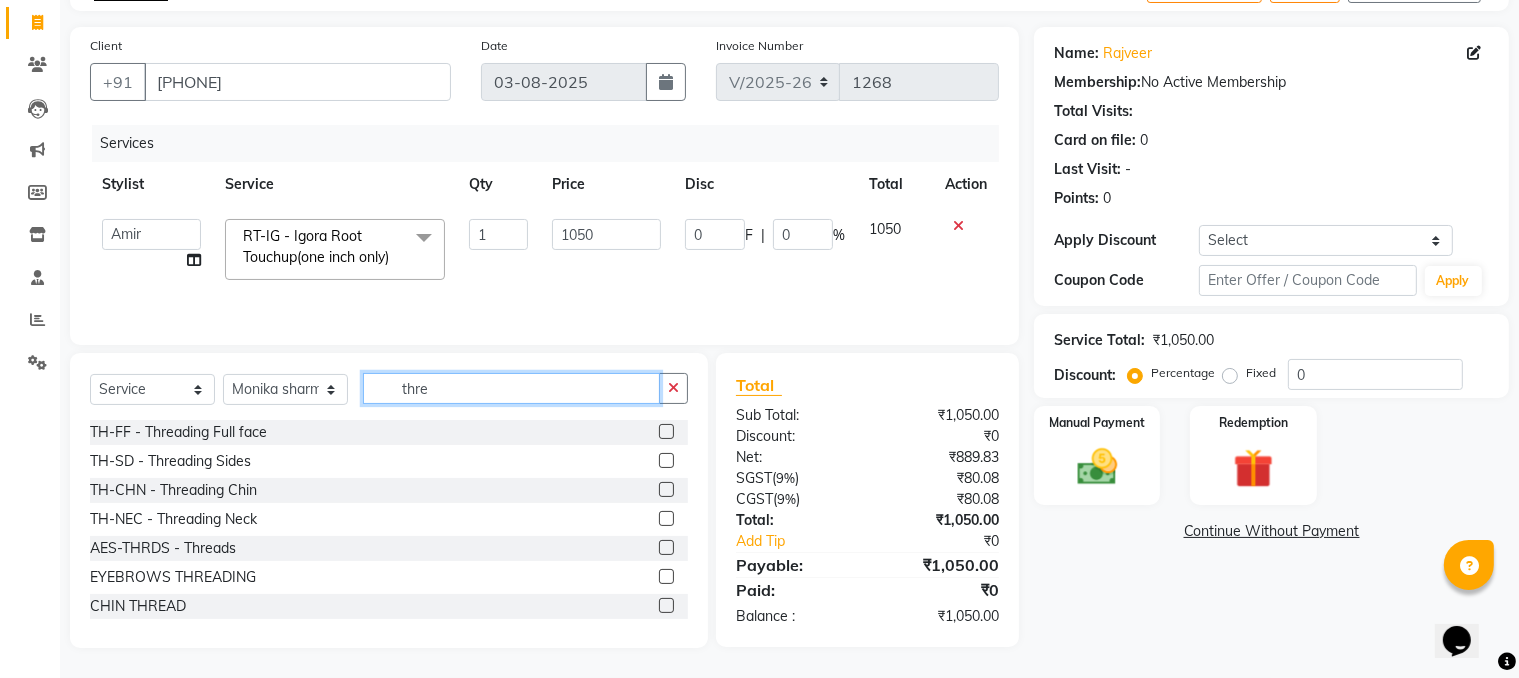 type on "thre" 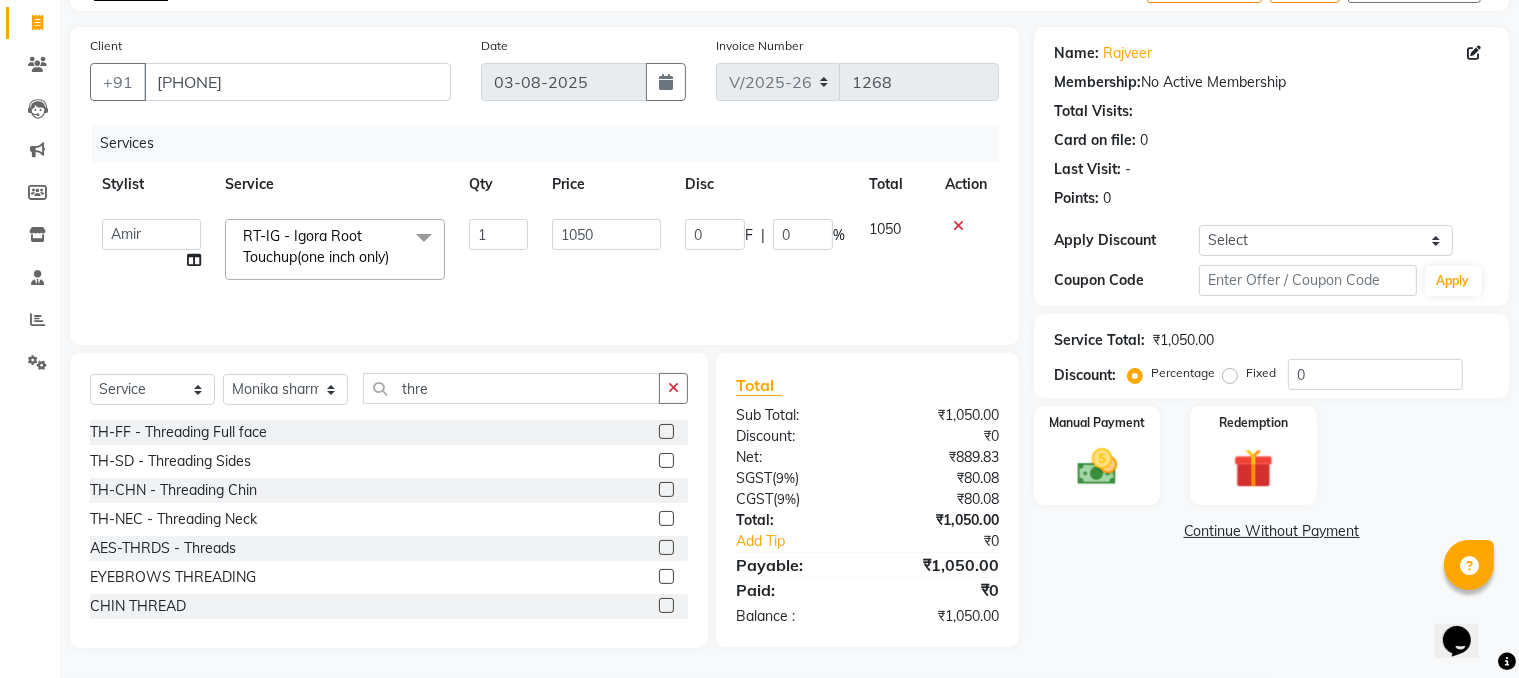 click 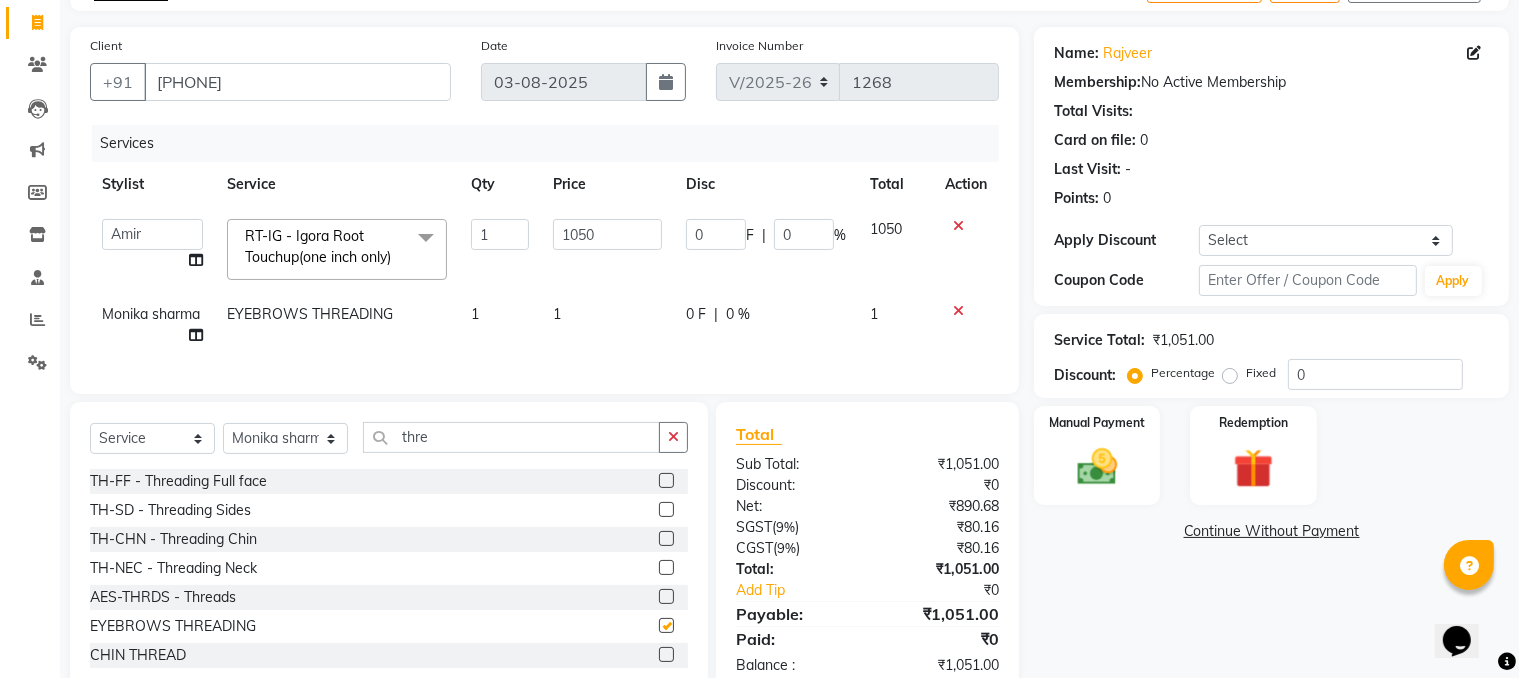 checkbox on "false" 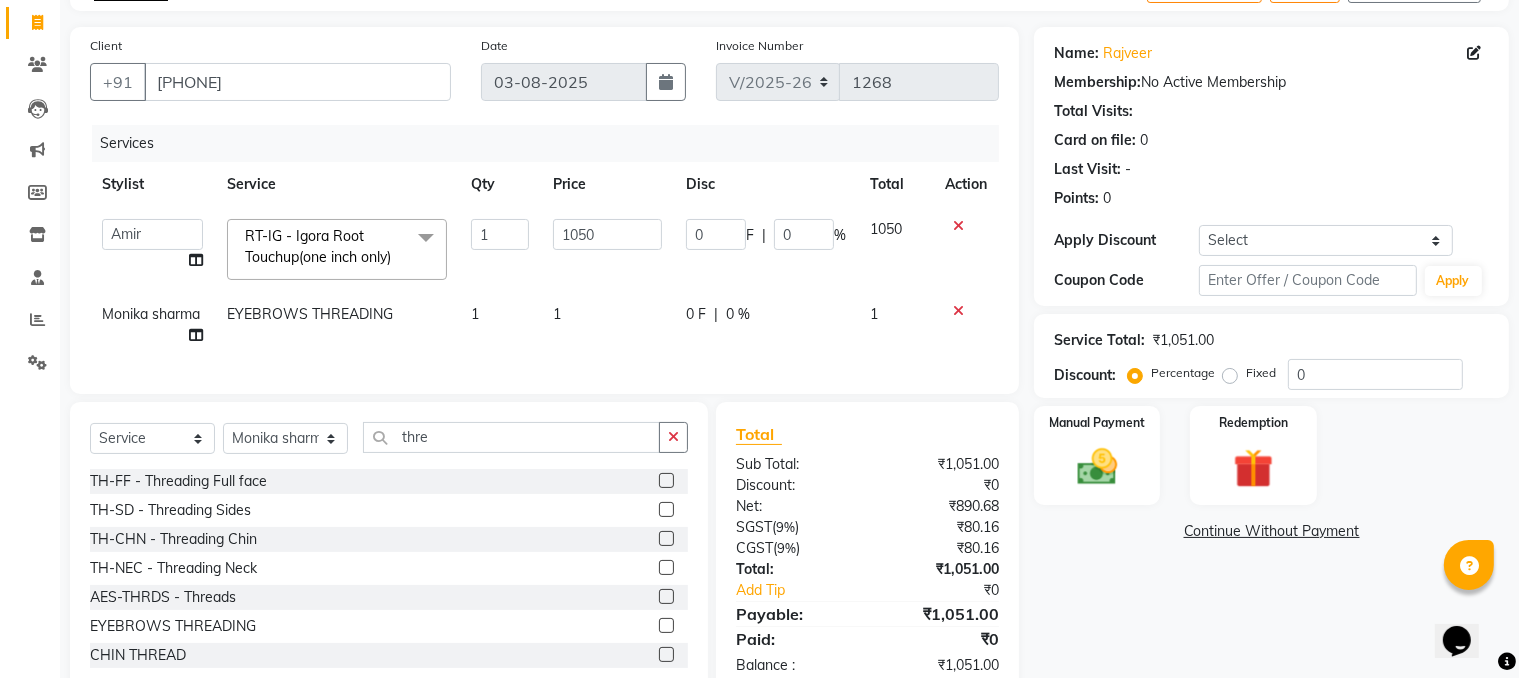 click on "1" 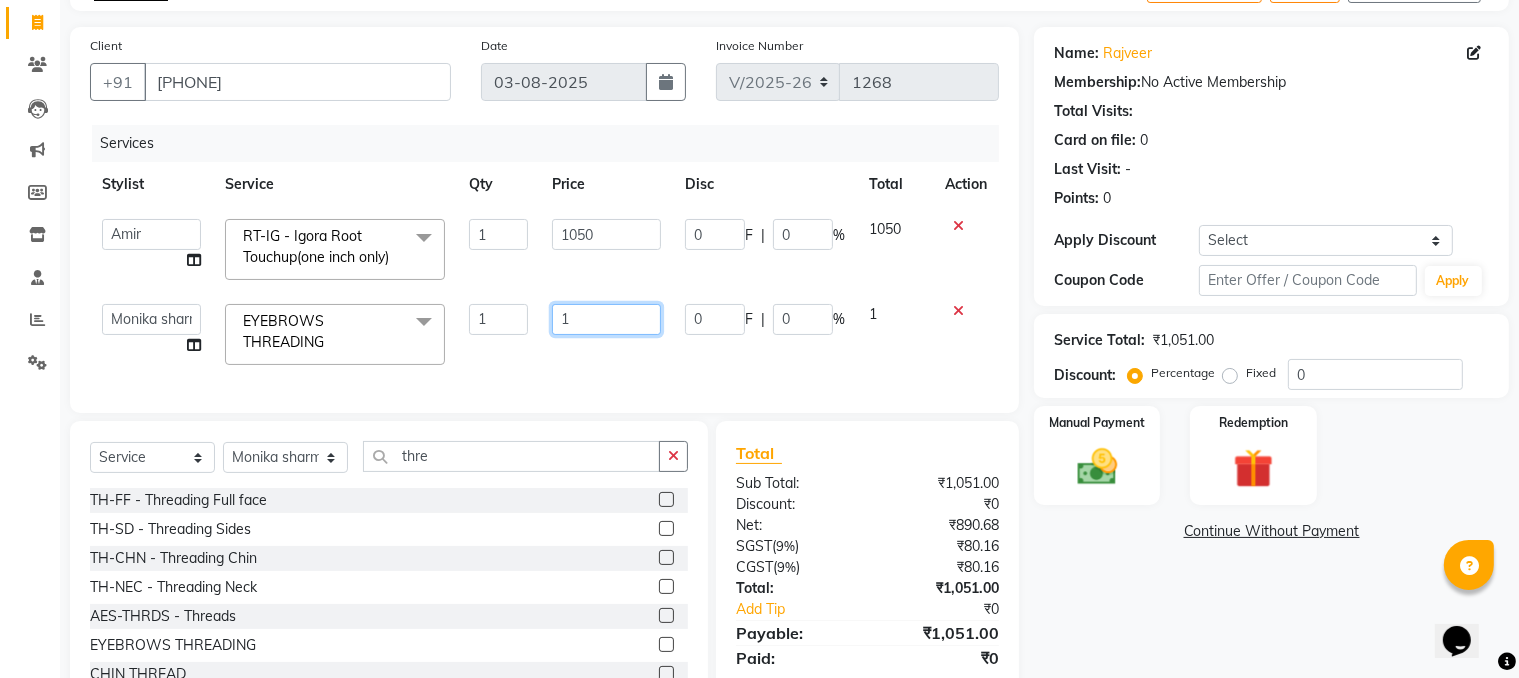 click on "1" 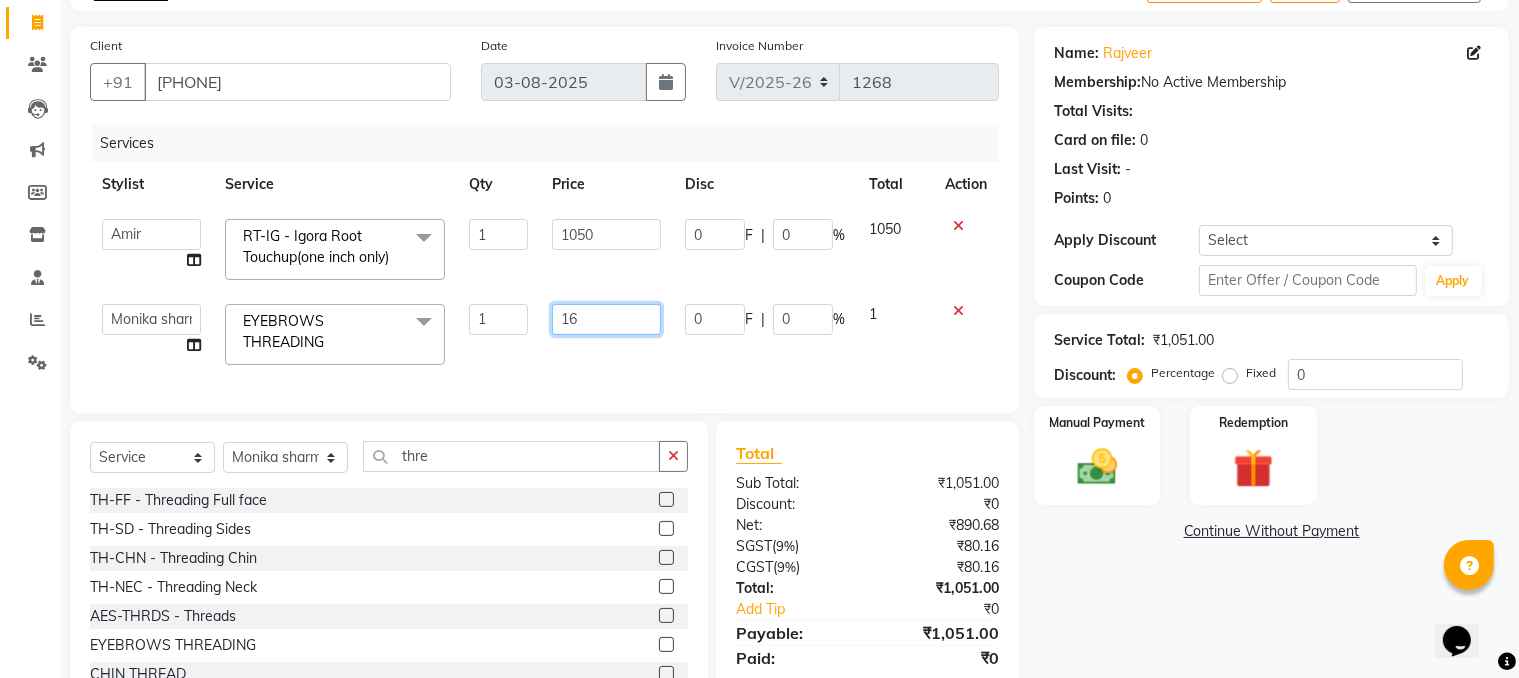 type on "160" 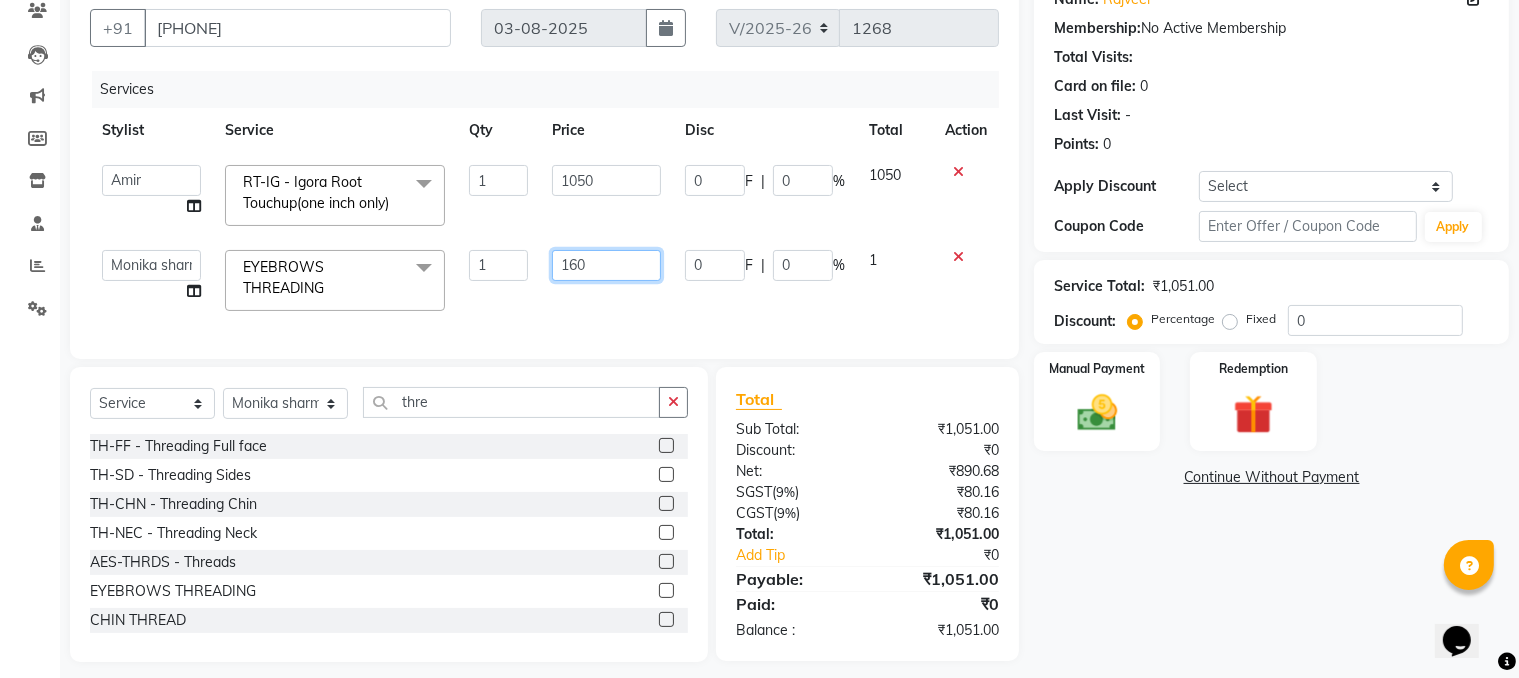 scroll, scrollTop: 207, scrollLeft: 0, axis: vertical 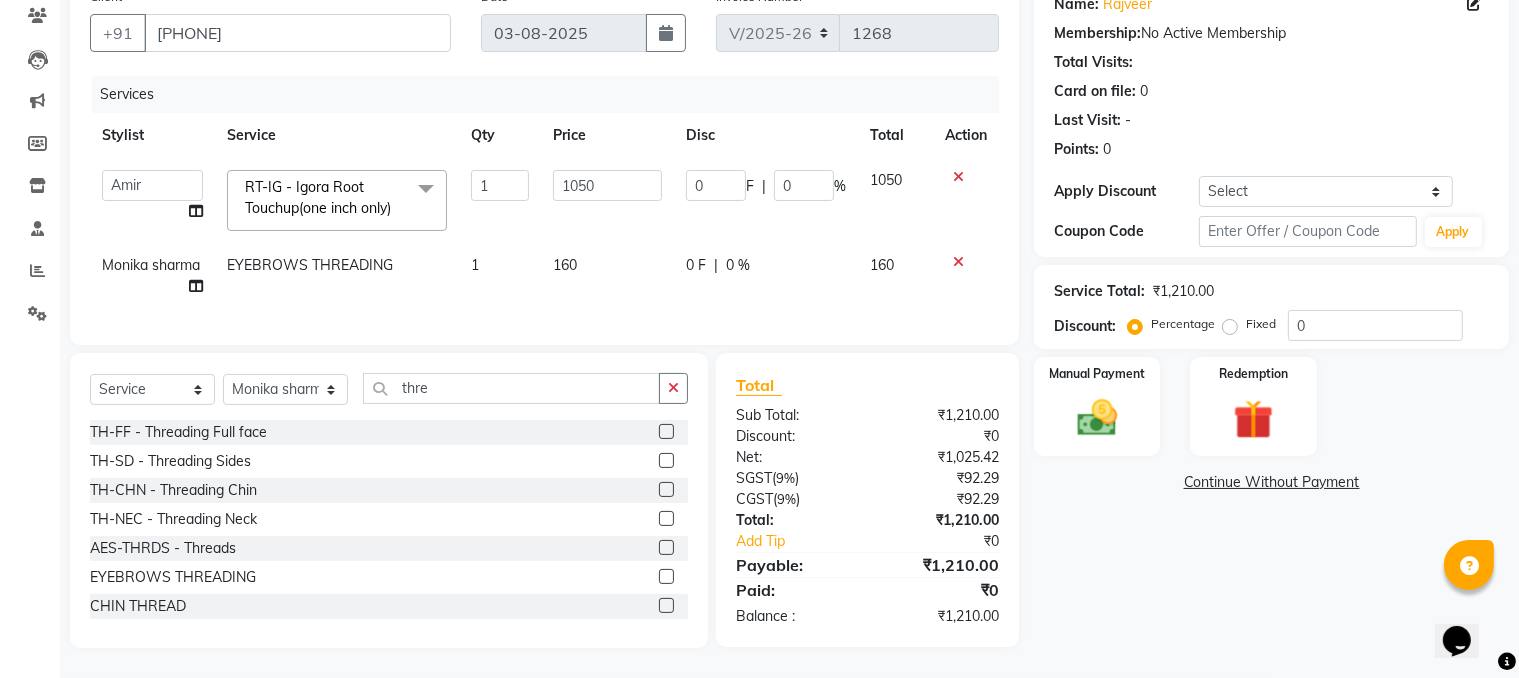 click on "0 F | 0 %" 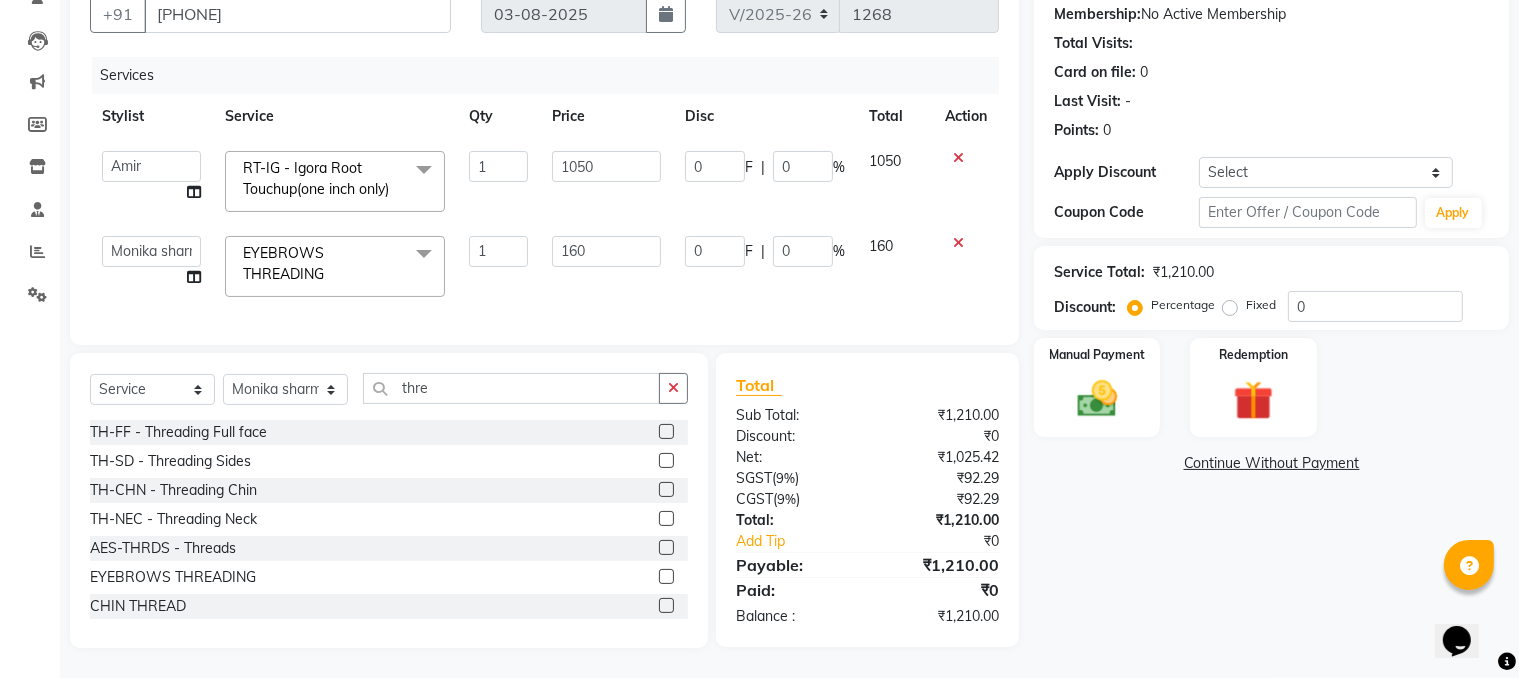 click 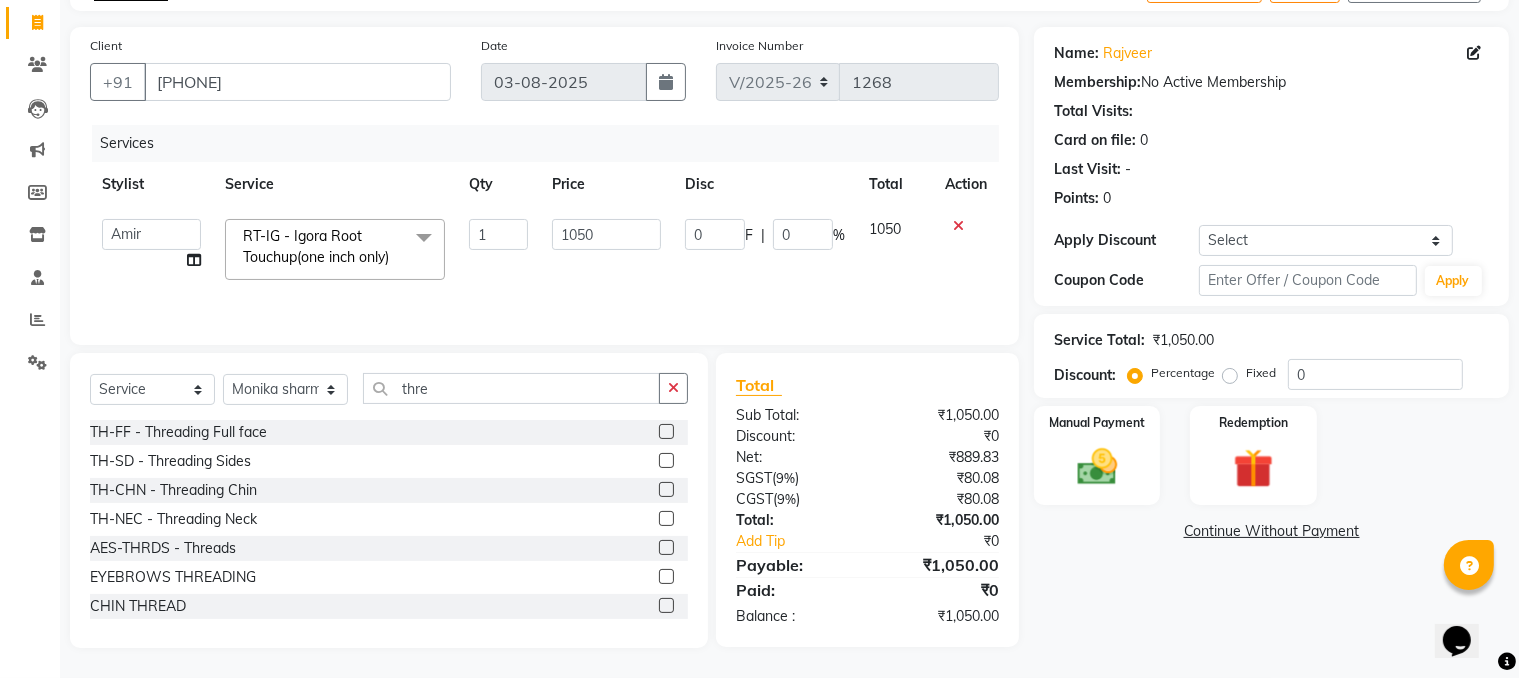 scroll, scrollTop: 123, scrollLeft: 0, axis: vertical 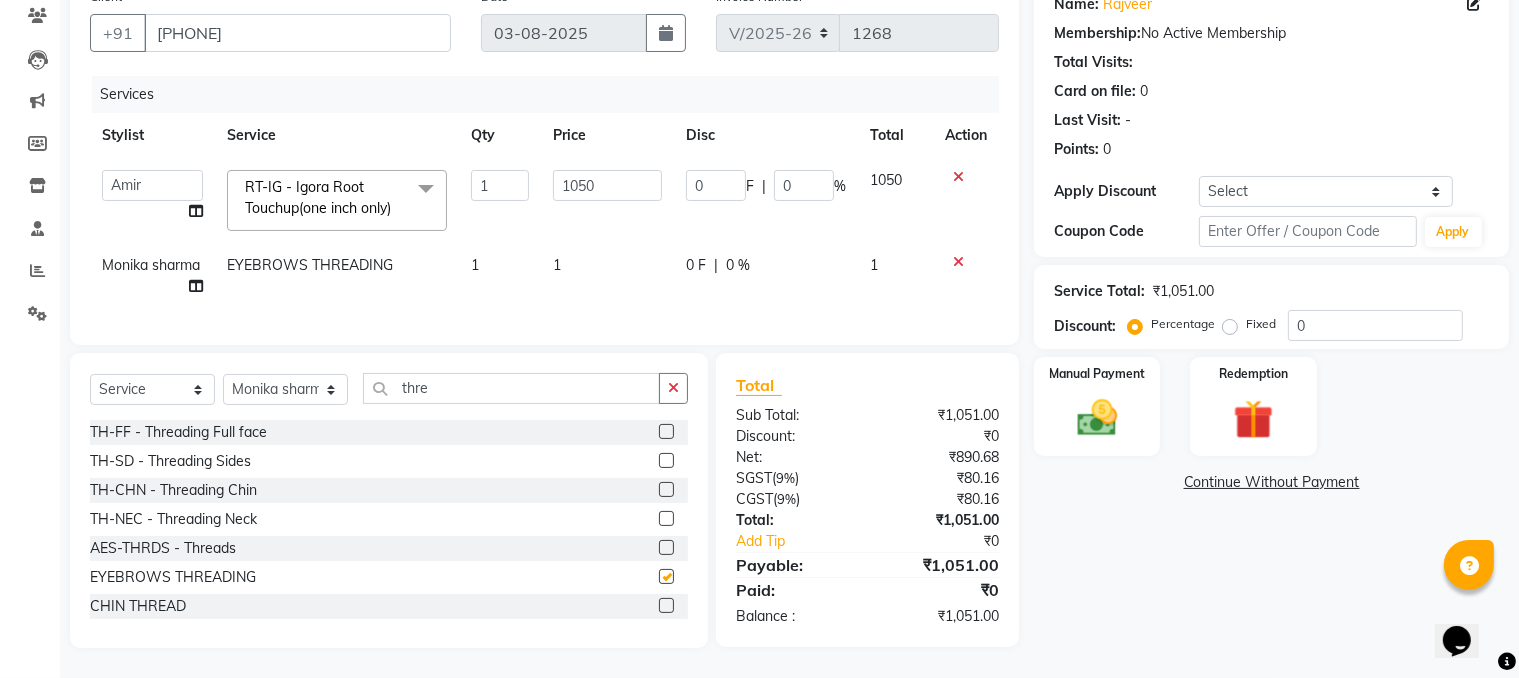 checkbox on "false" 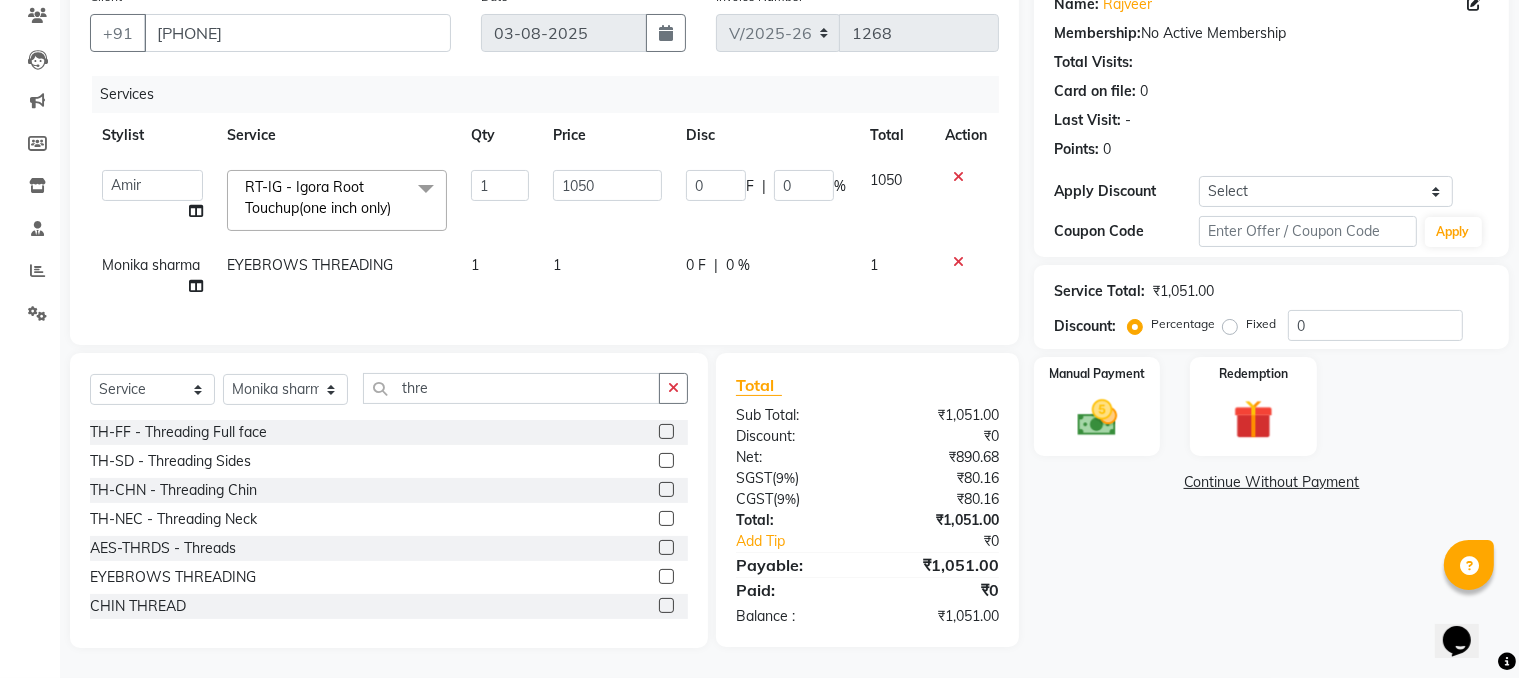 click on "1" 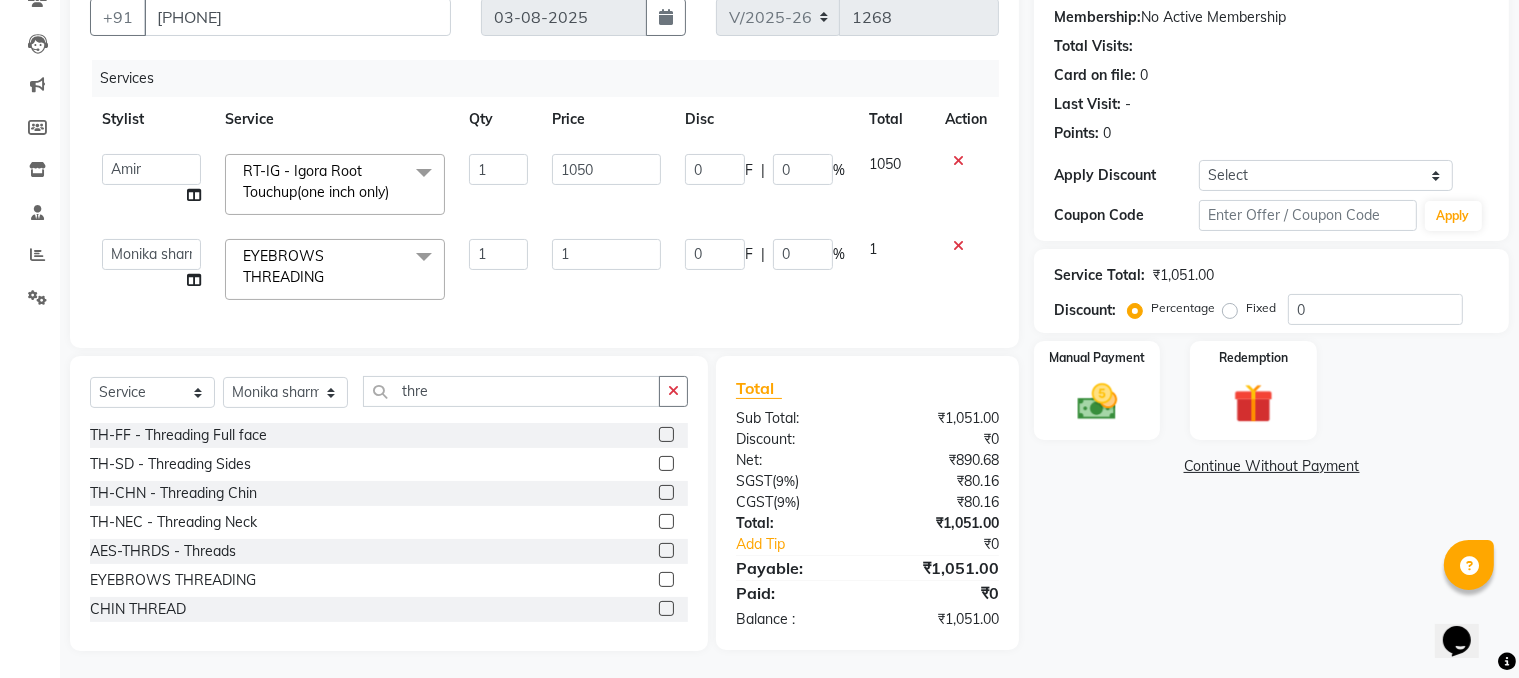 scroll, scrollTop: 207, scrollLeft: 0, axis: vertical 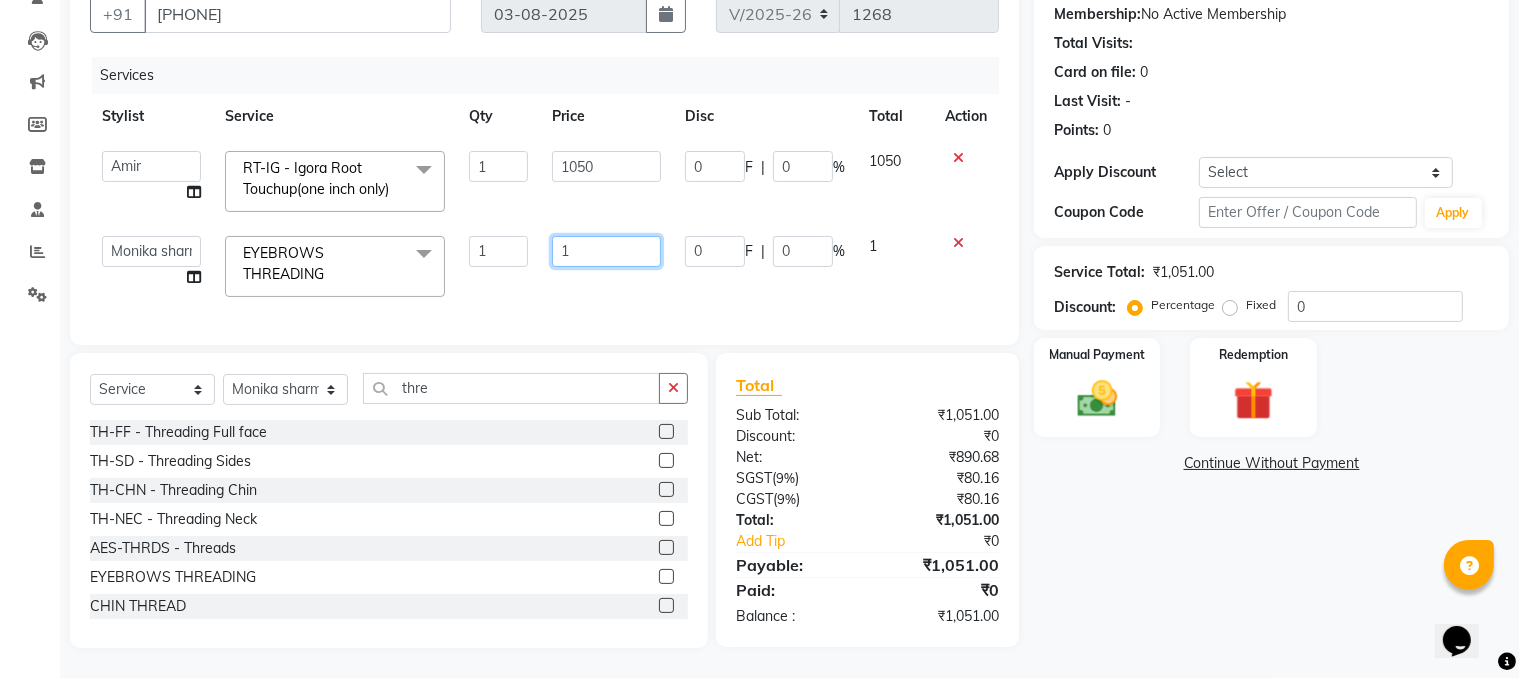 click on "1" 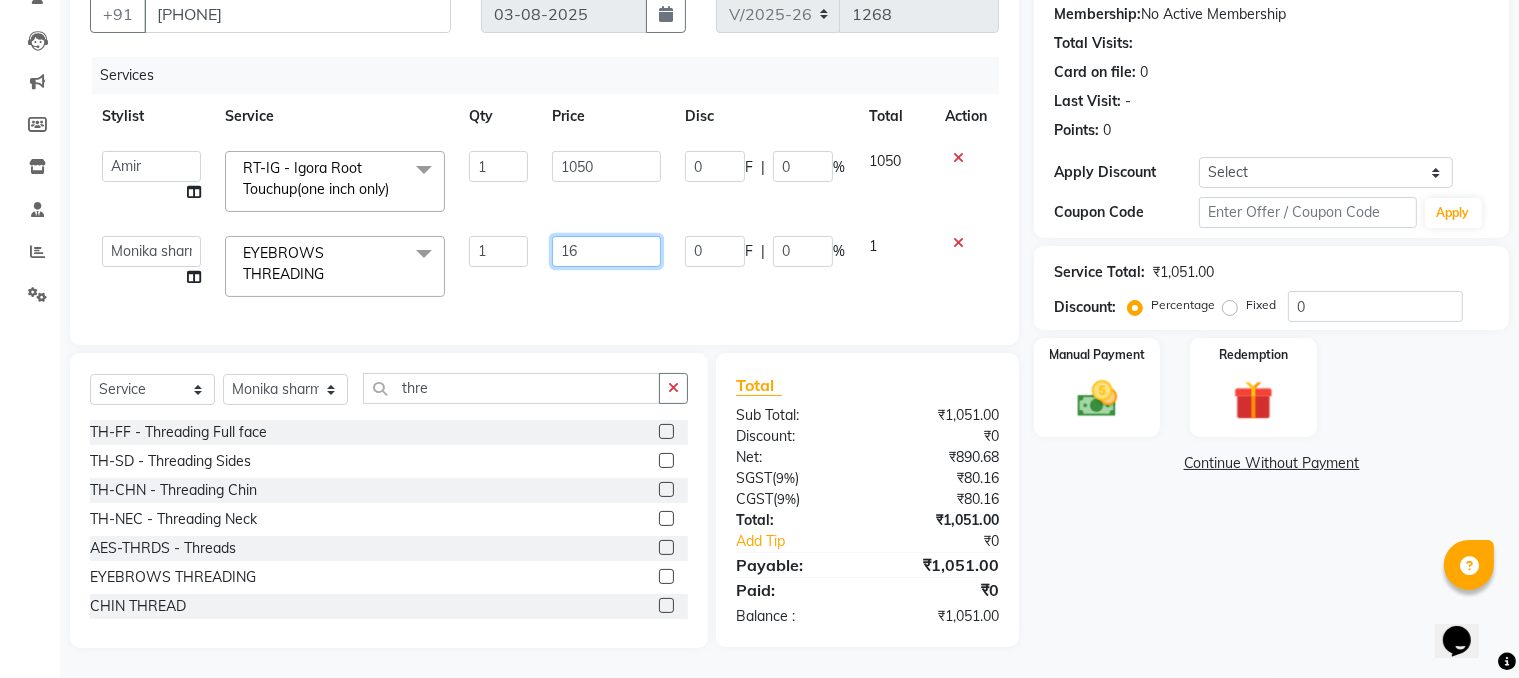 type on "160" 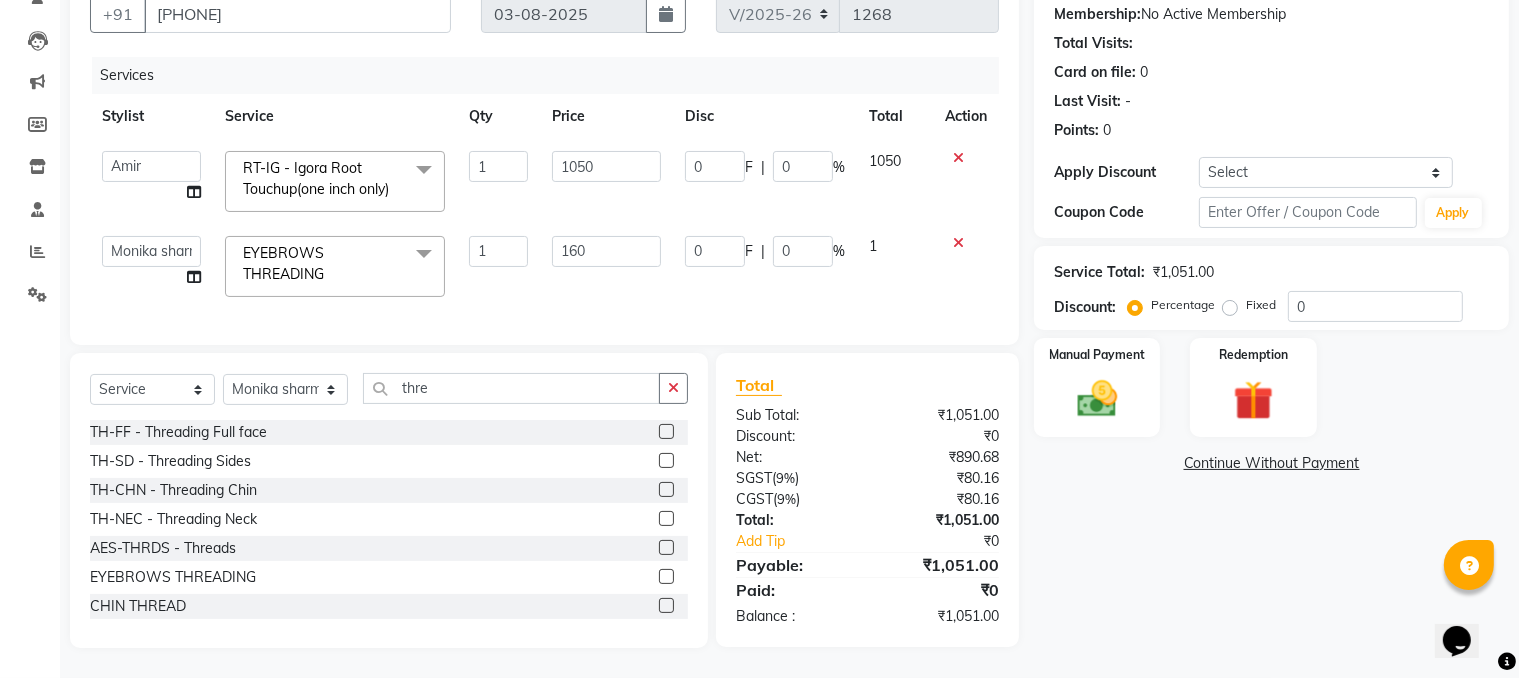 scroll, scrollTop: 188, scrollLeft: 0, axis: vertical 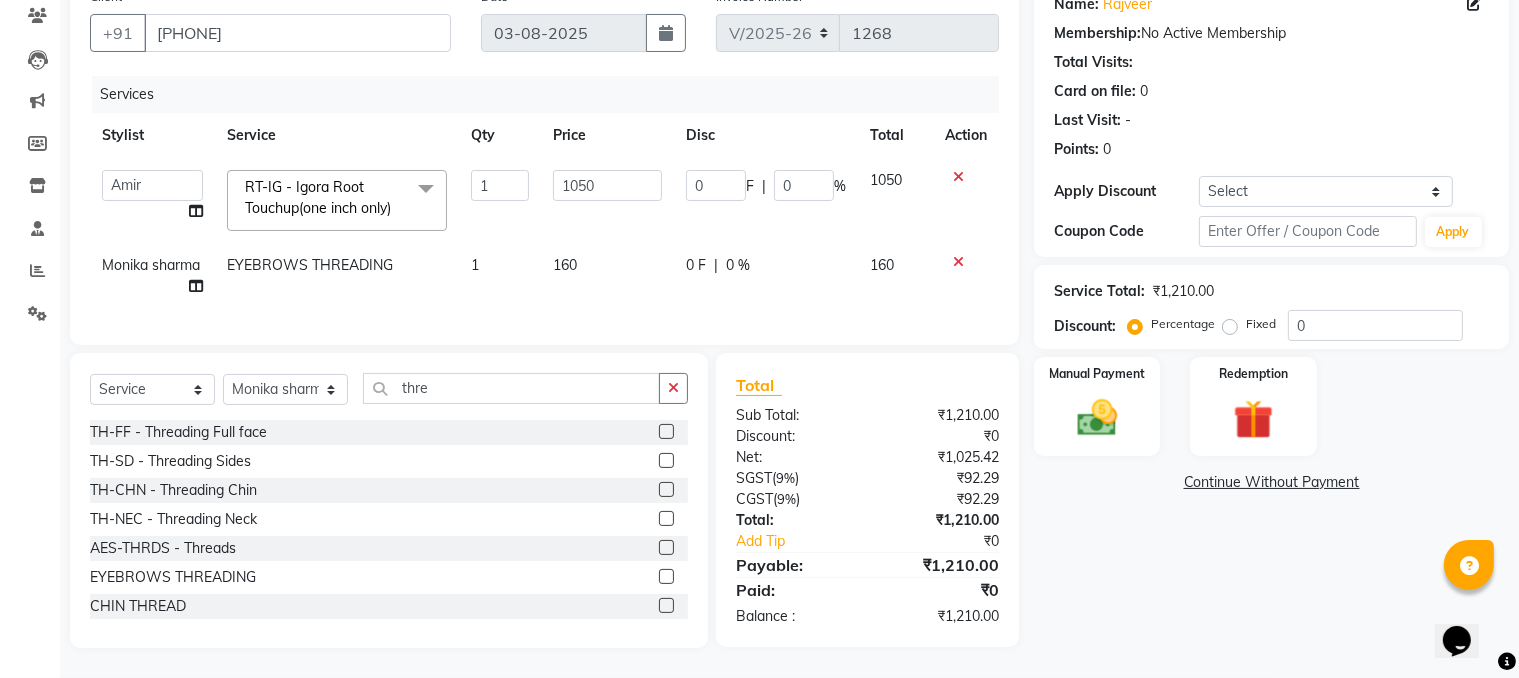 click on "160" 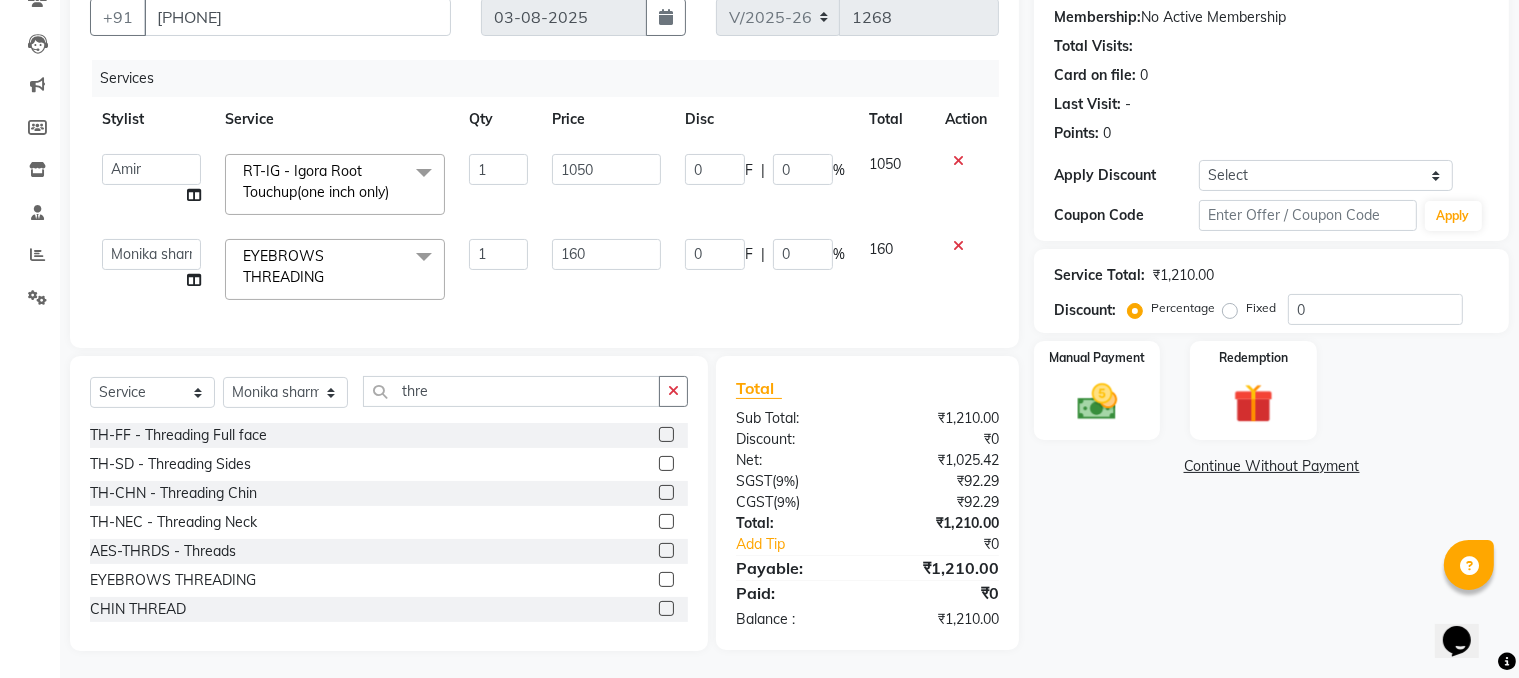 scroll, scrollTop: 207, scrollLeft: 0, axis: vertical 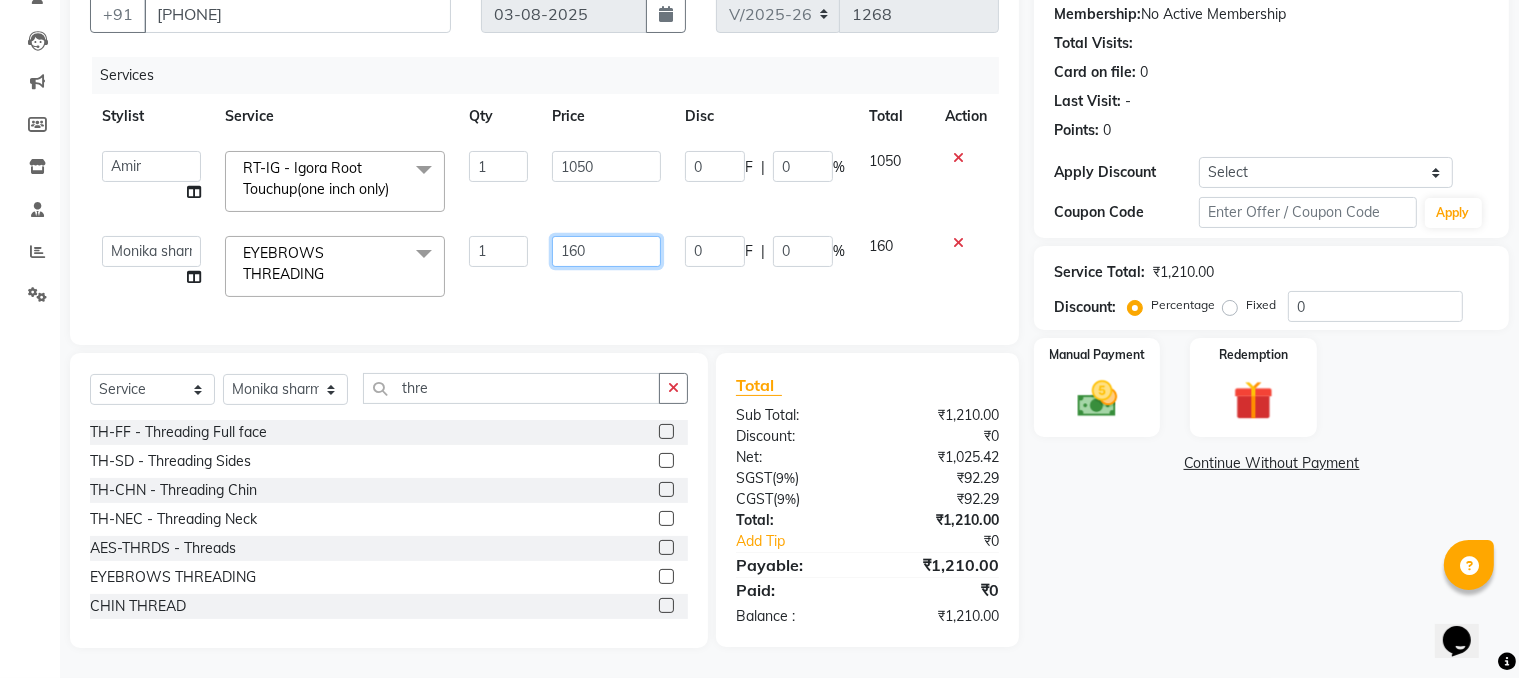 click on "160" 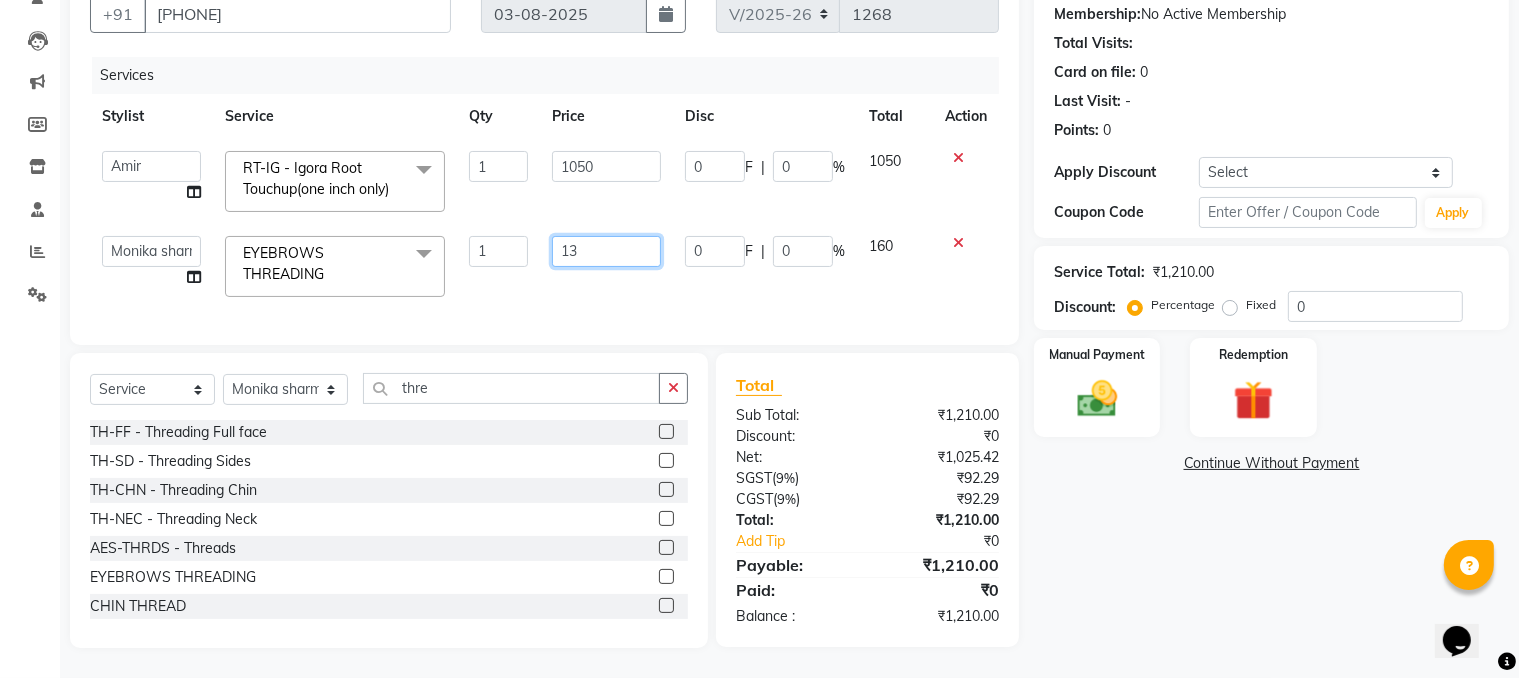type on "130" 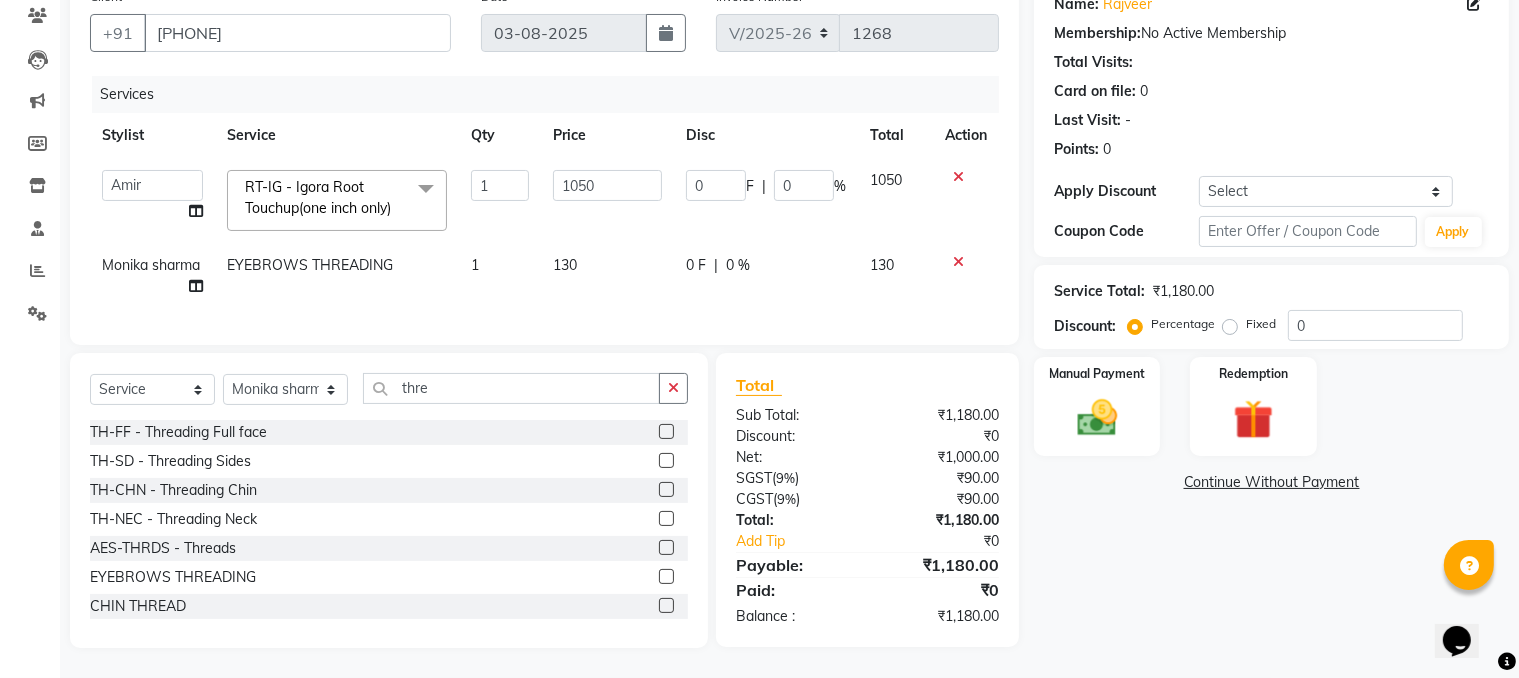 scroll, scrollTop: 188, scrollLeft: 0, axis: vertical 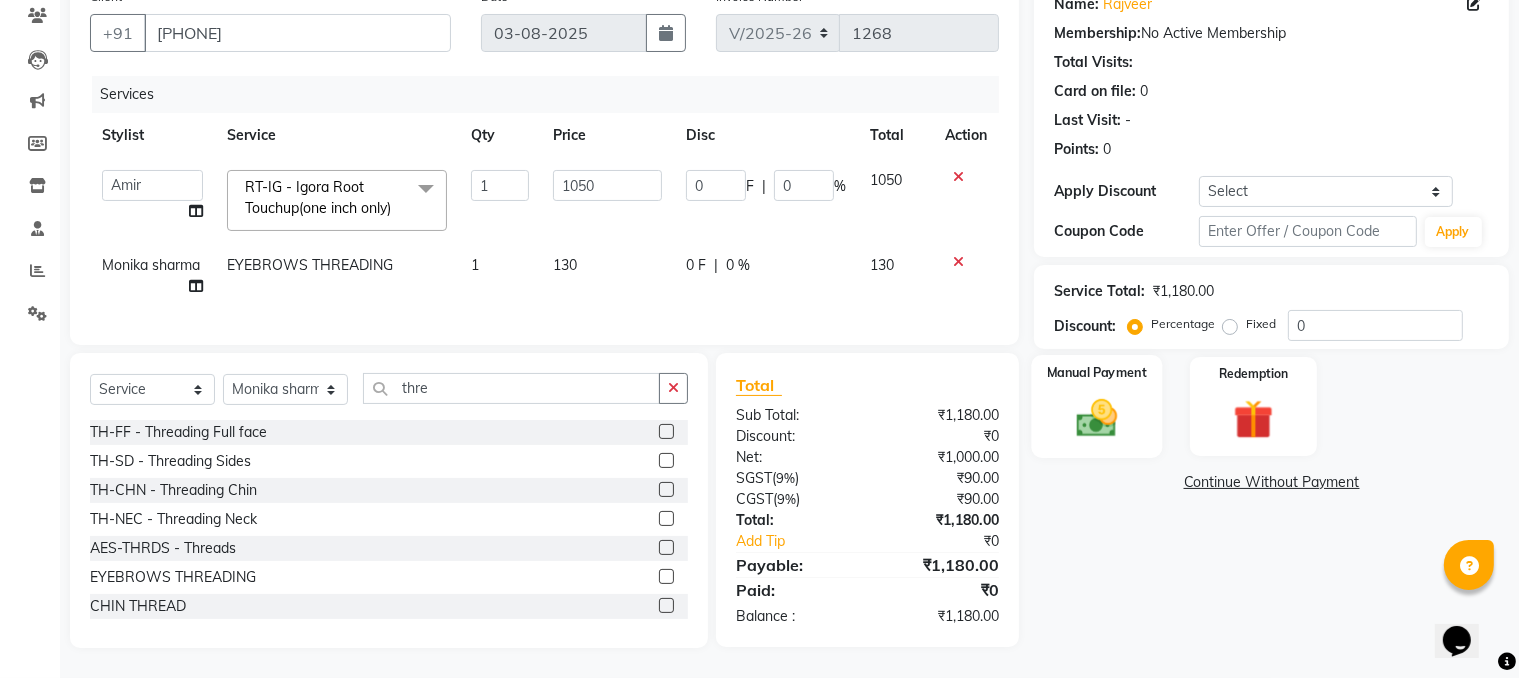 click on "Manual Payment" 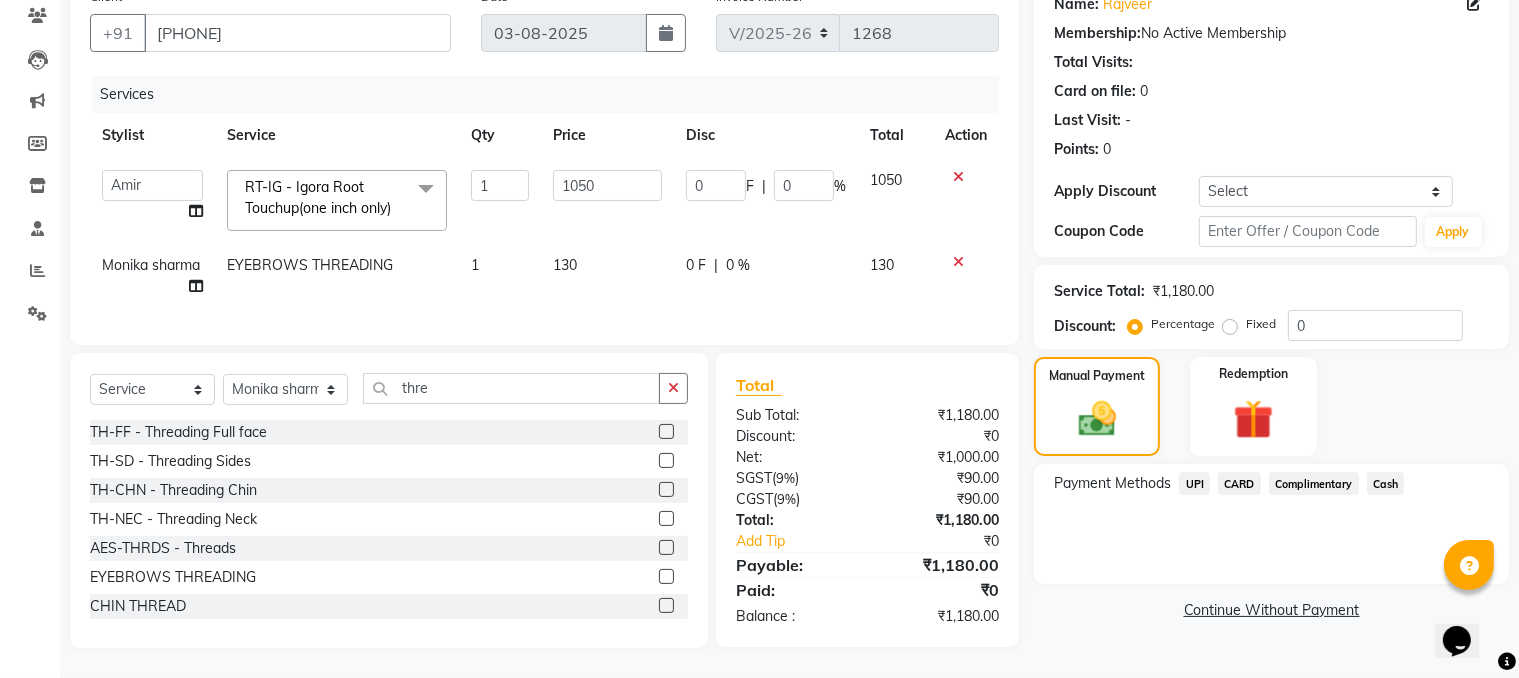 click on "UPI" 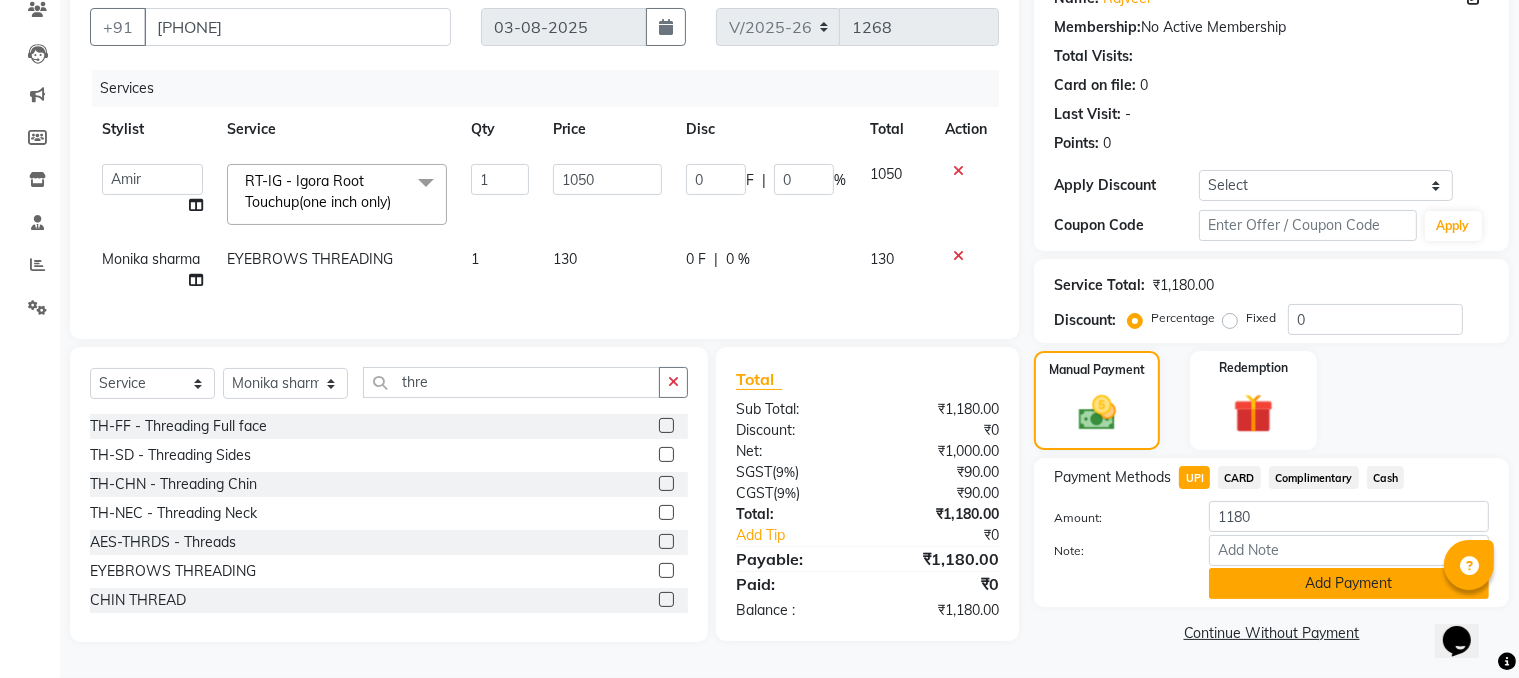 click on "Add Payment" 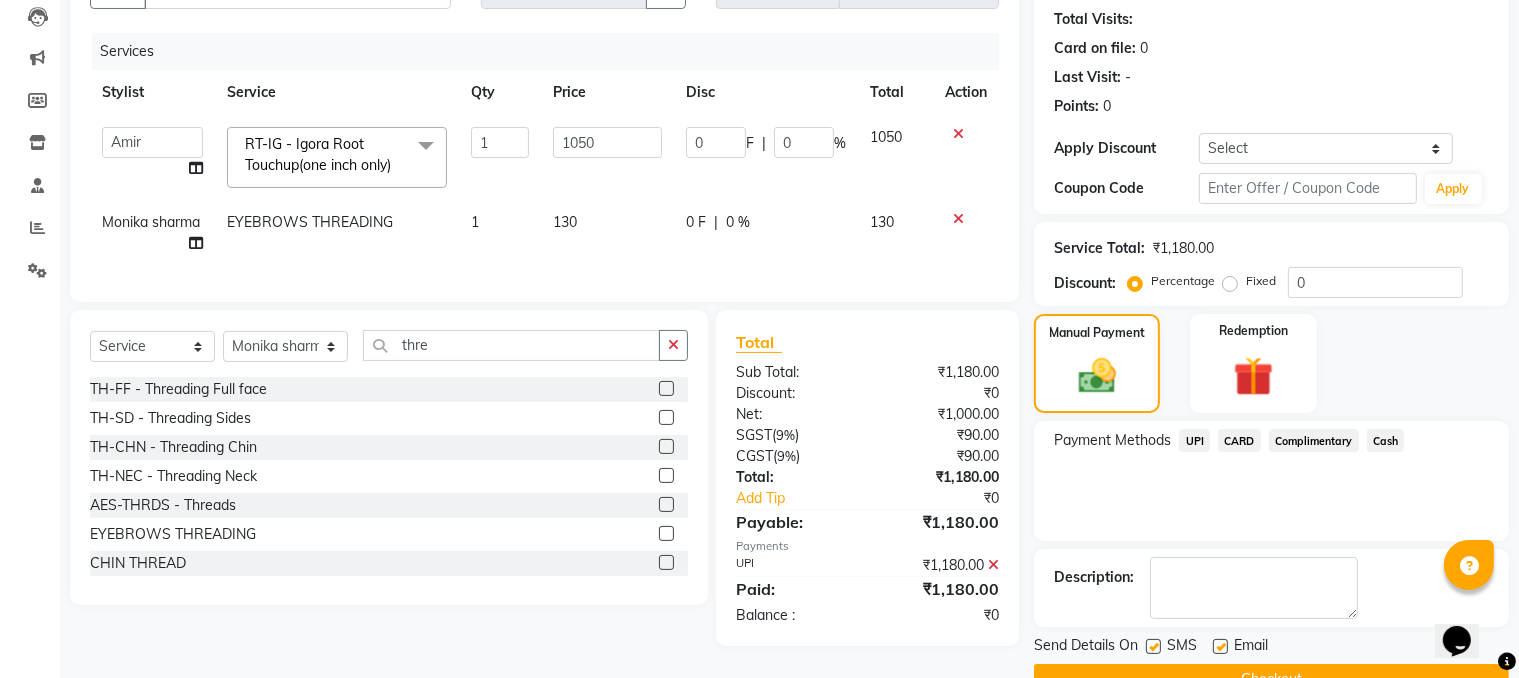 scroll, scrollTop: 260, scrollLeft: 0, axis: vertical 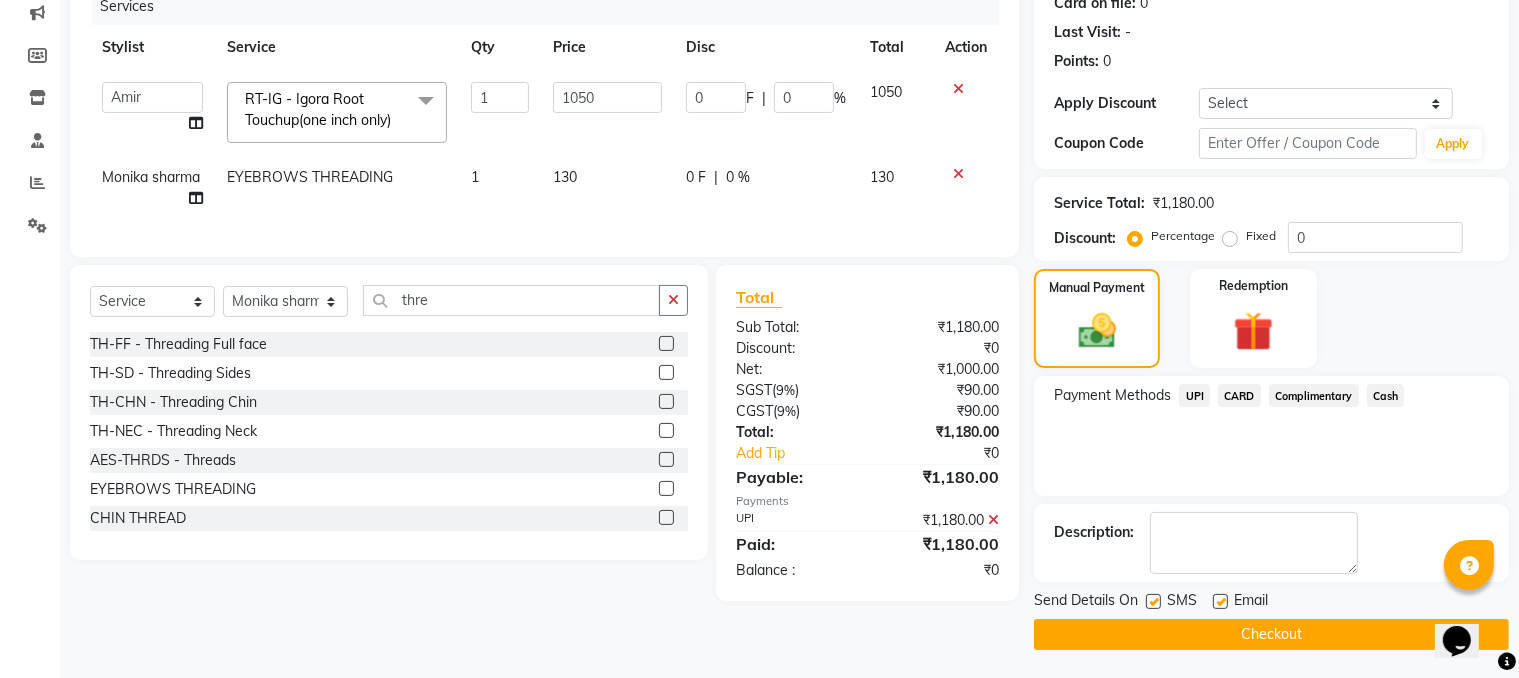 click on "Checkout" 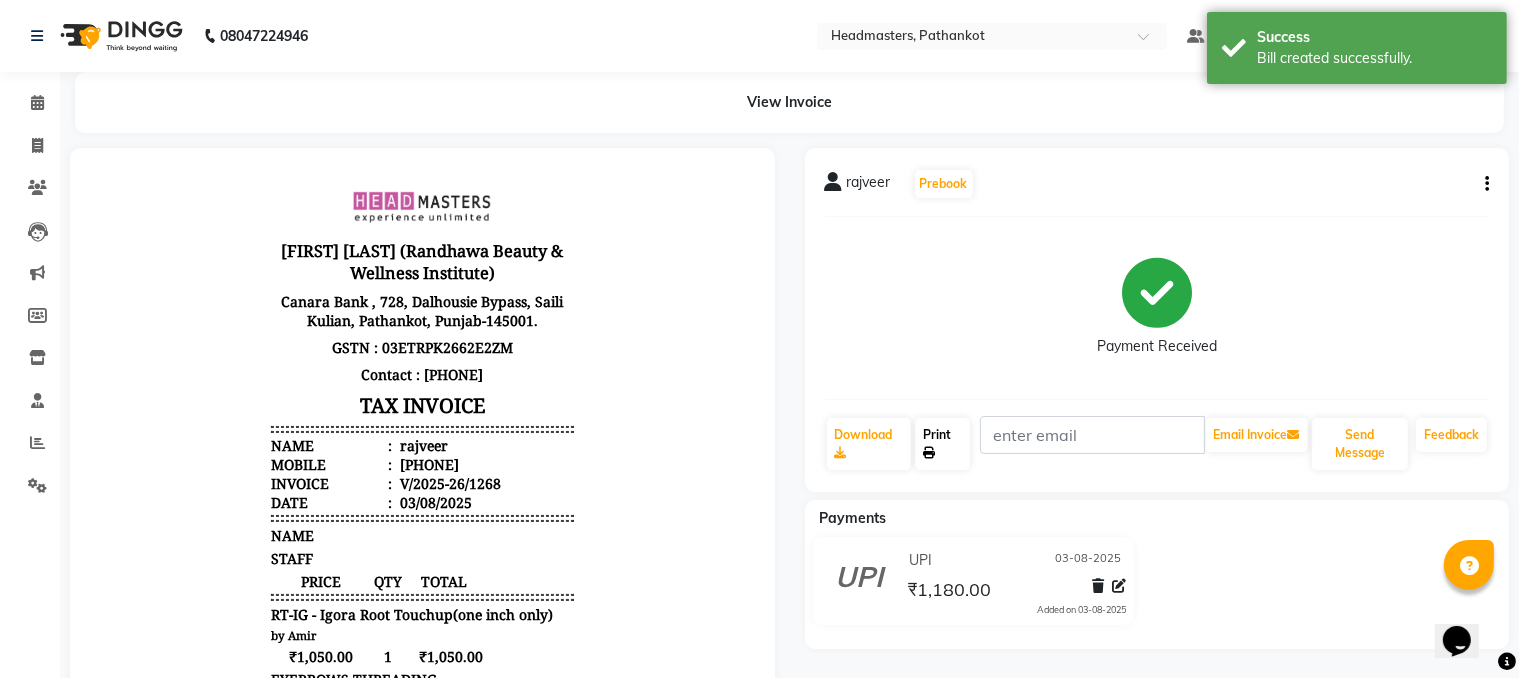 scroll, scrollTop: 0, scrollLeft: 0, axis: both 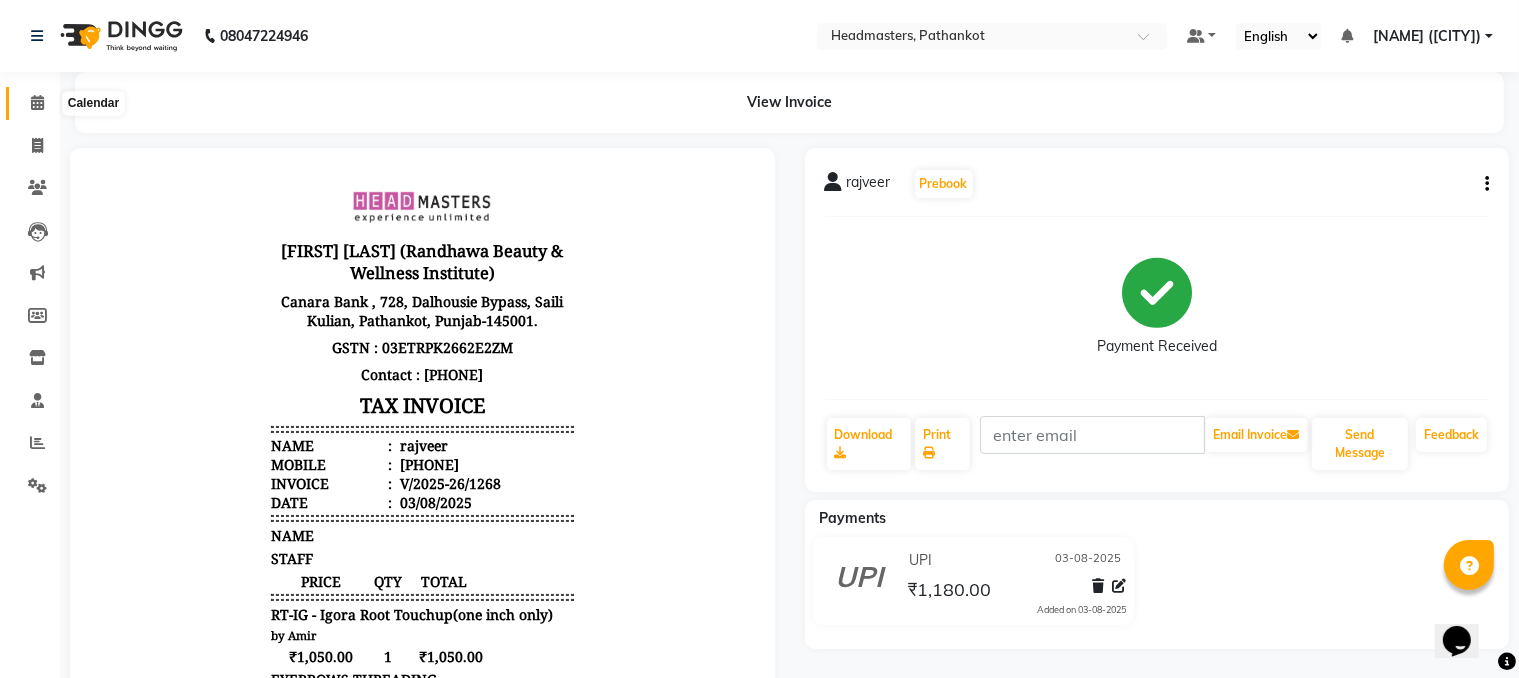 click 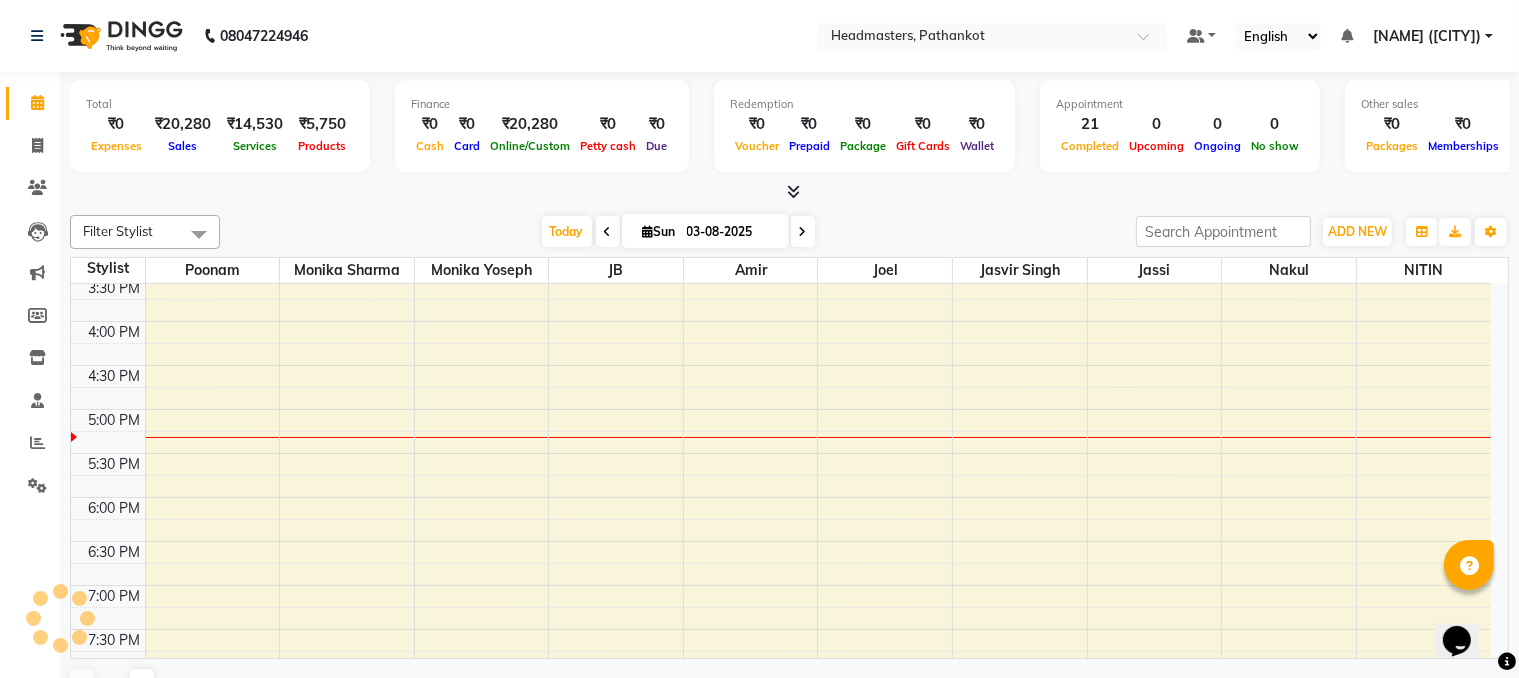 scroll, scrollTop: 0, scrollLeft: 0, axis: both 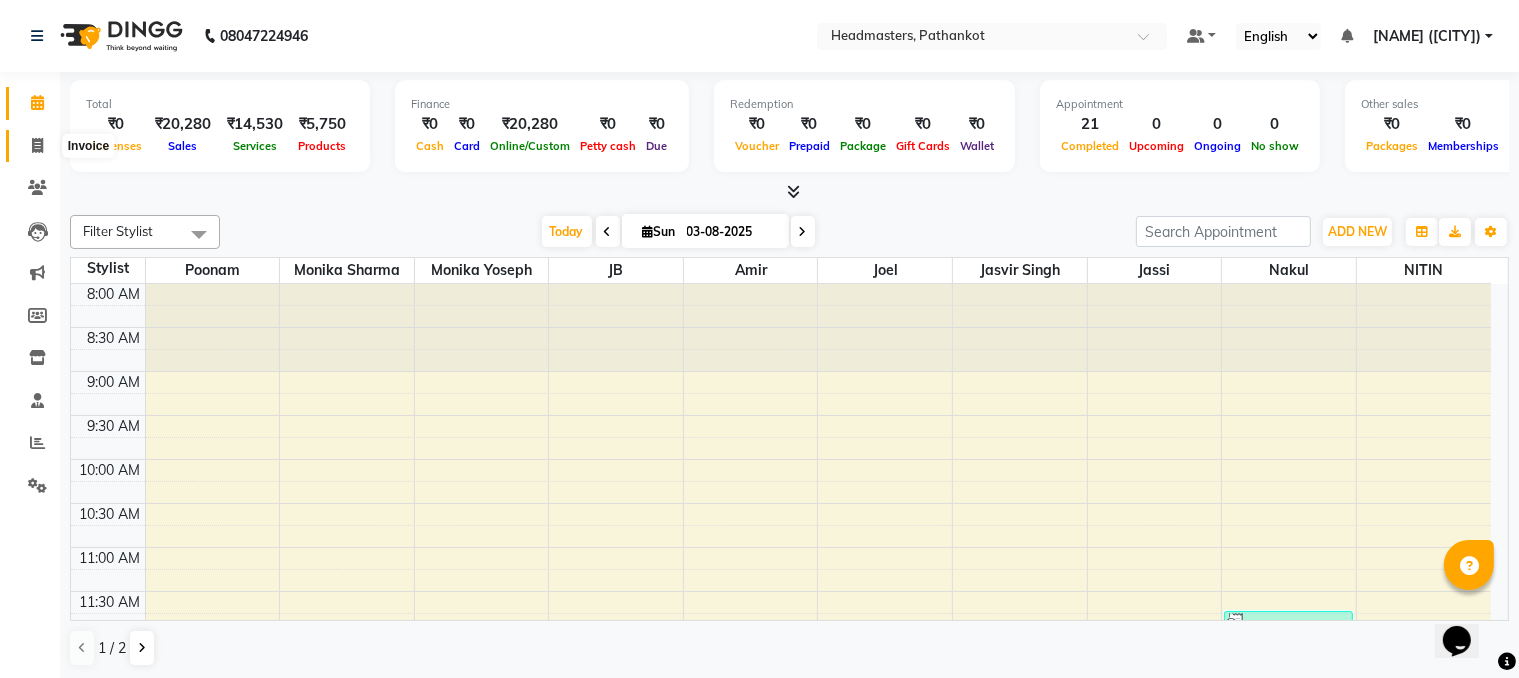 click 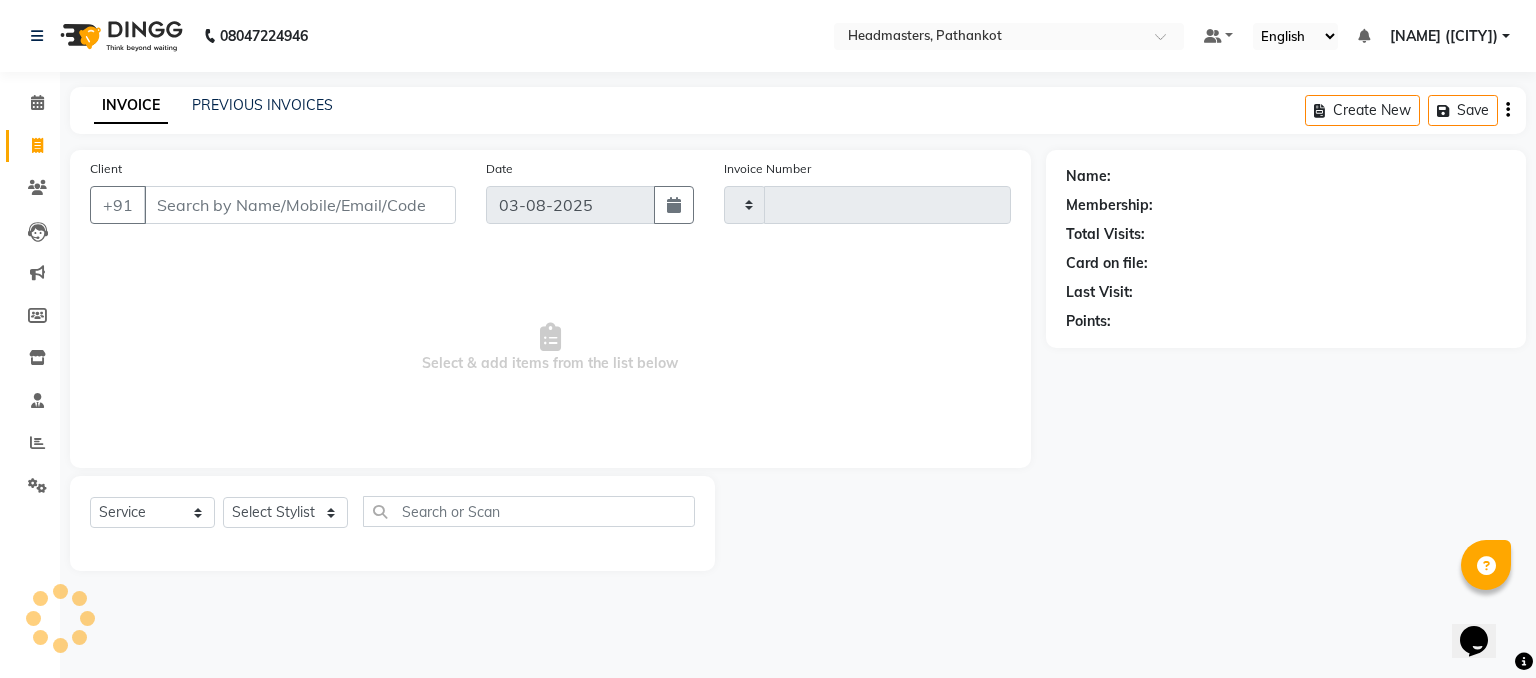 type on "1269" 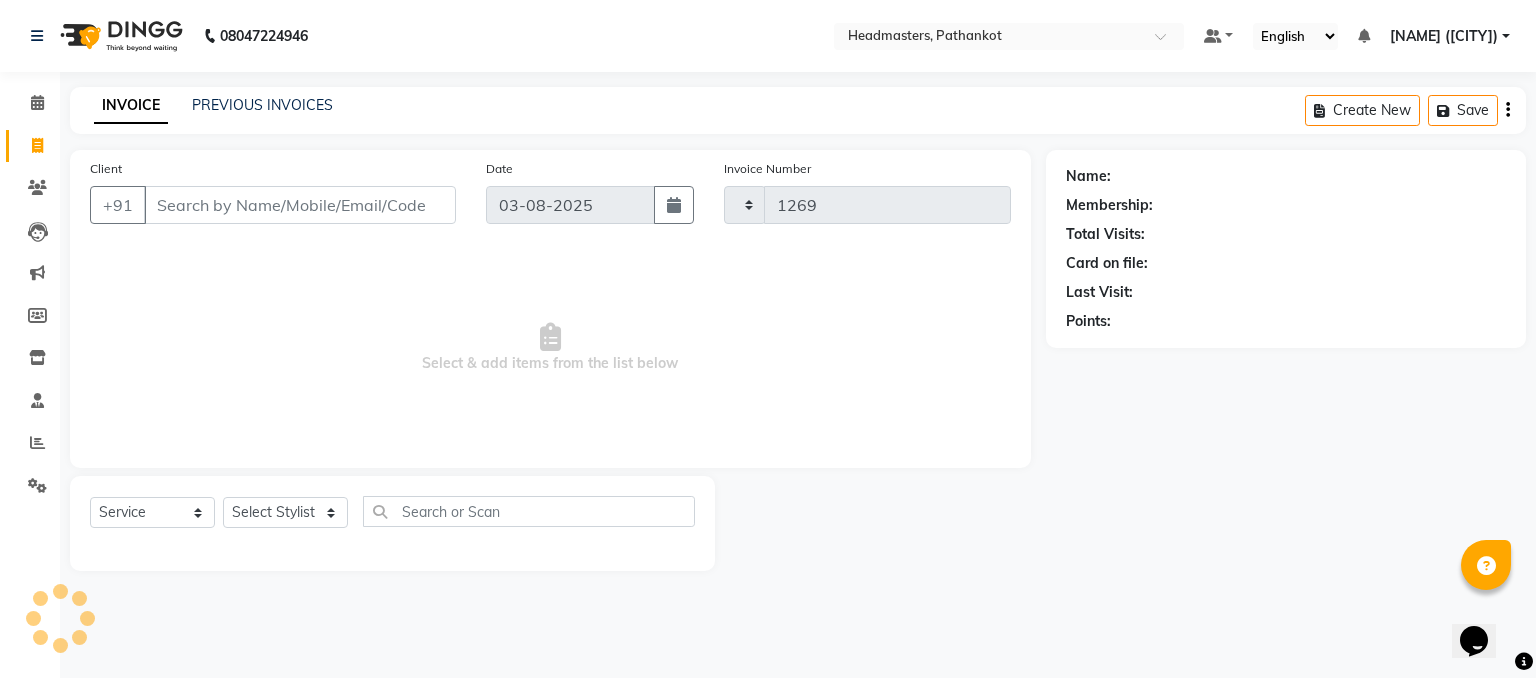 select on "7530" 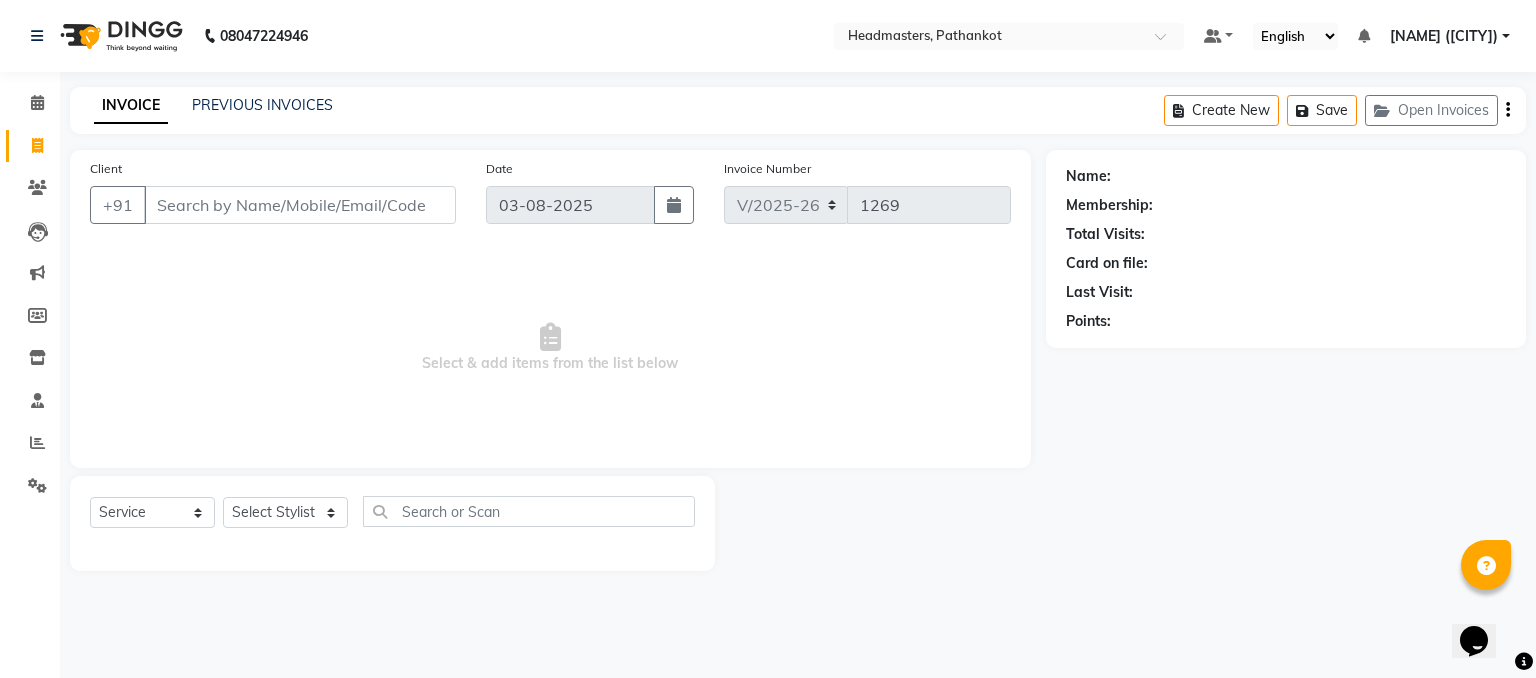 select on "66904" 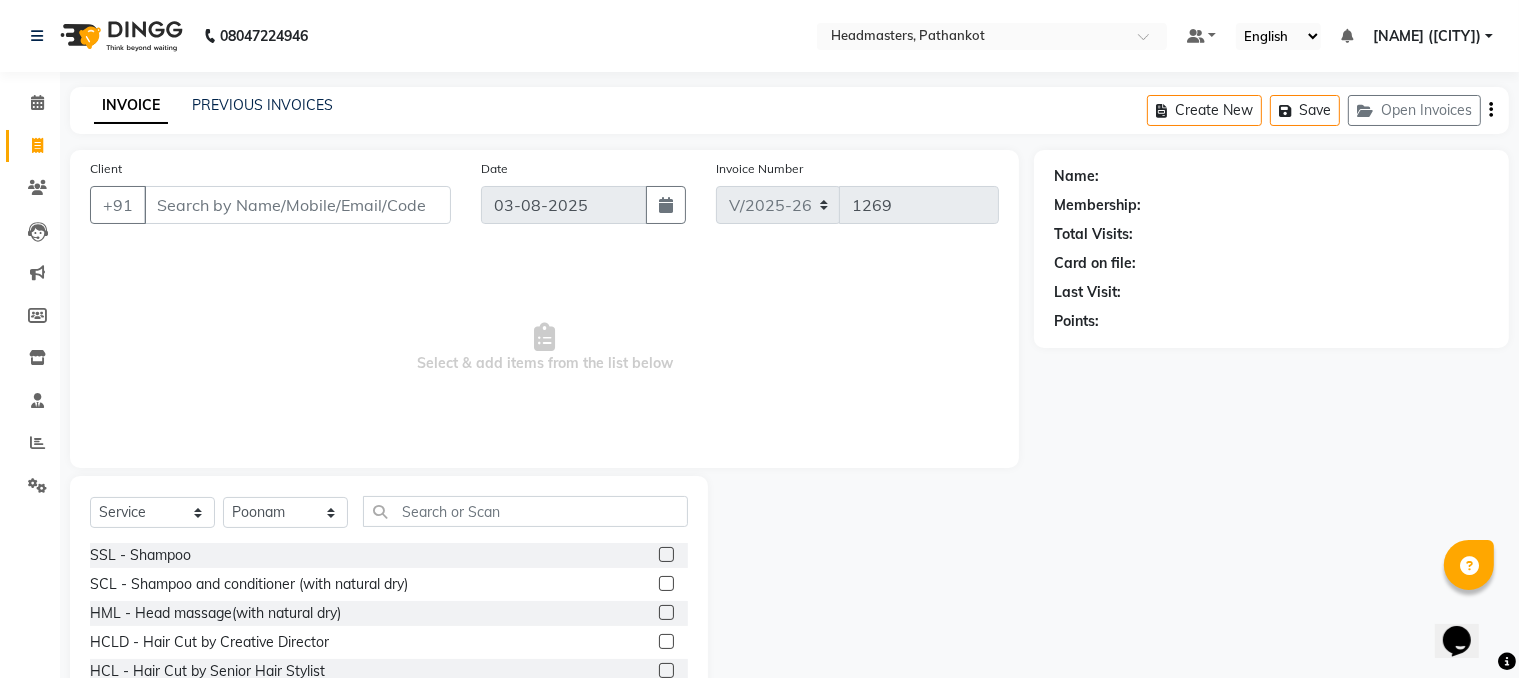 click on "Client" at bounding box center (297, 205) 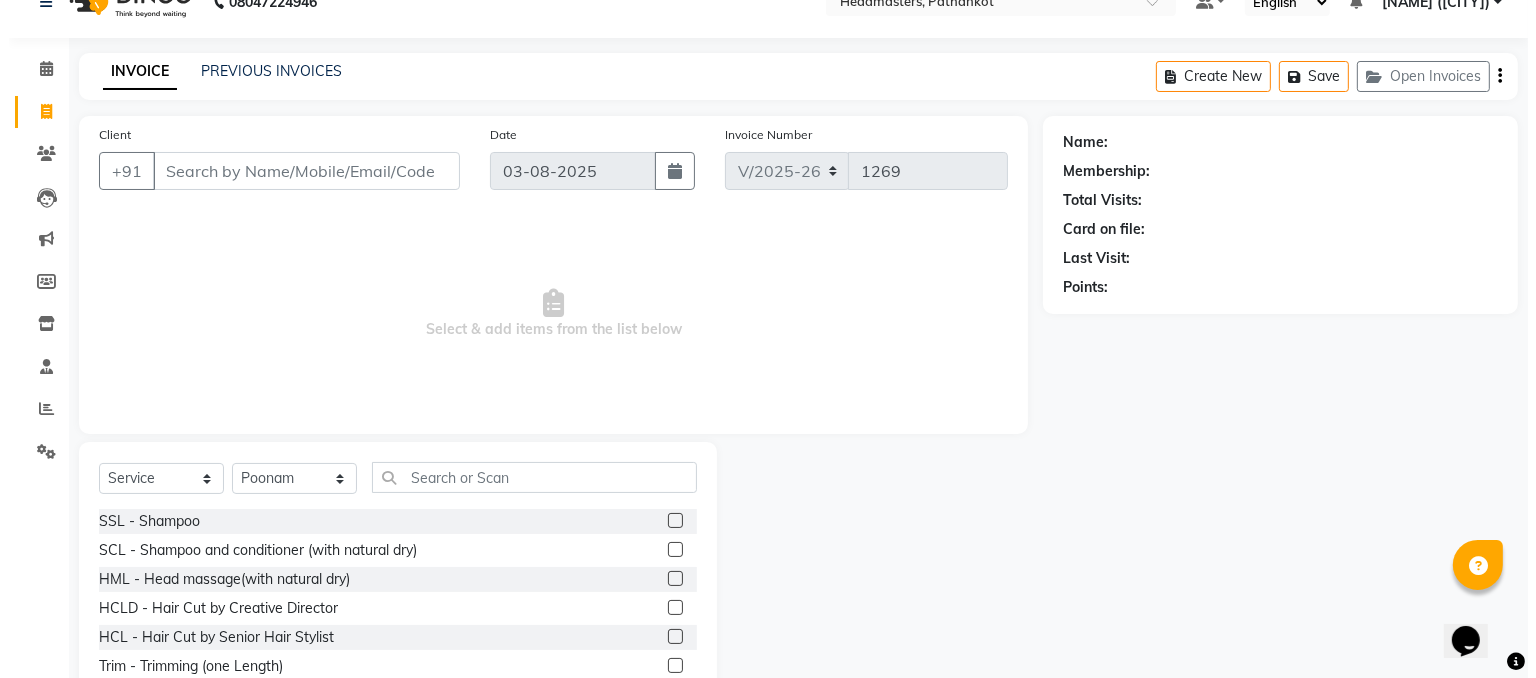 scroll, scrollTop: 0, scrollLeft: 0, axis: both 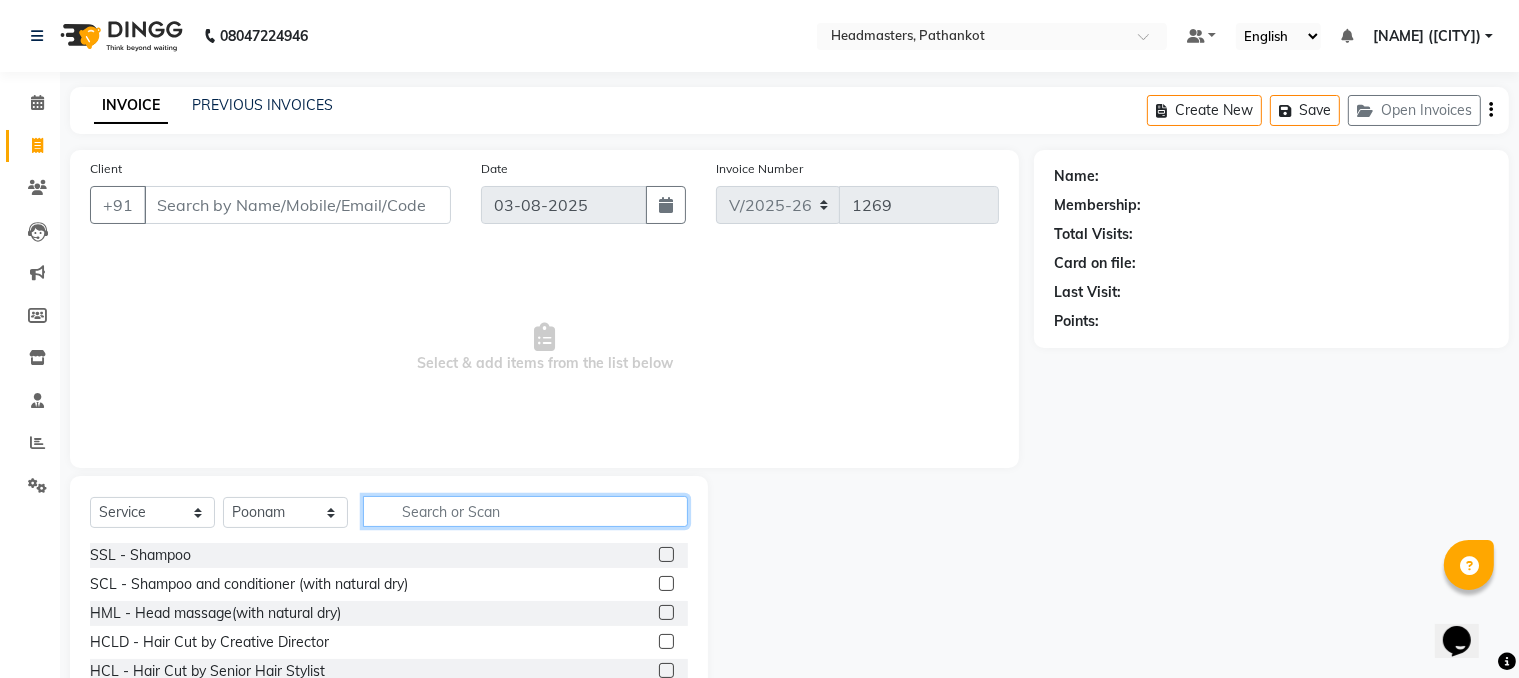 click 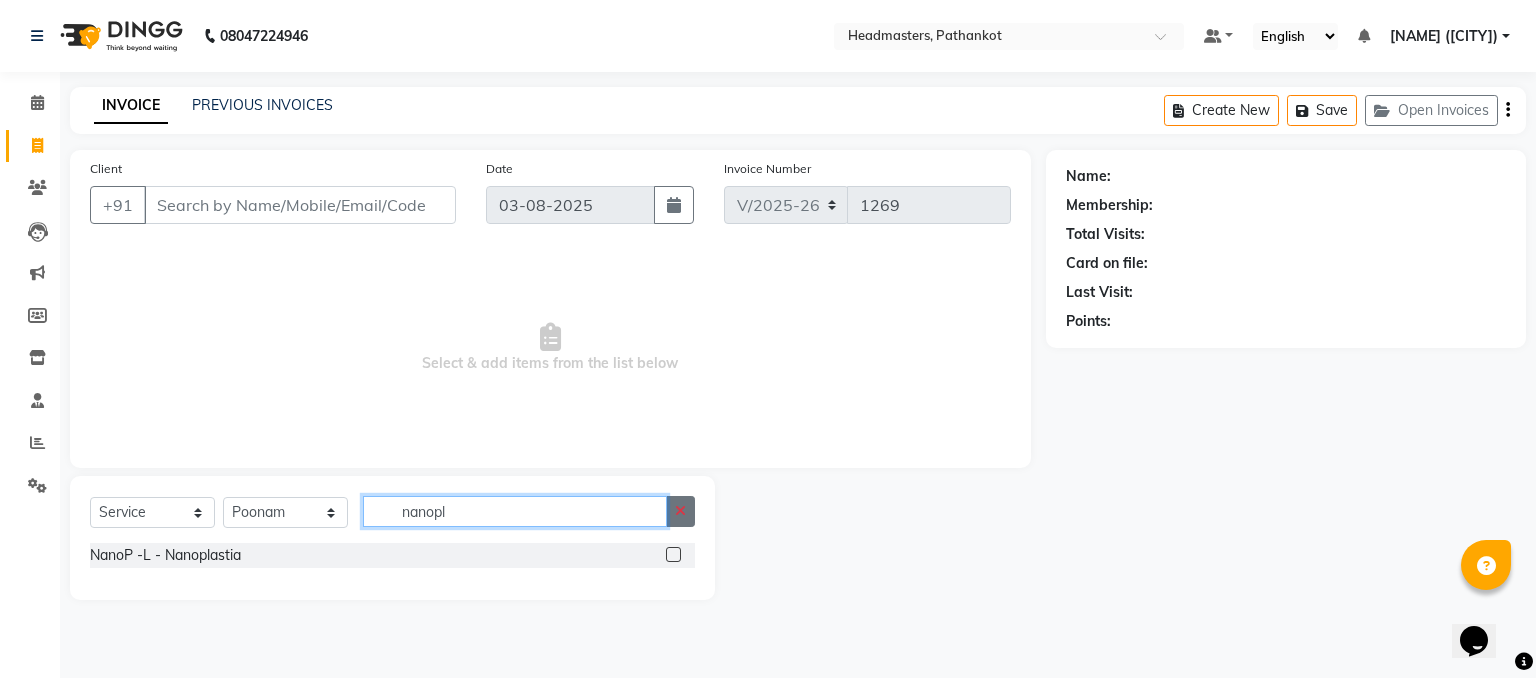 type on "nanopl" 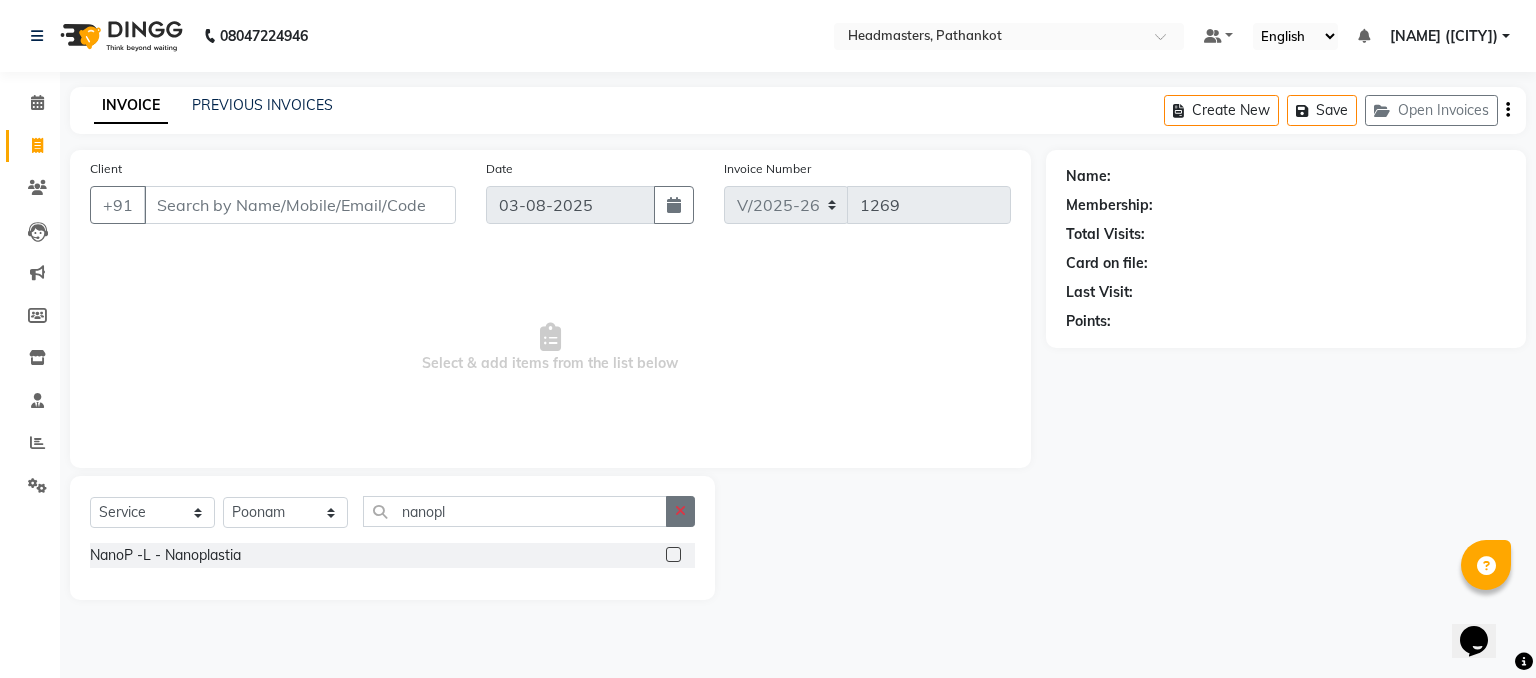 click 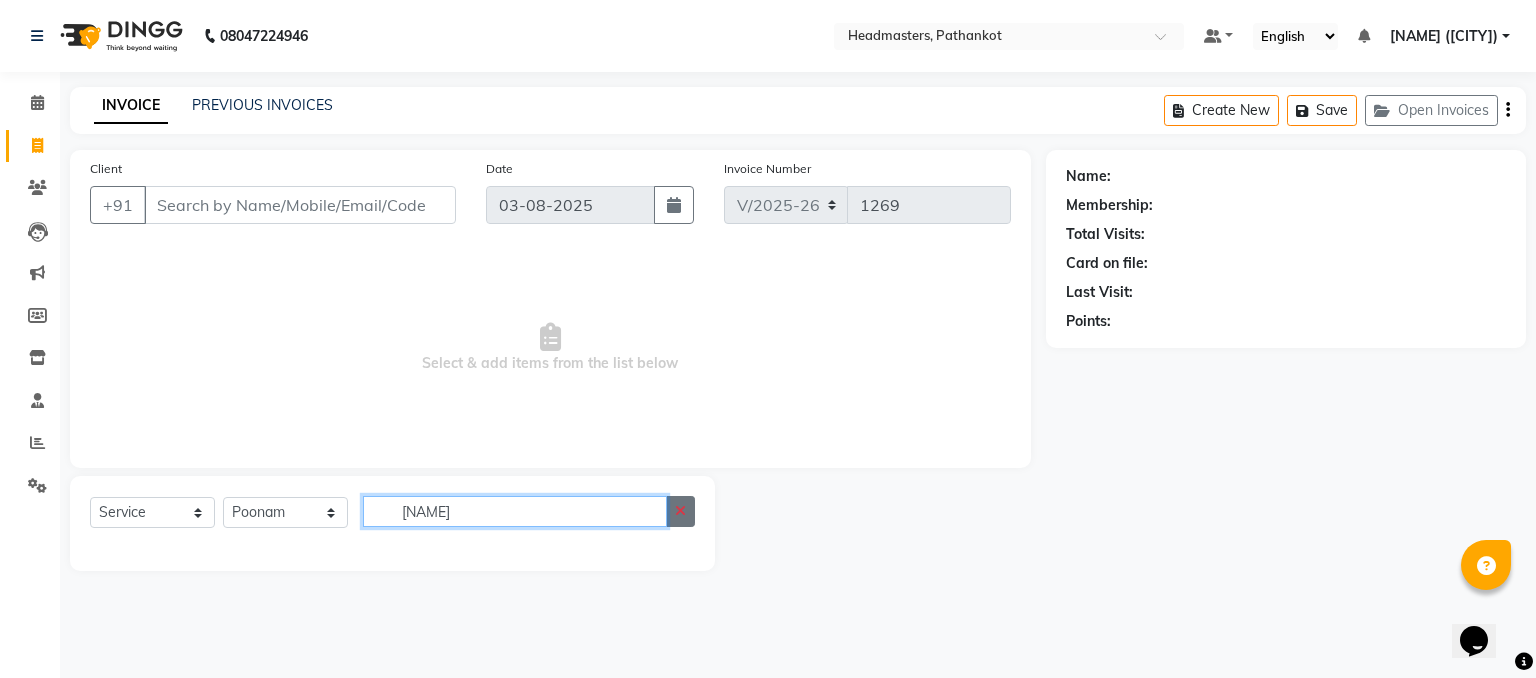 type on "[NAME]" 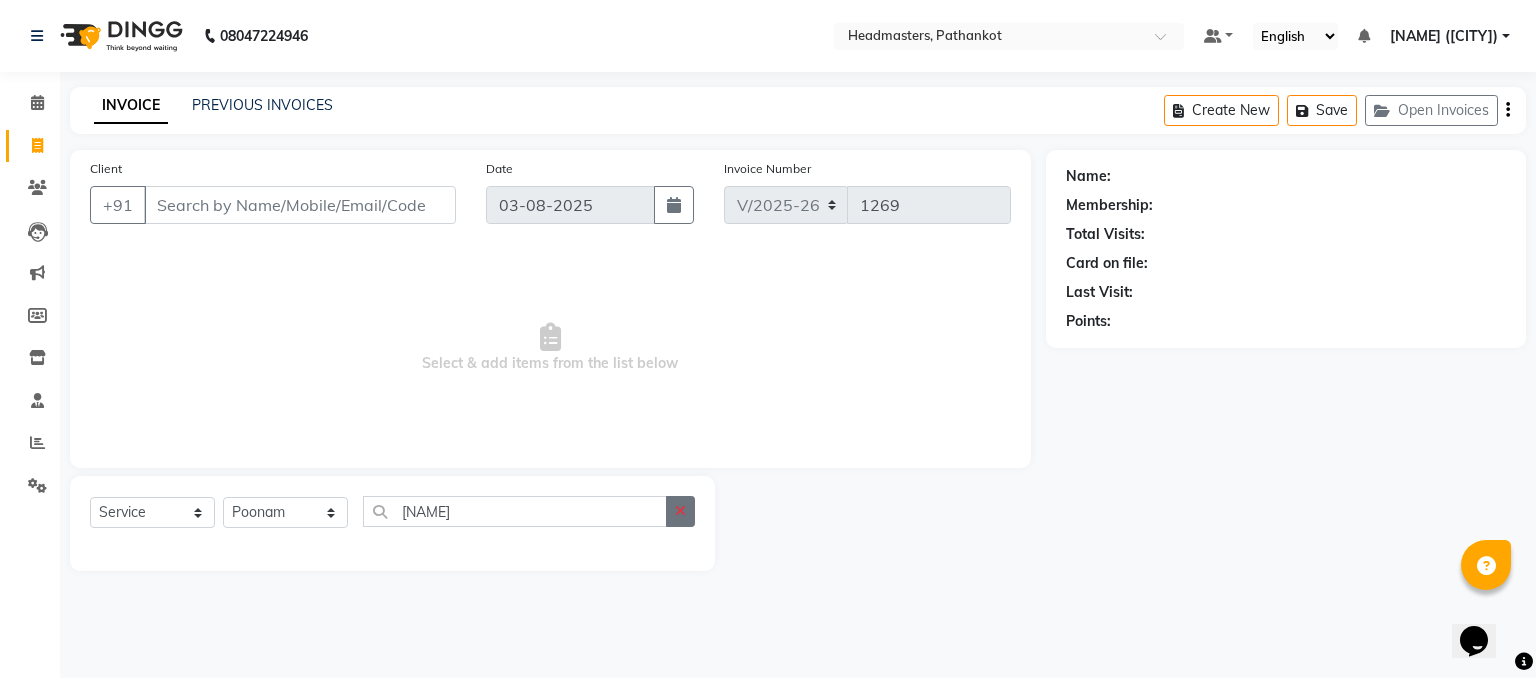 click 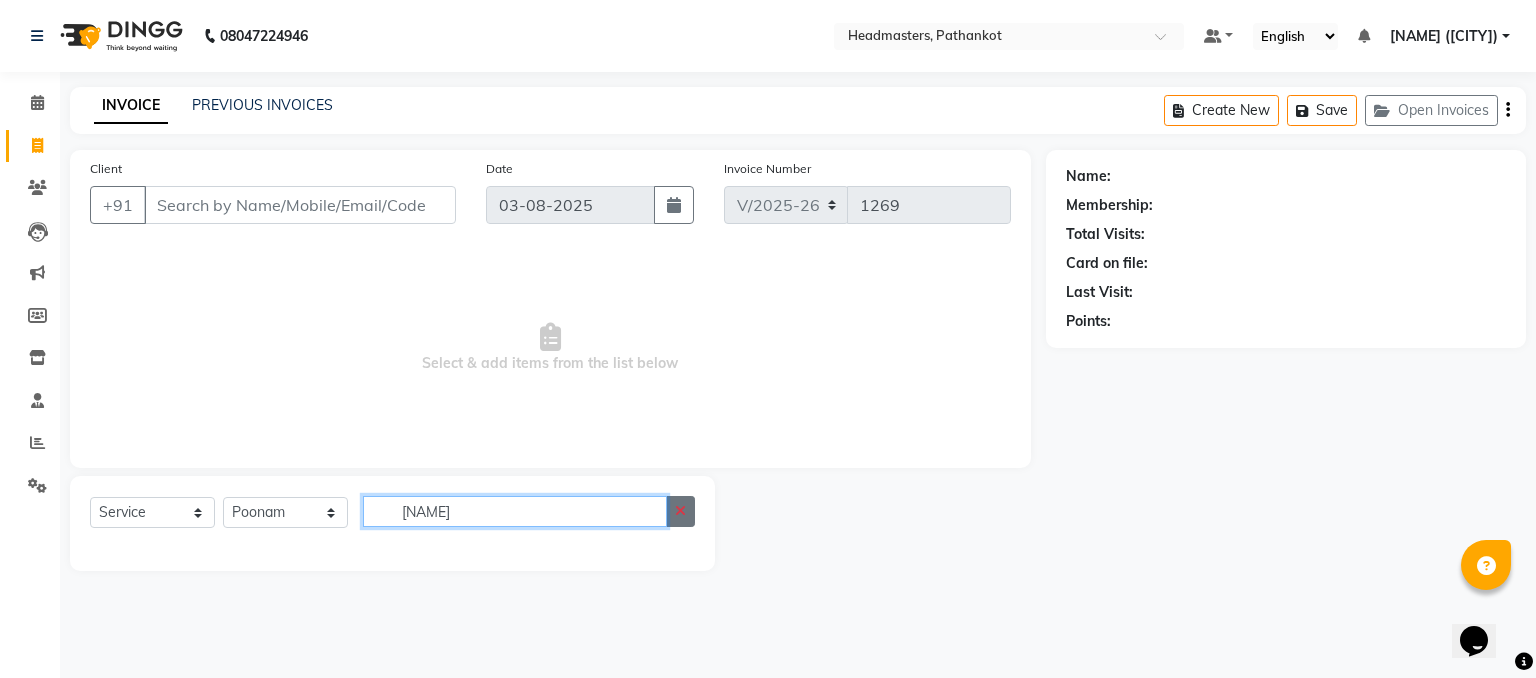 type 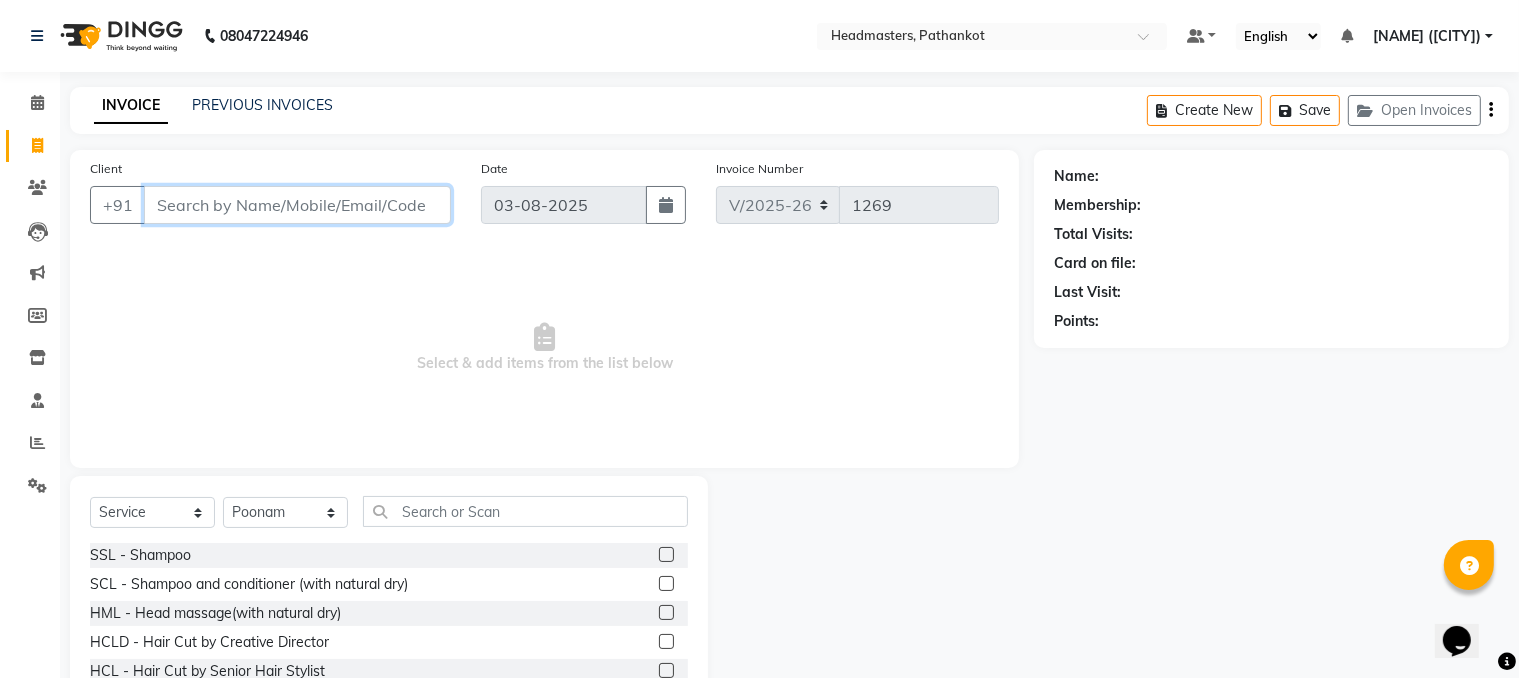 click on "Client" at bounding box center [297, 205] 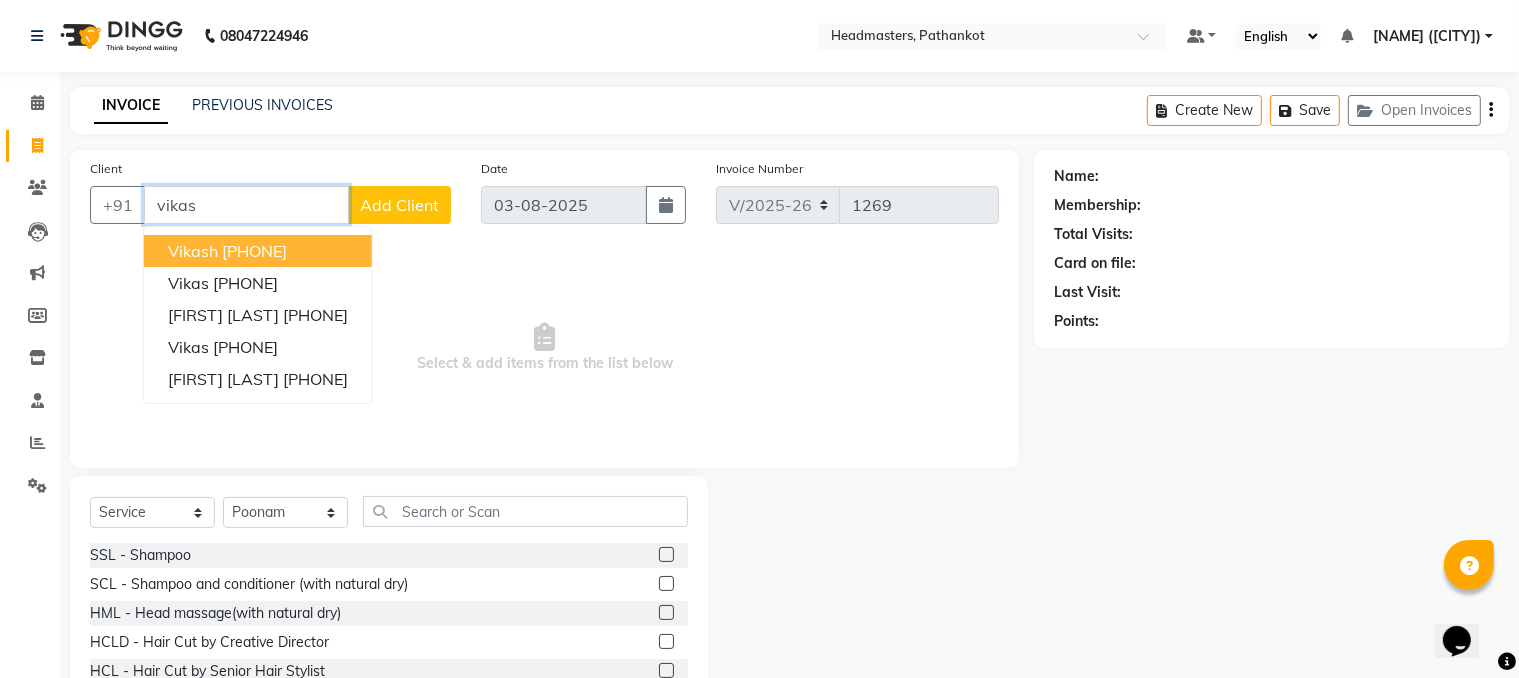 click on "vikas" at bounding box center [246, 205] 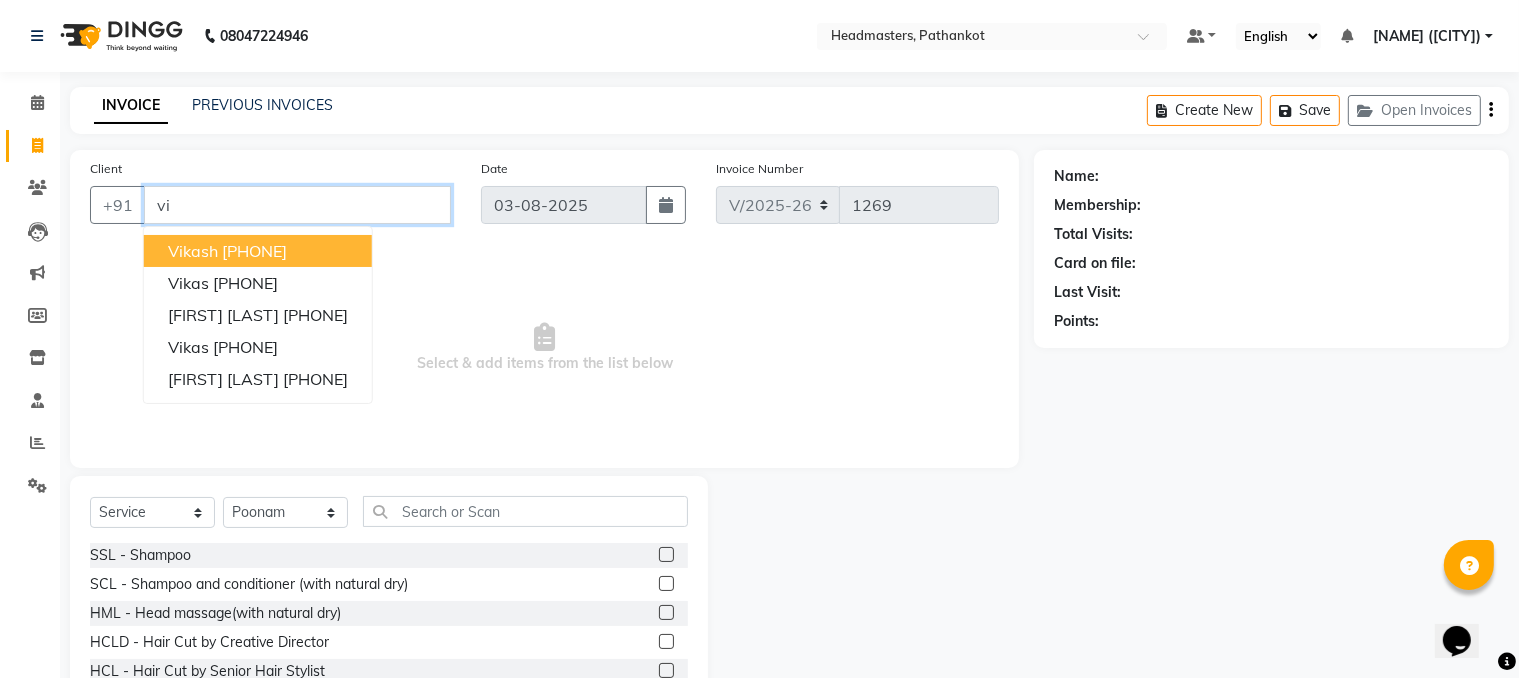 type on "v" 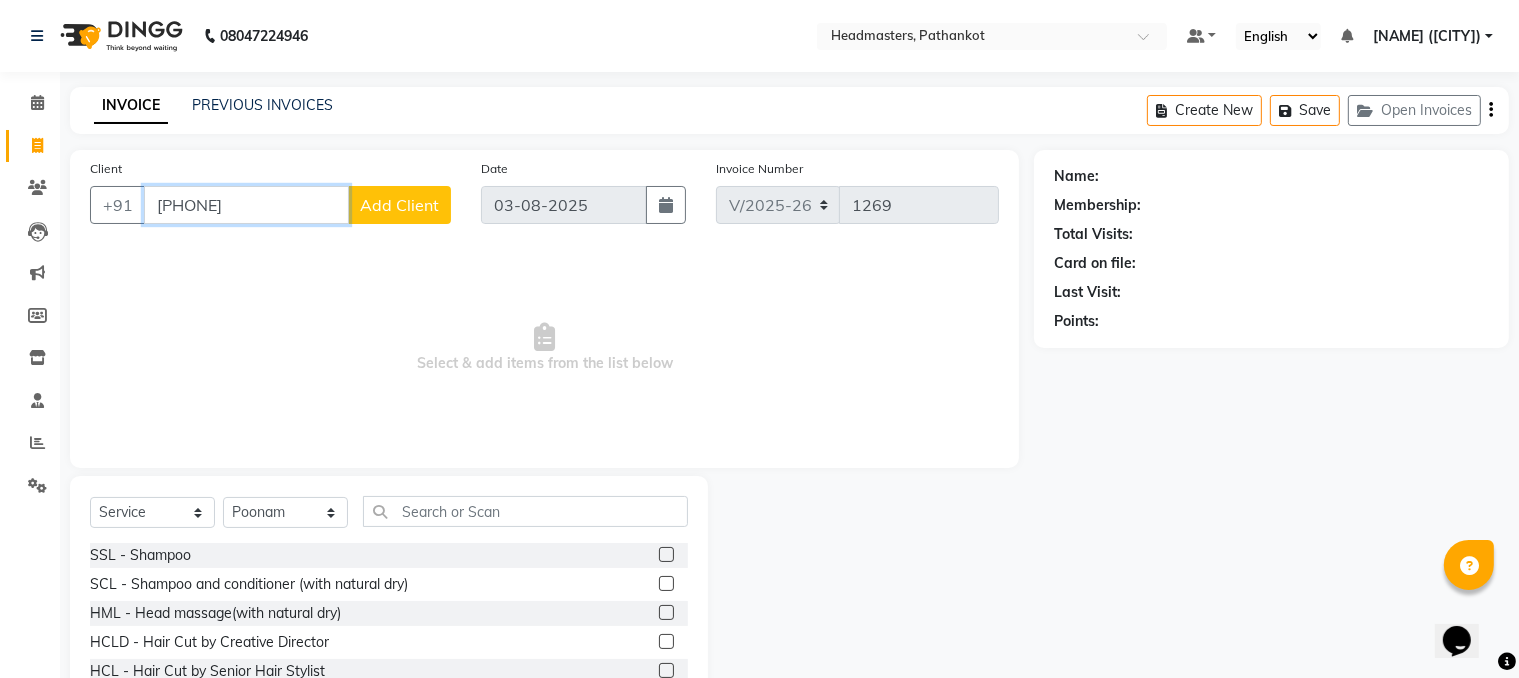 type on "[PHONE]" 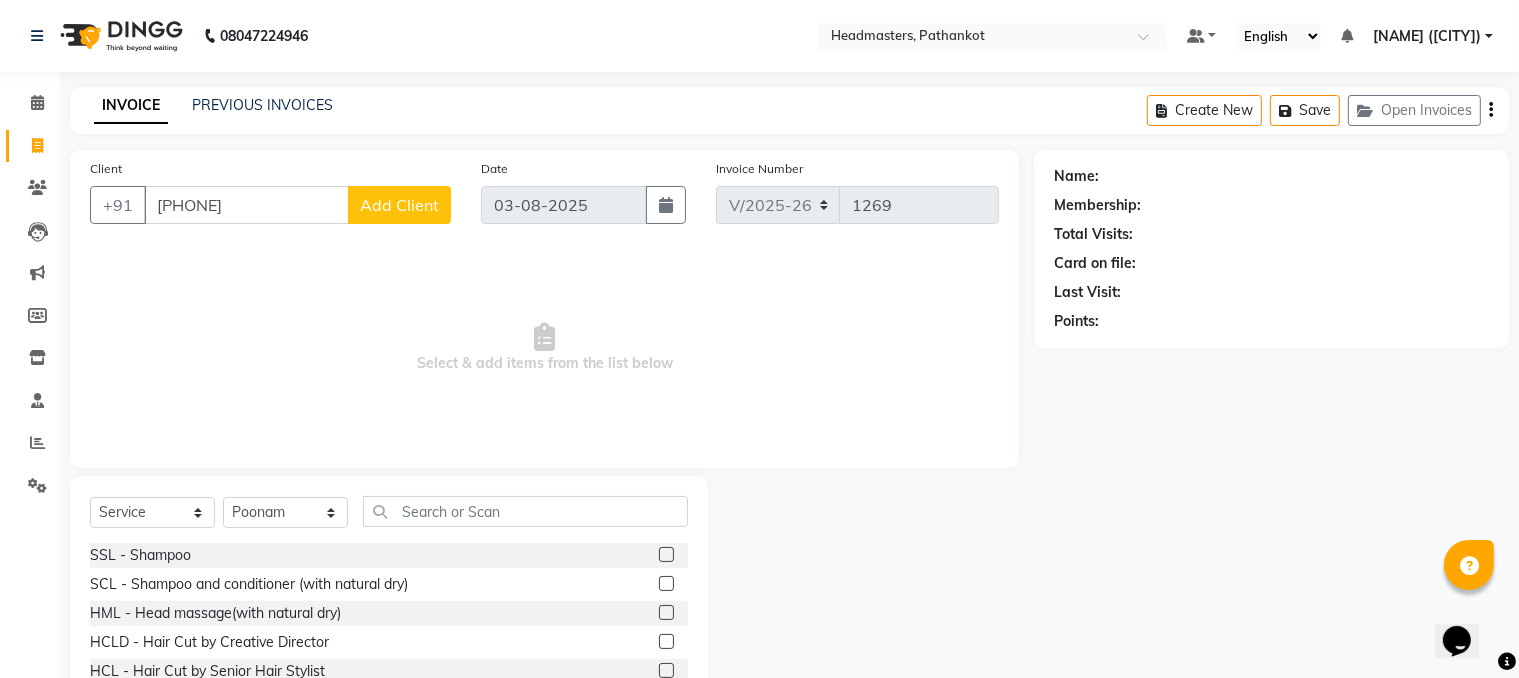 click on "Add Client" 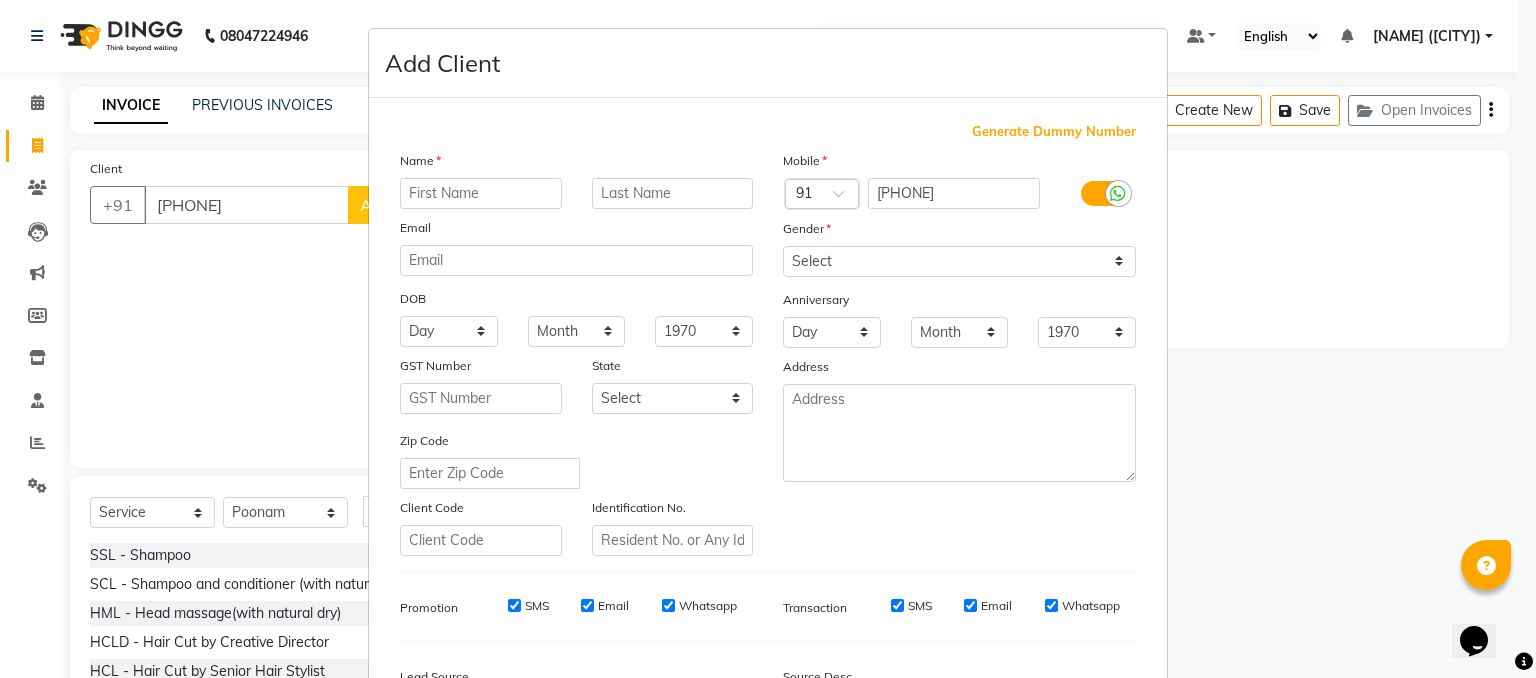 click at bounding box center [481, 193] 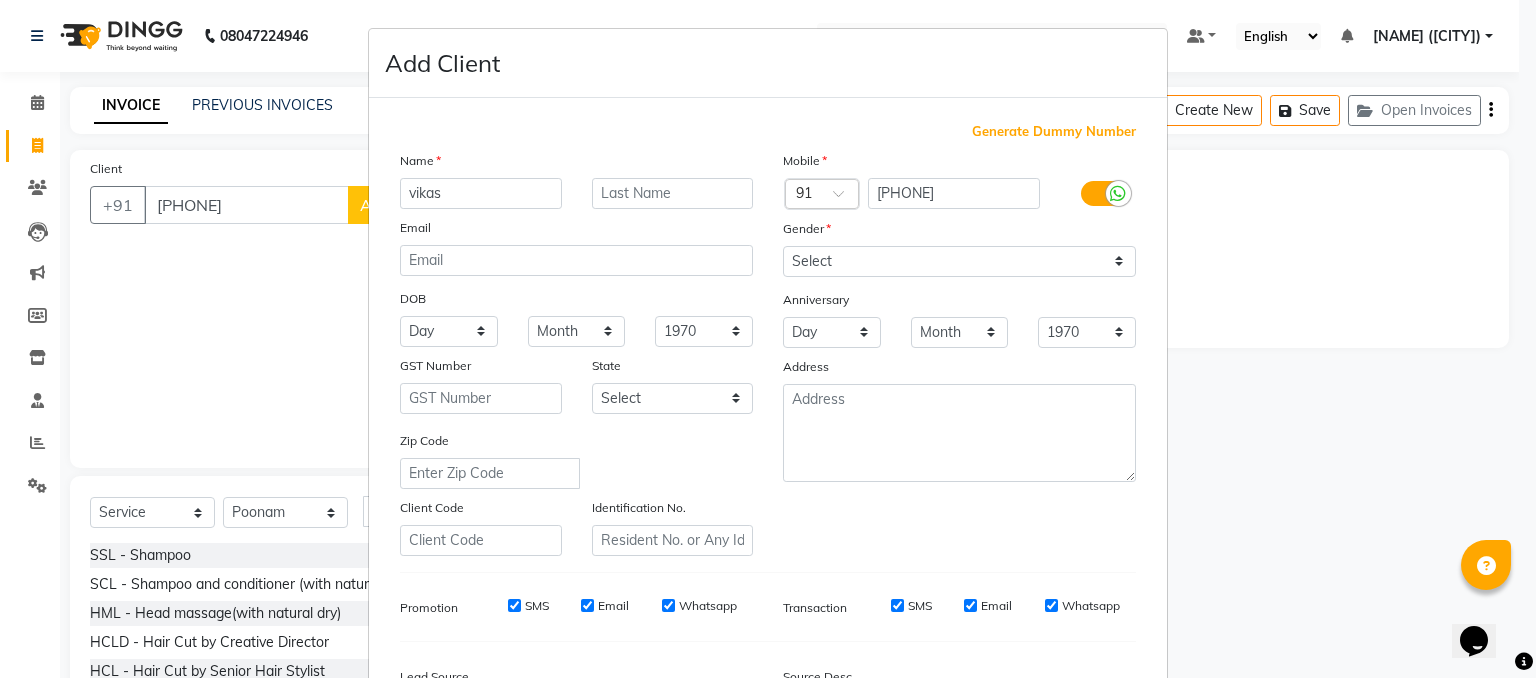 type on "vikas" 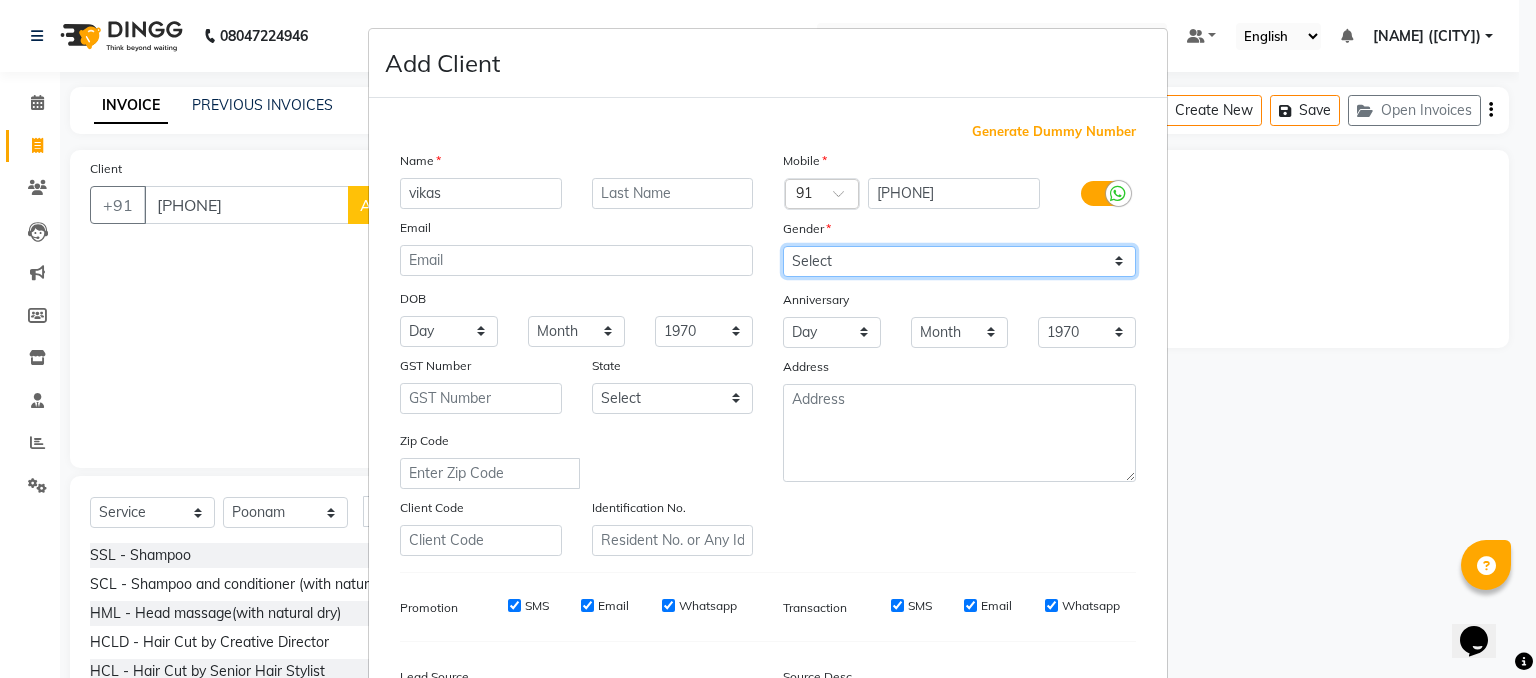 click on "Select Male Female Other Prefer Not To Say" at bounding box center (959, 261) 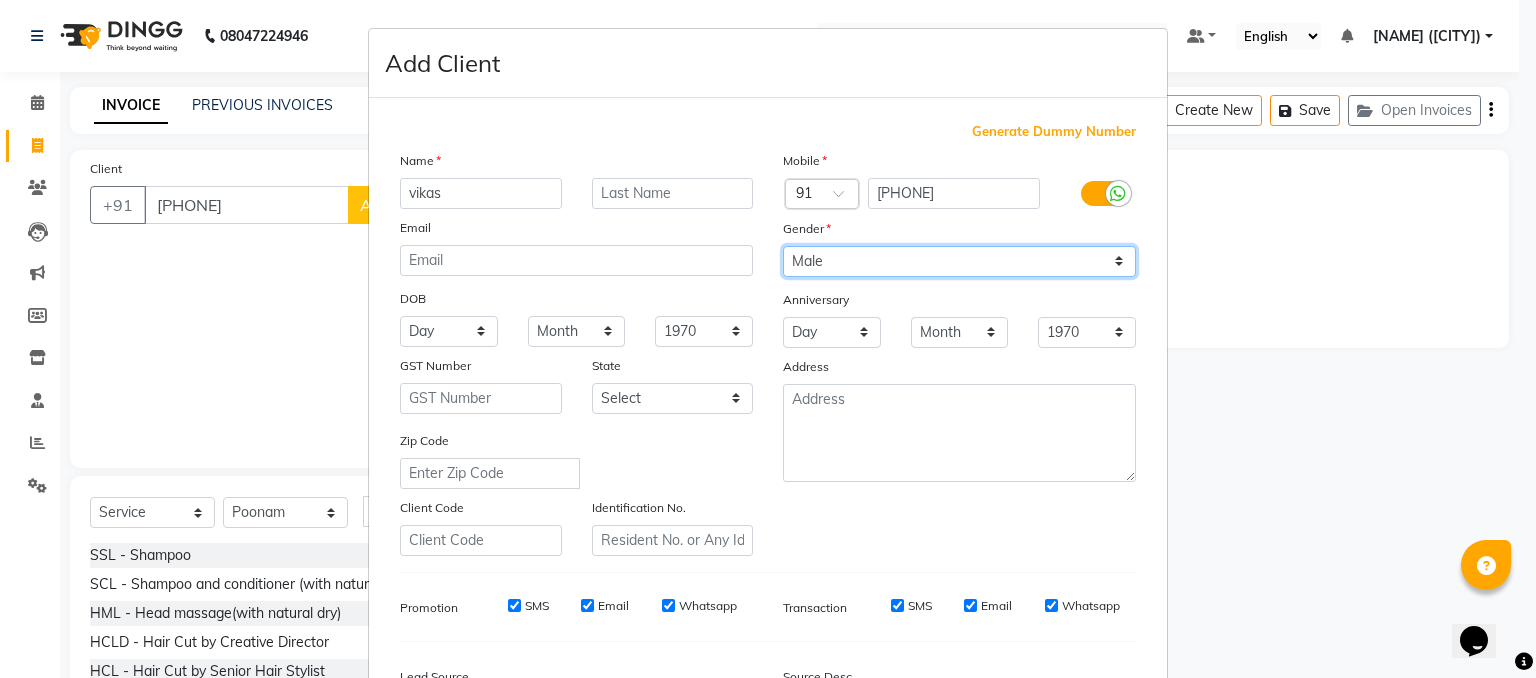 click on "Select Male Female Other Prefer Not To Say" at bounding box center [959, 261] 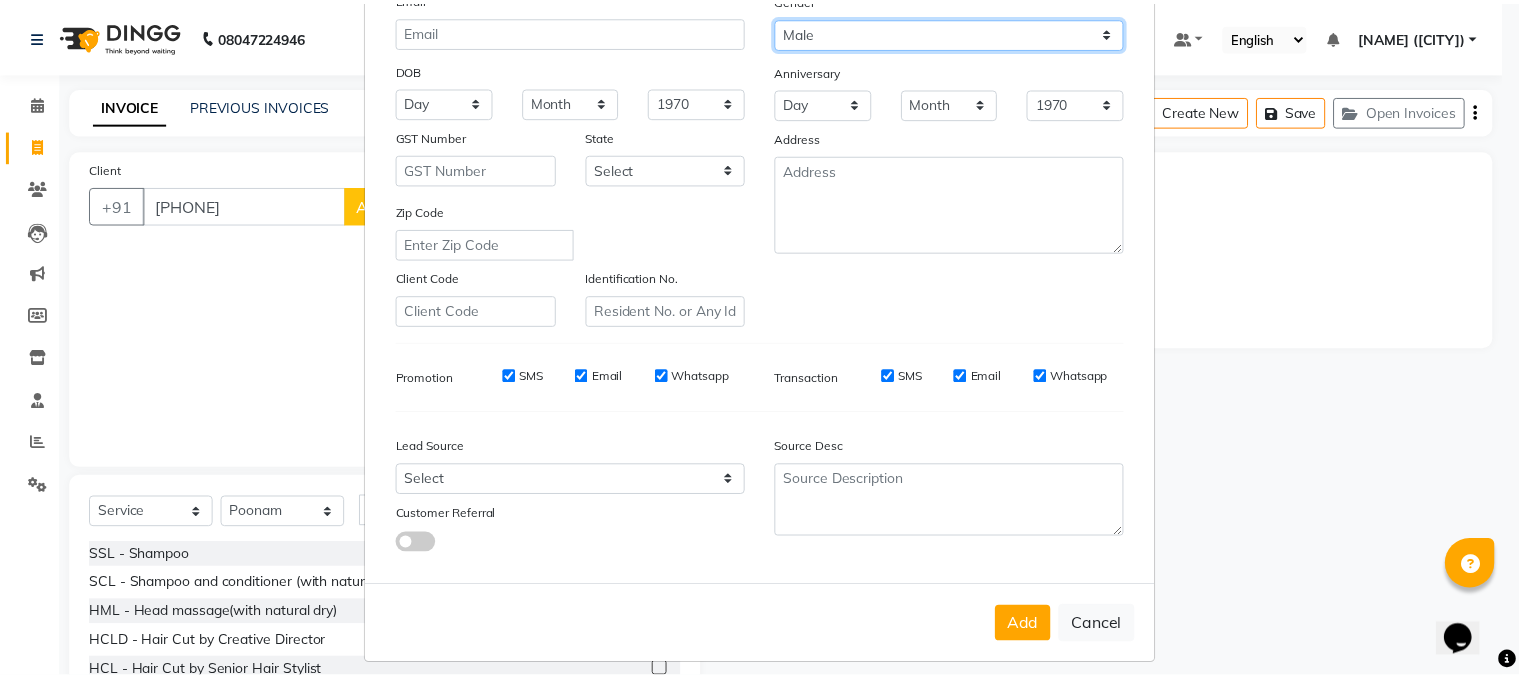 scroll, scrollTop: 254, scrollLeft: 0, axis: vertical 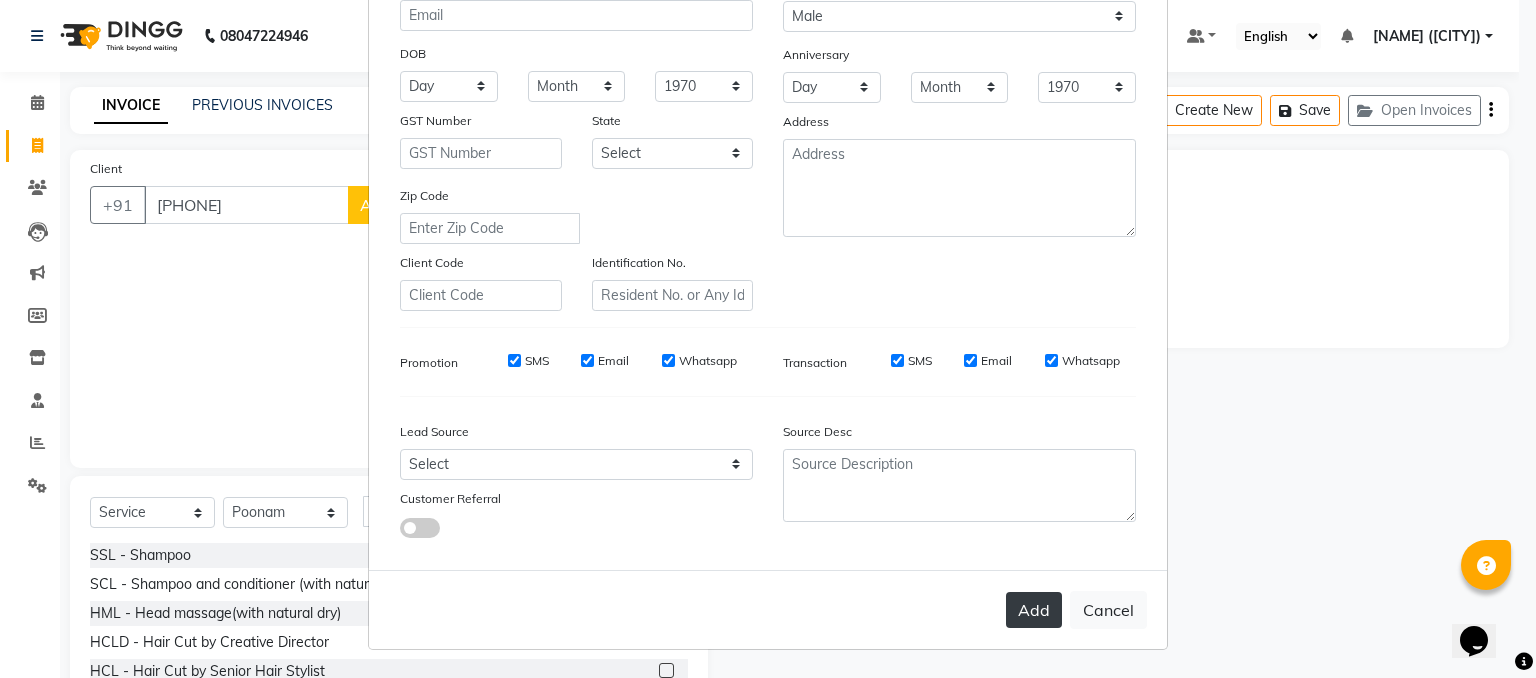 click on "Add" at bounding box center [1034, 610] 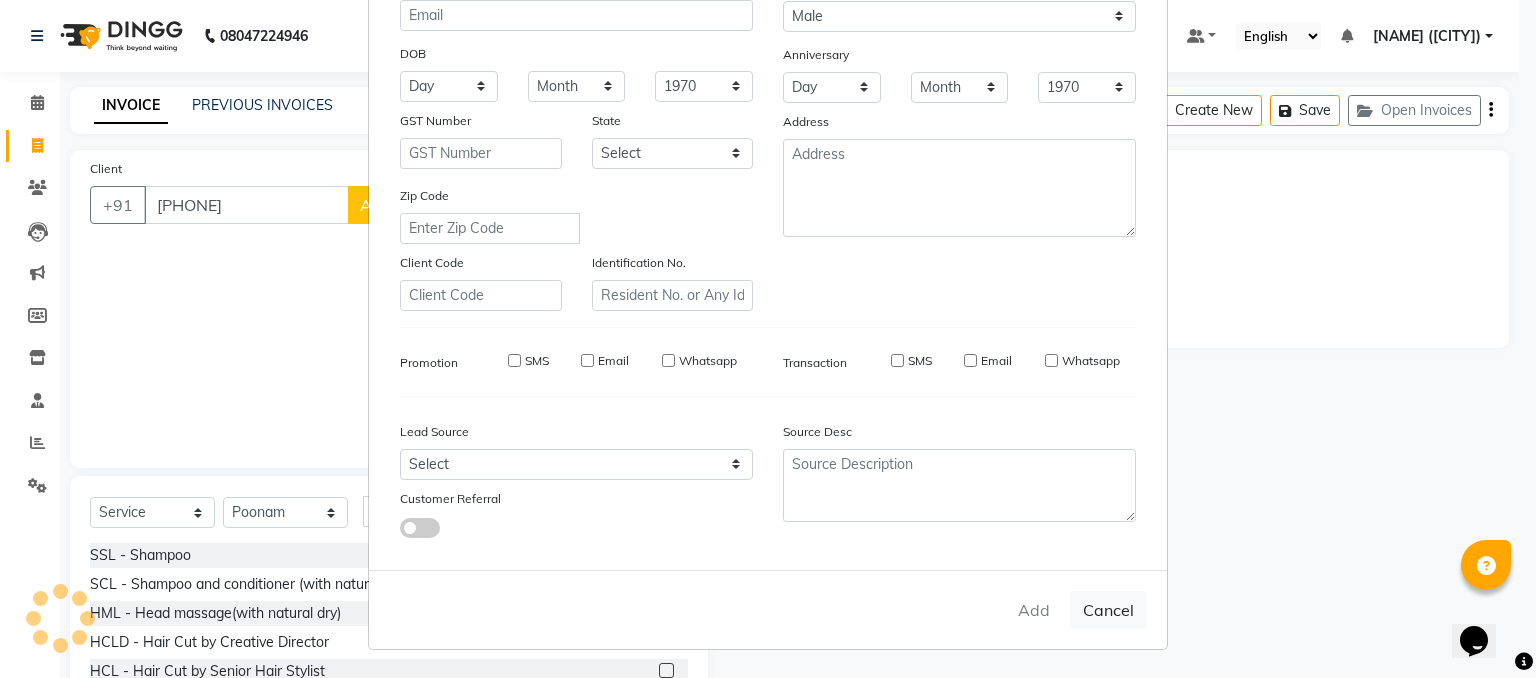 type 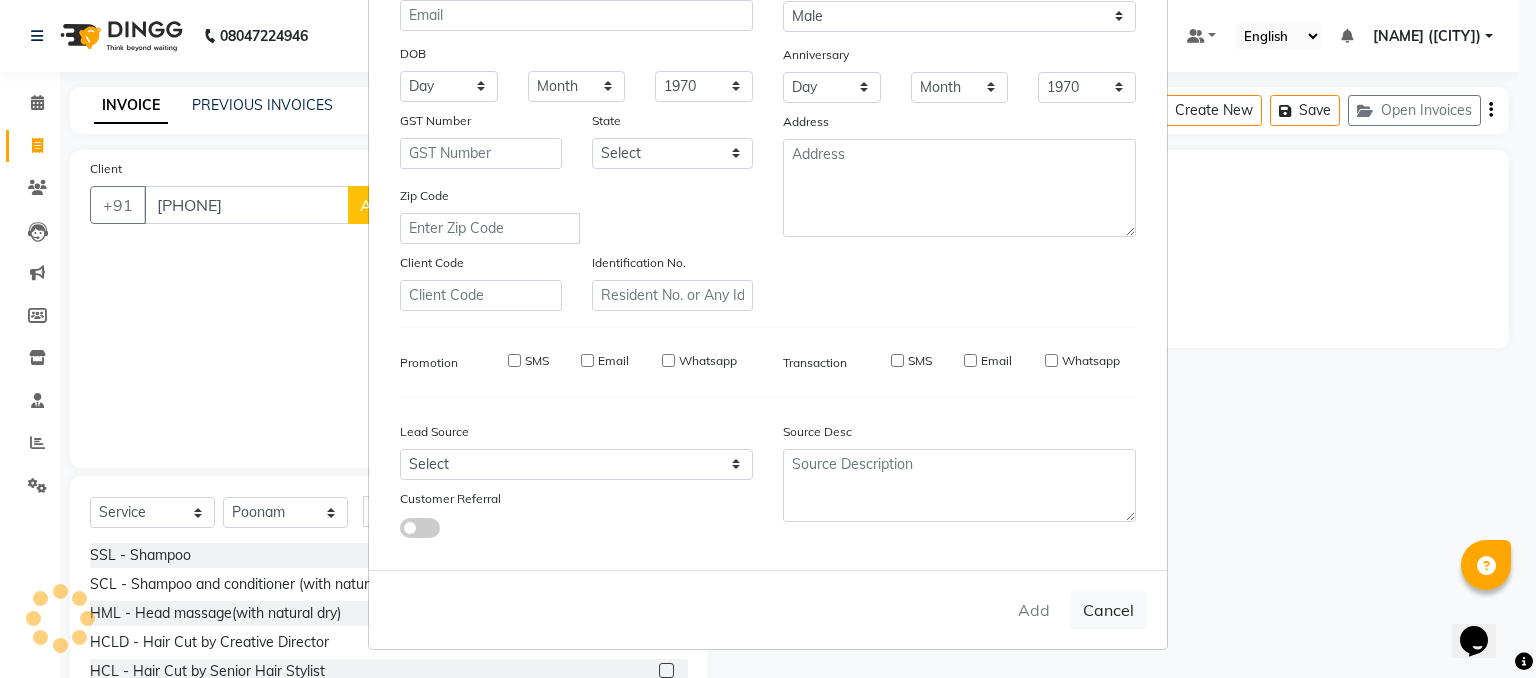 select 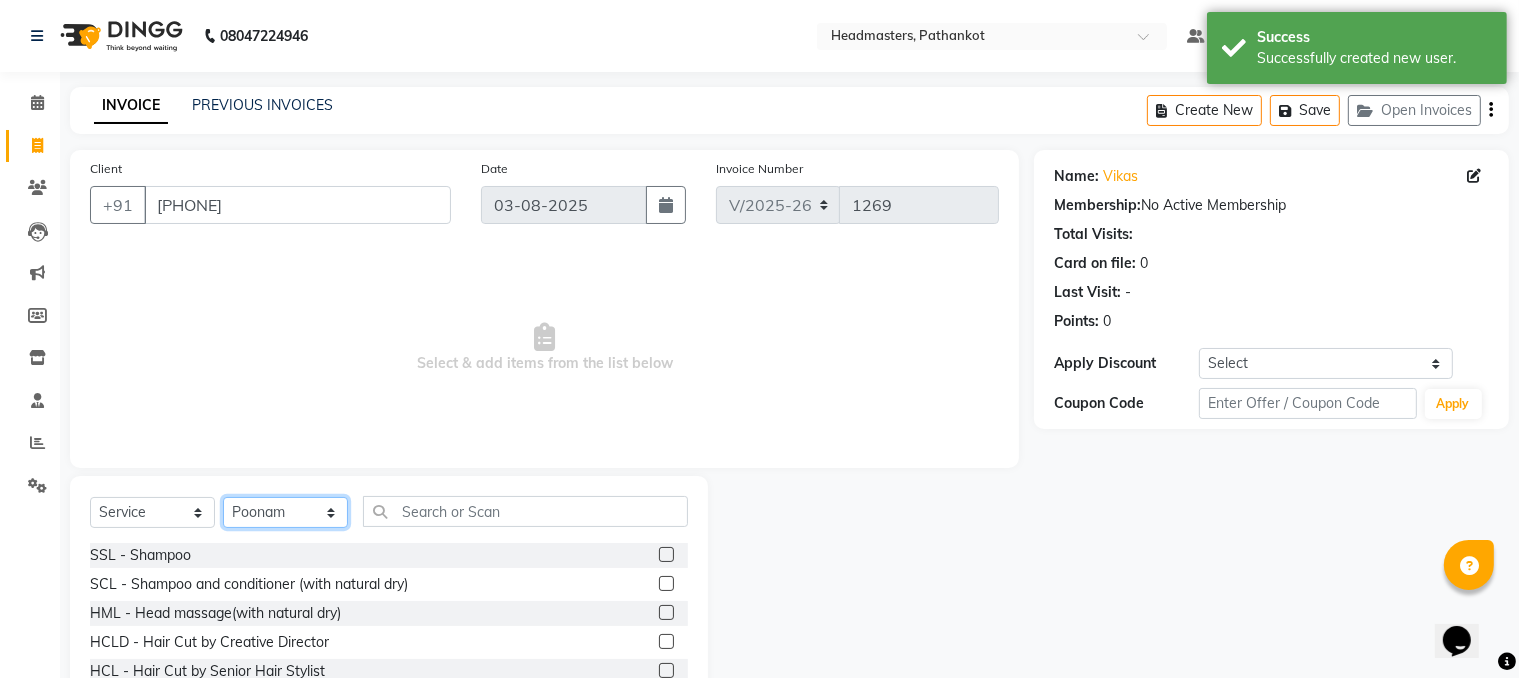 click on "Select Stylist [NAME] HEAD MASTERS [NAME] [NAME] [NAME] [NAME] [NAME] [NAME] [NAME] [NAME] [NAME] [NAME] [NAME] [NAME]" 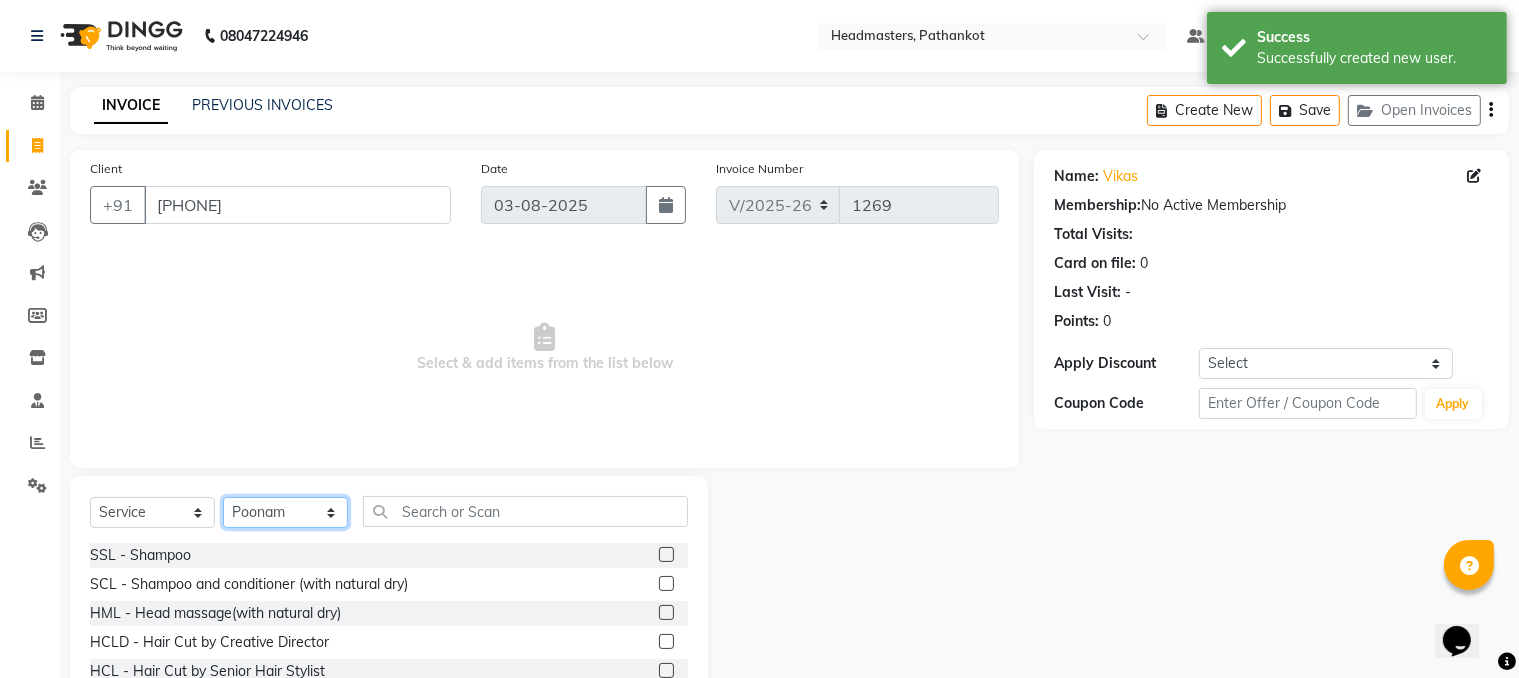 select on "82020" 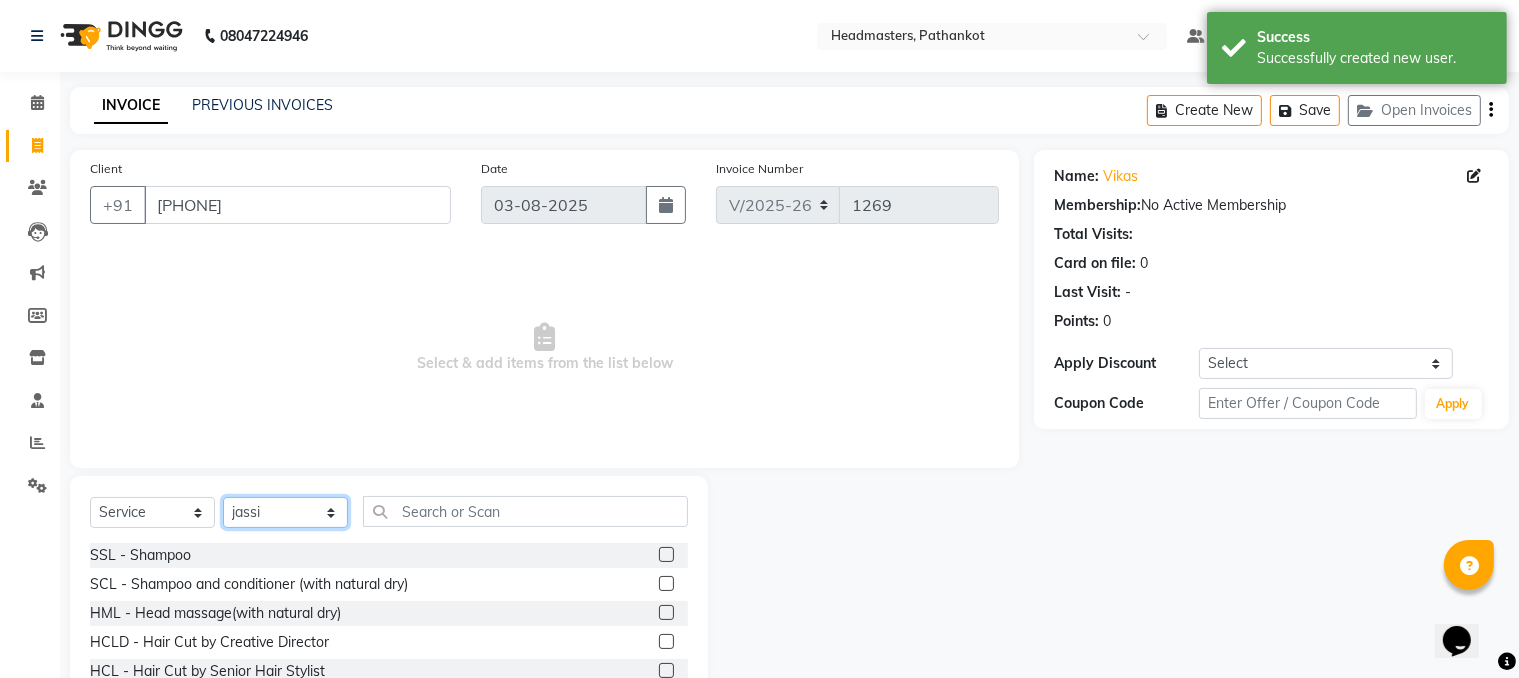 click on "Select Stylist [NAME] HEAD MASTERS [NAME] [NAME] [NAME] [NAME] [NAME] [NAME] [NAME] [NAME] [NAME] [NAME] [NAME] [NAME]" 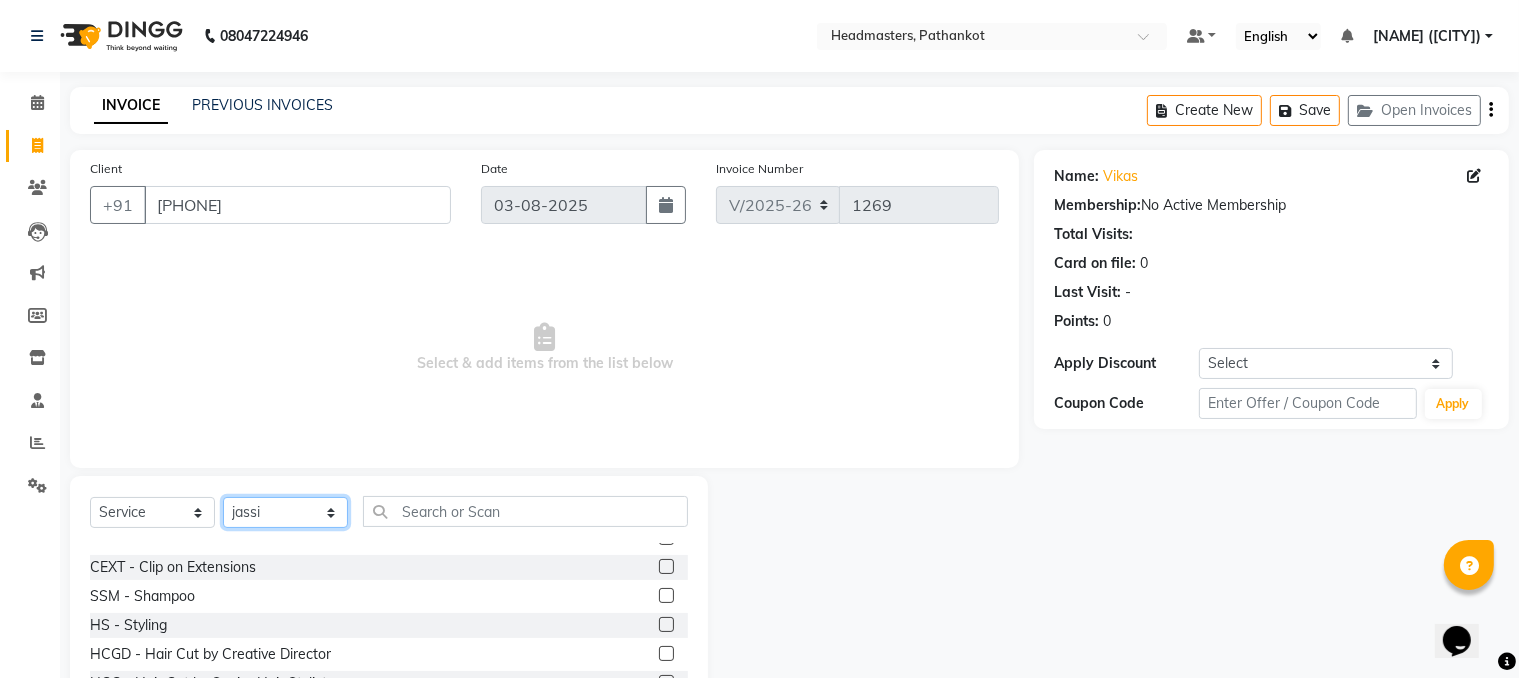 scroll, scrollTop: 900, scrollLeft: 0, axis: vertical 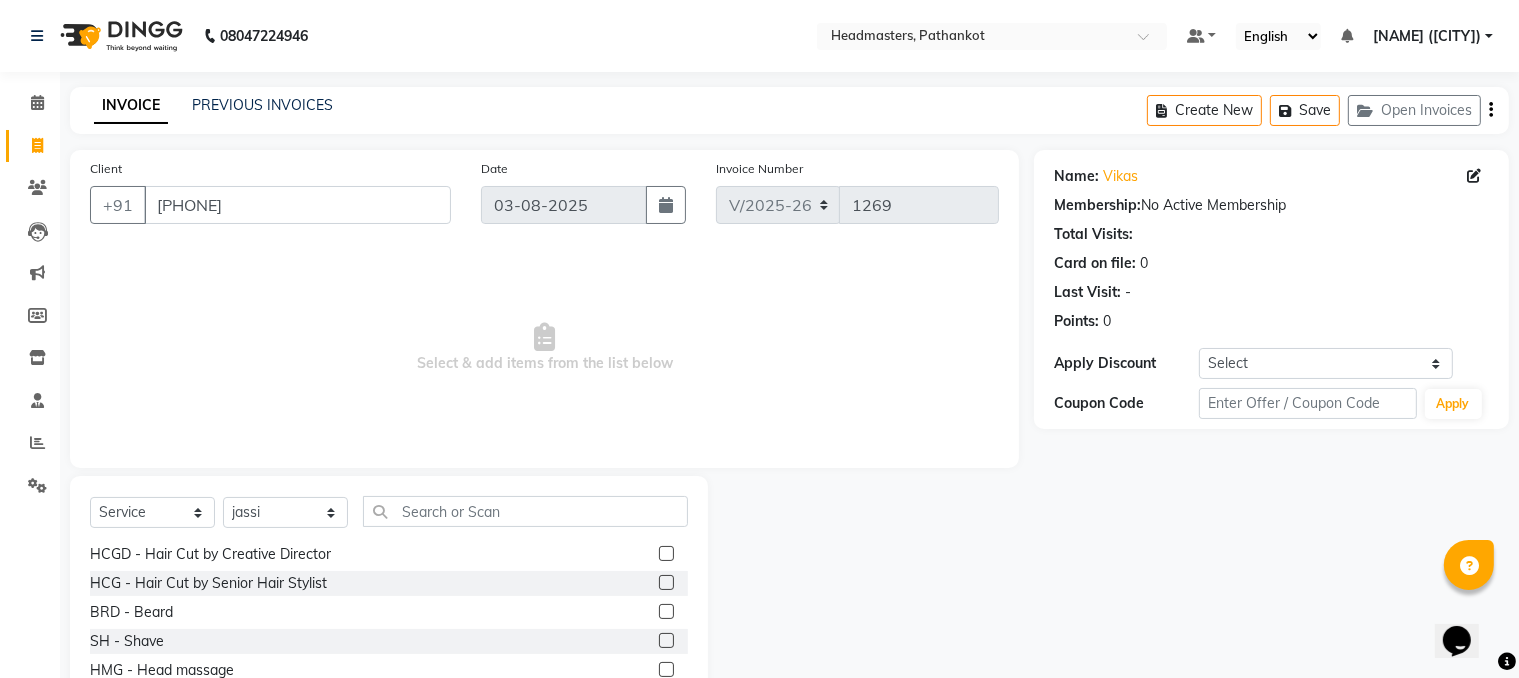 click 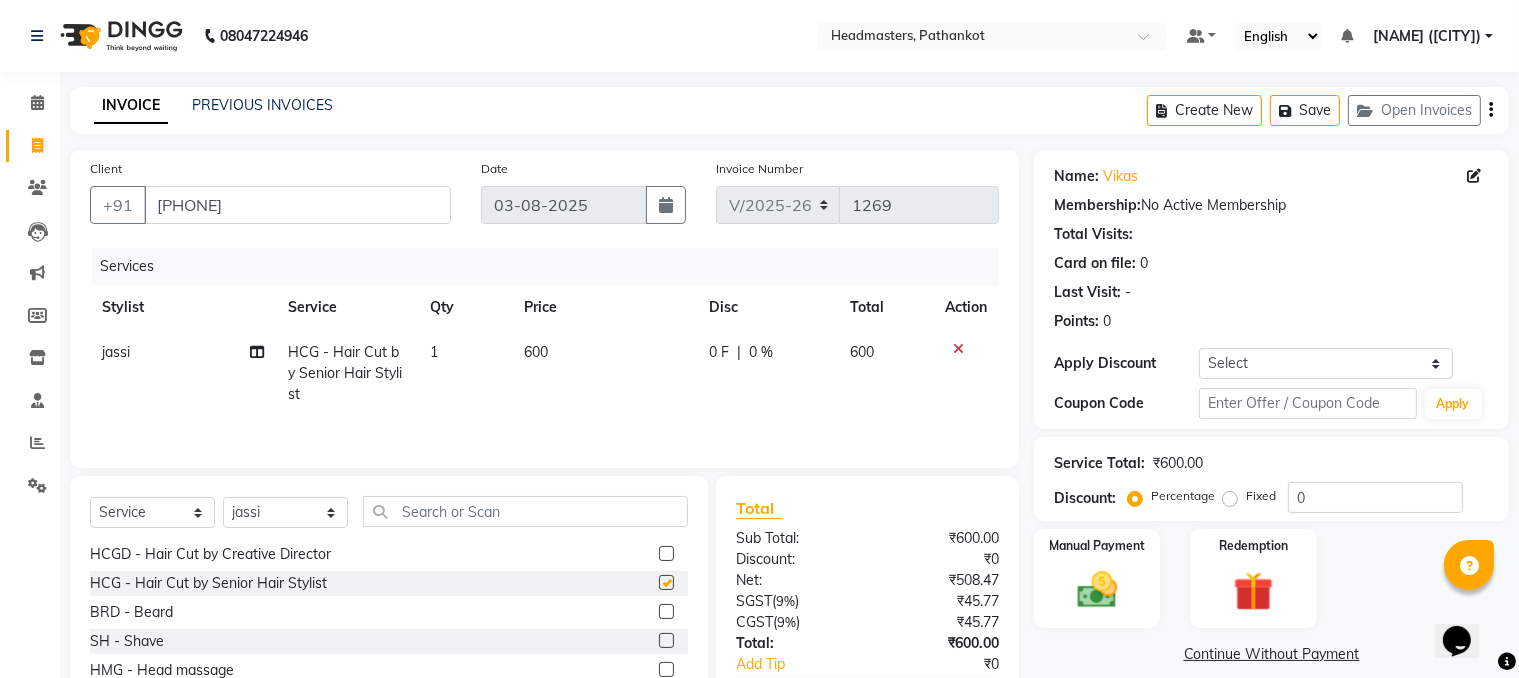 checkbox on "false" 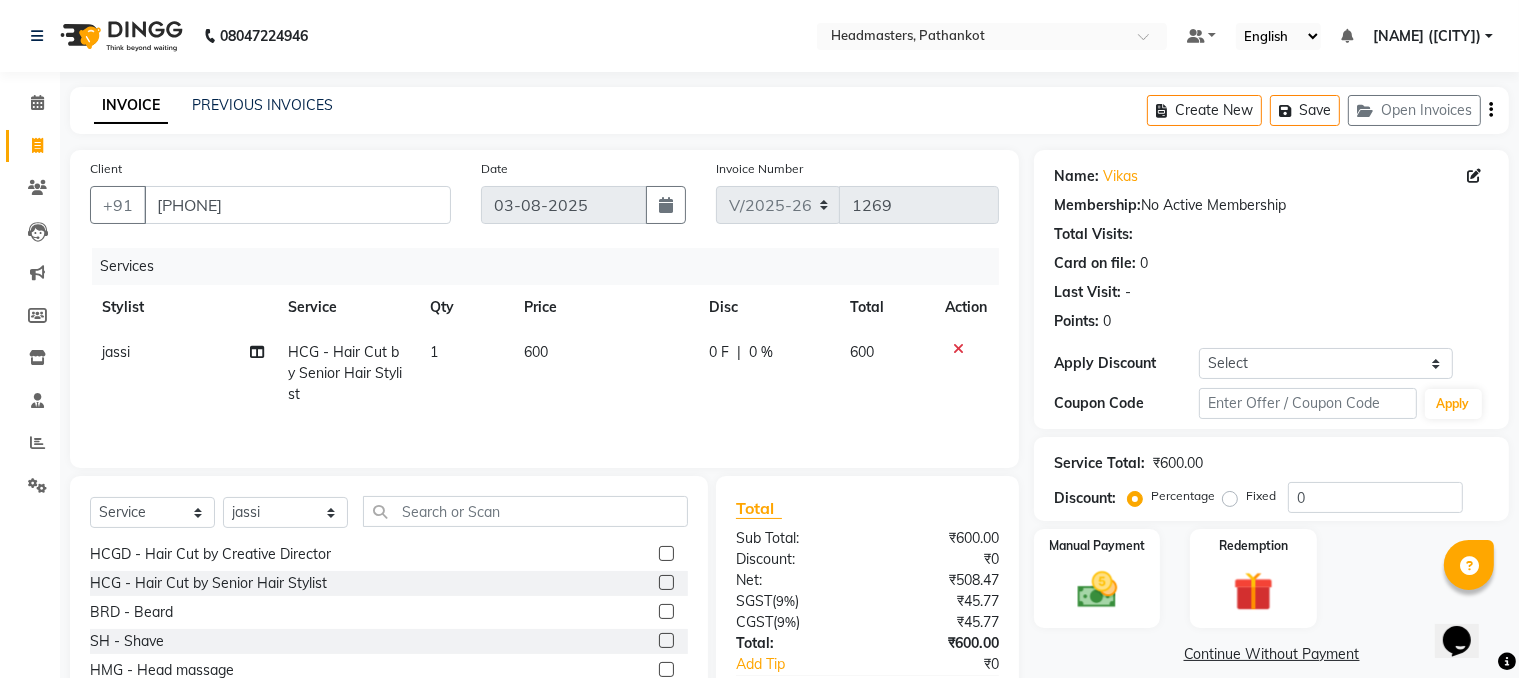 click 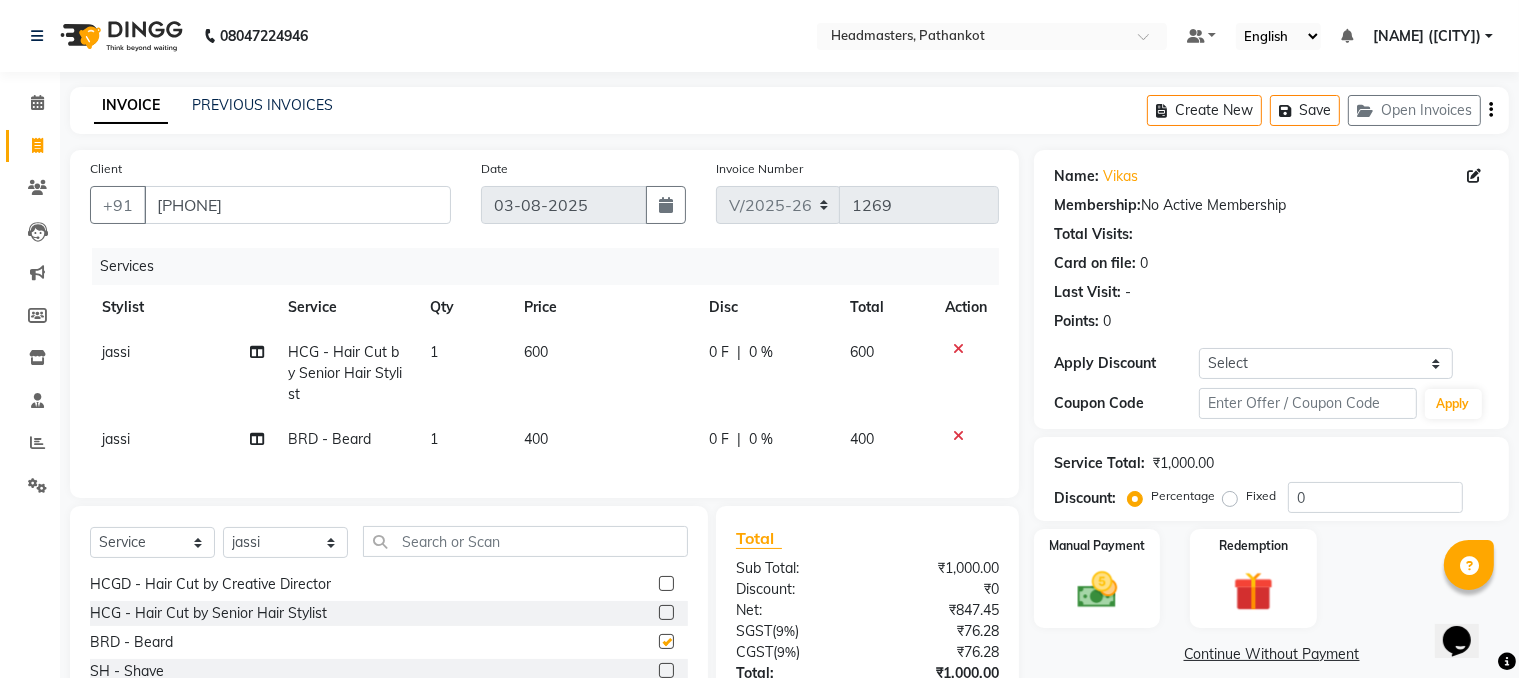 checkbox on "false" 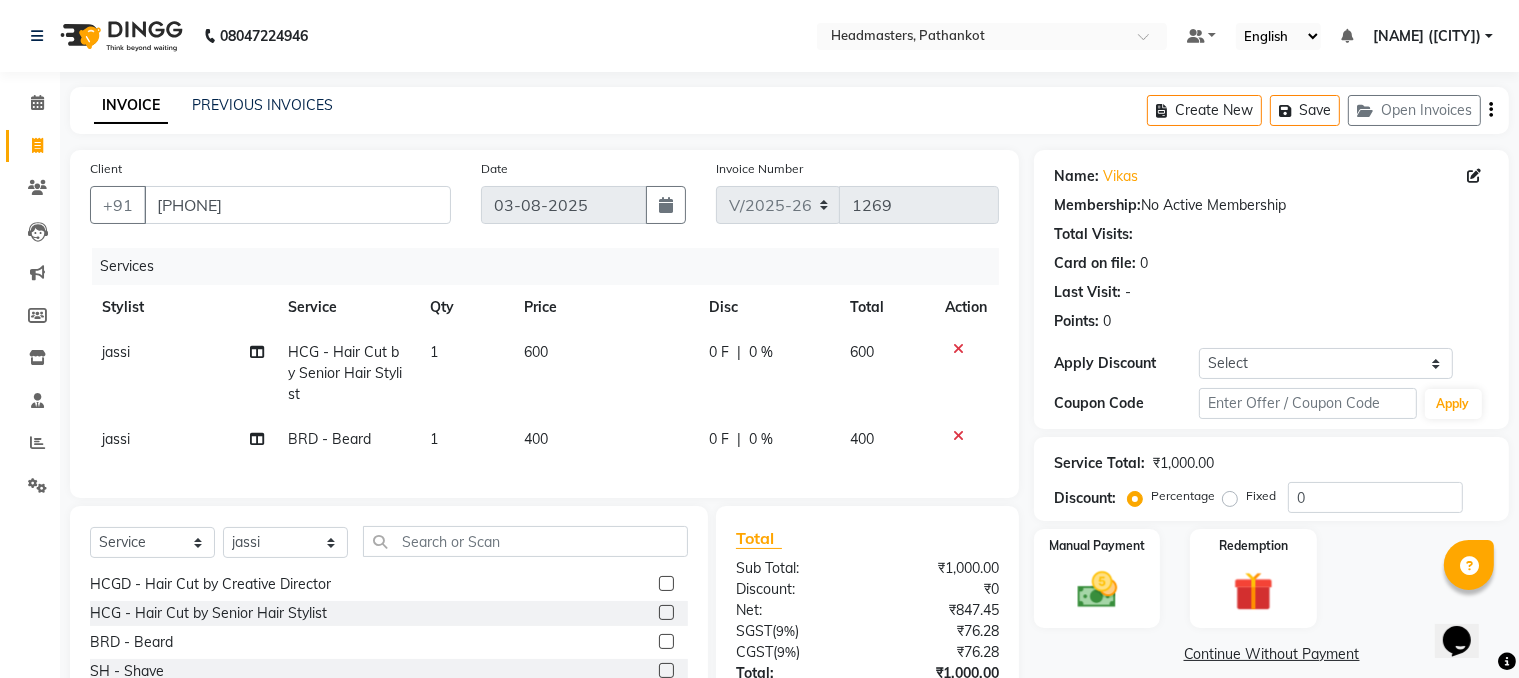 click on "600" 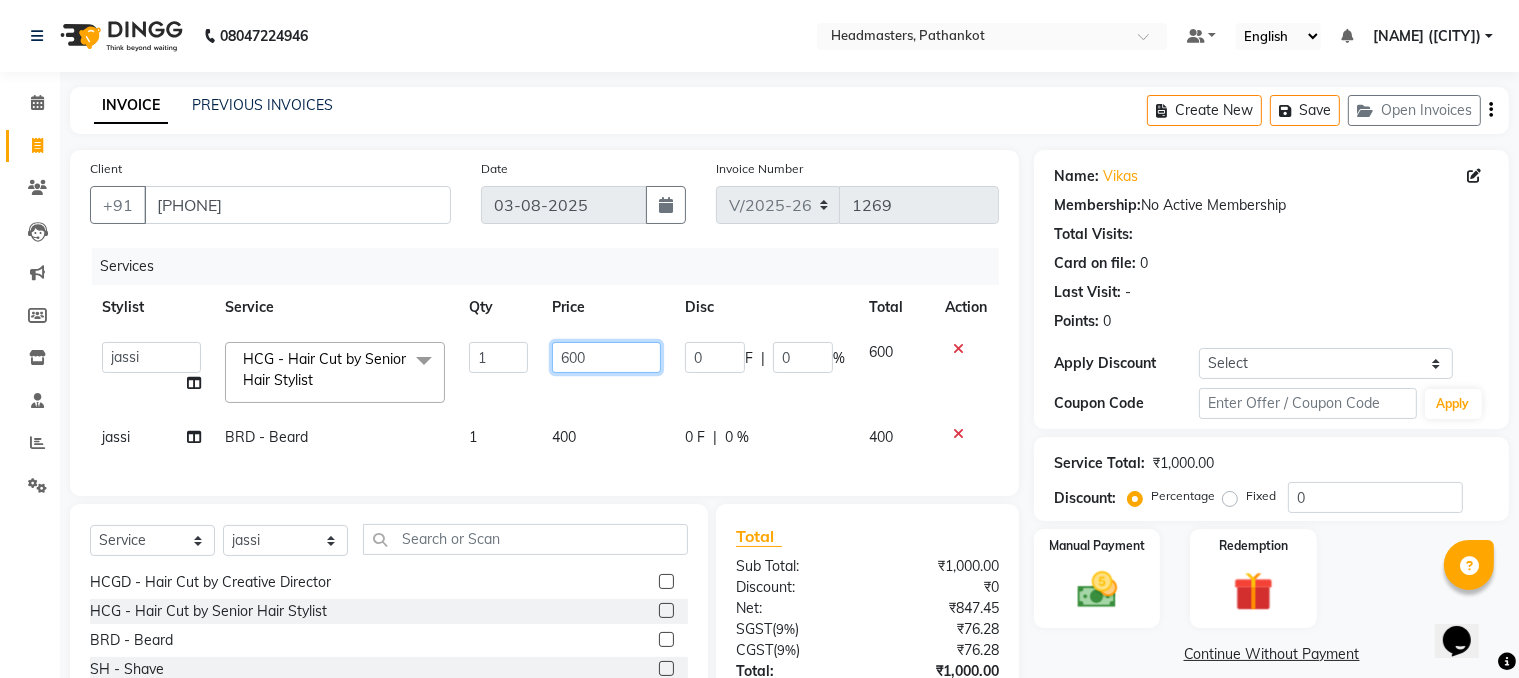 click on "600" 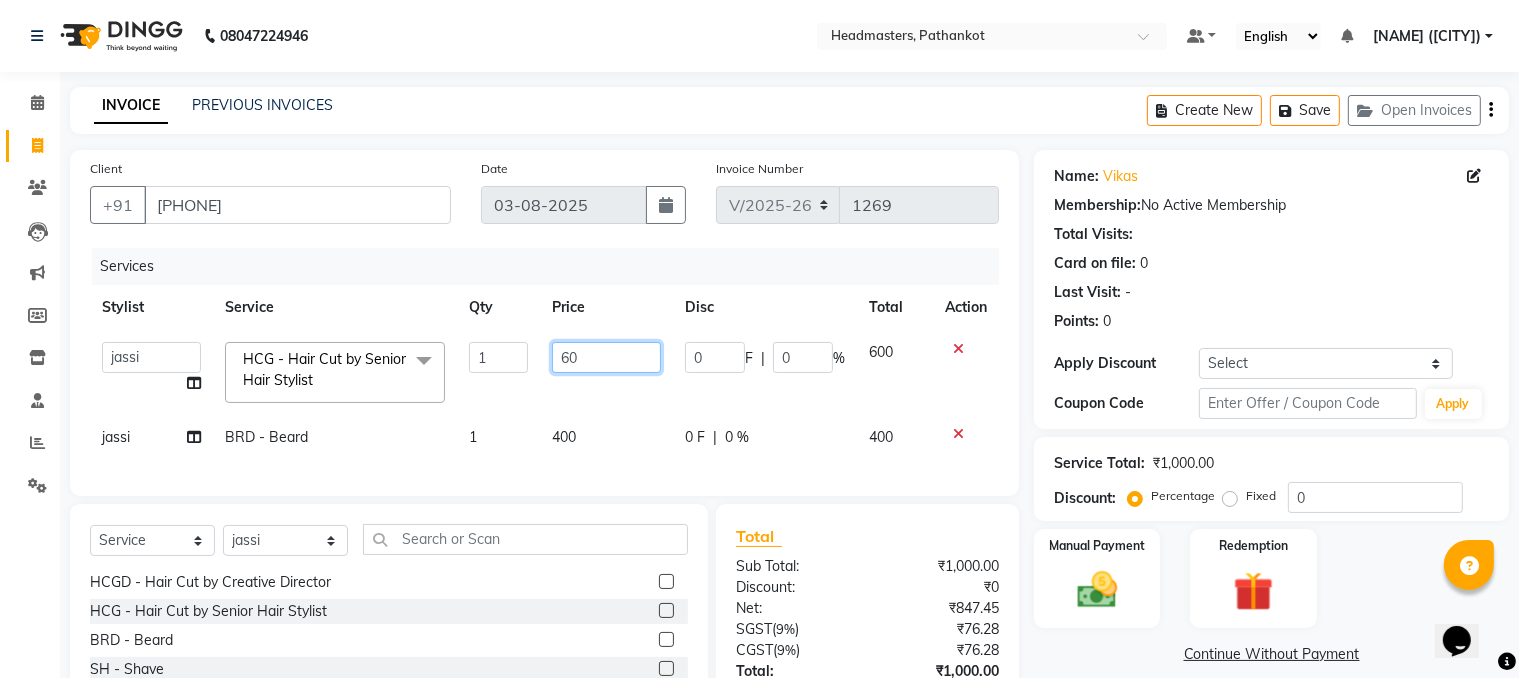 type on "6" 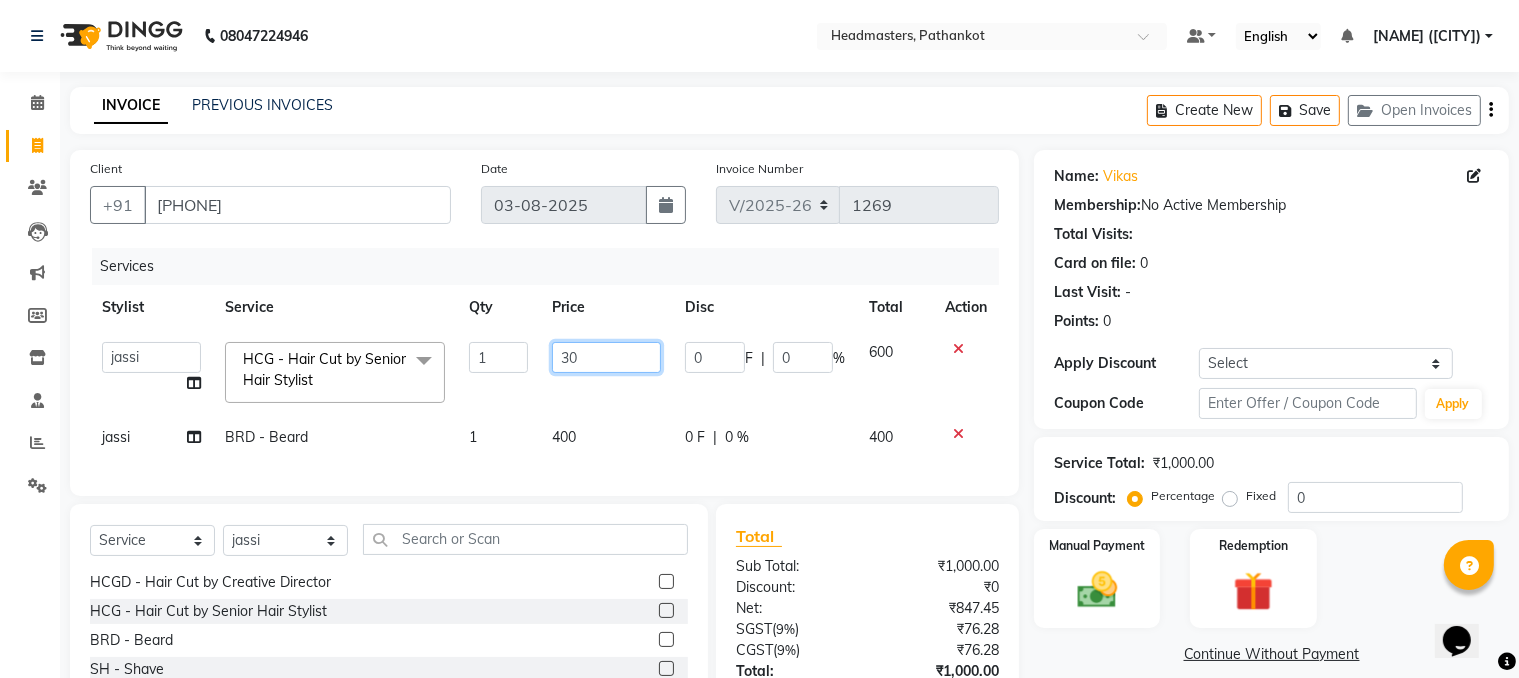 type on "300" 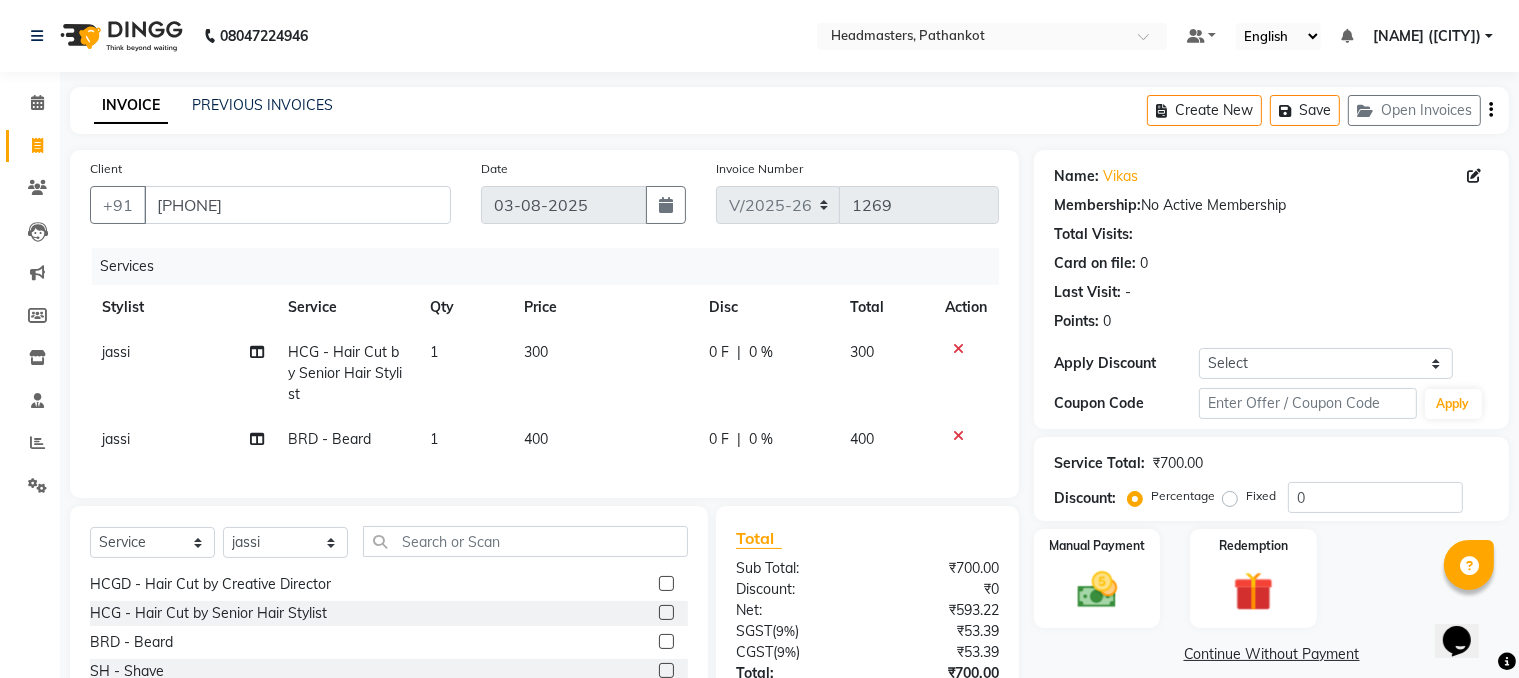 click on "400" 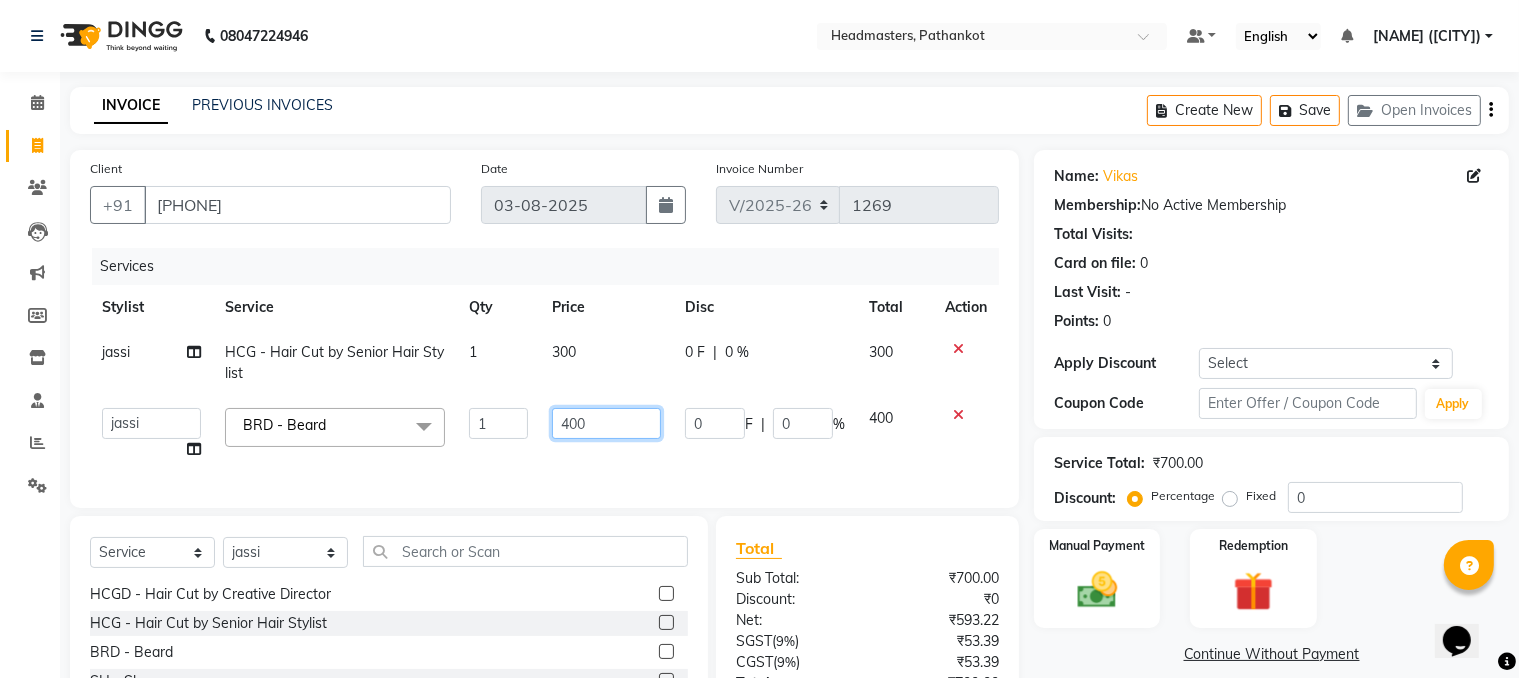 click on "400" 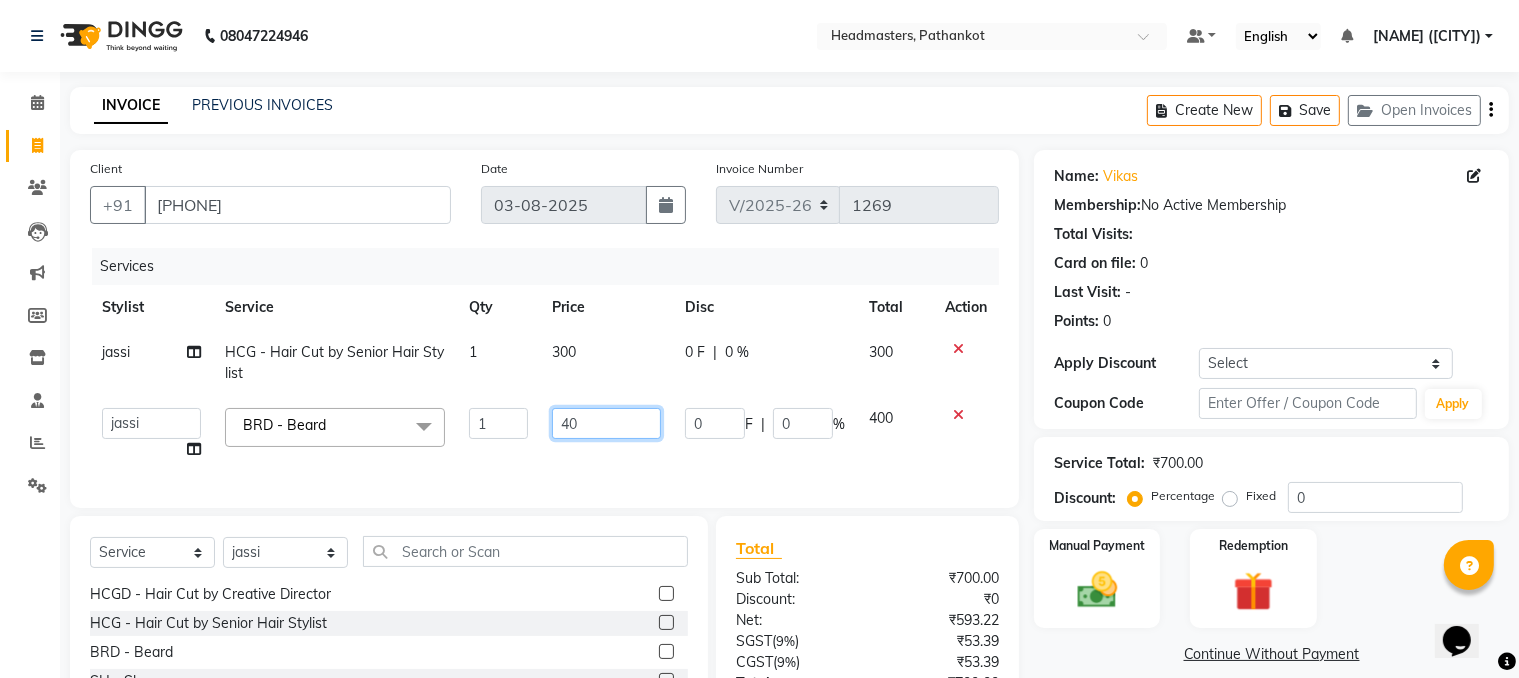 type on "4" 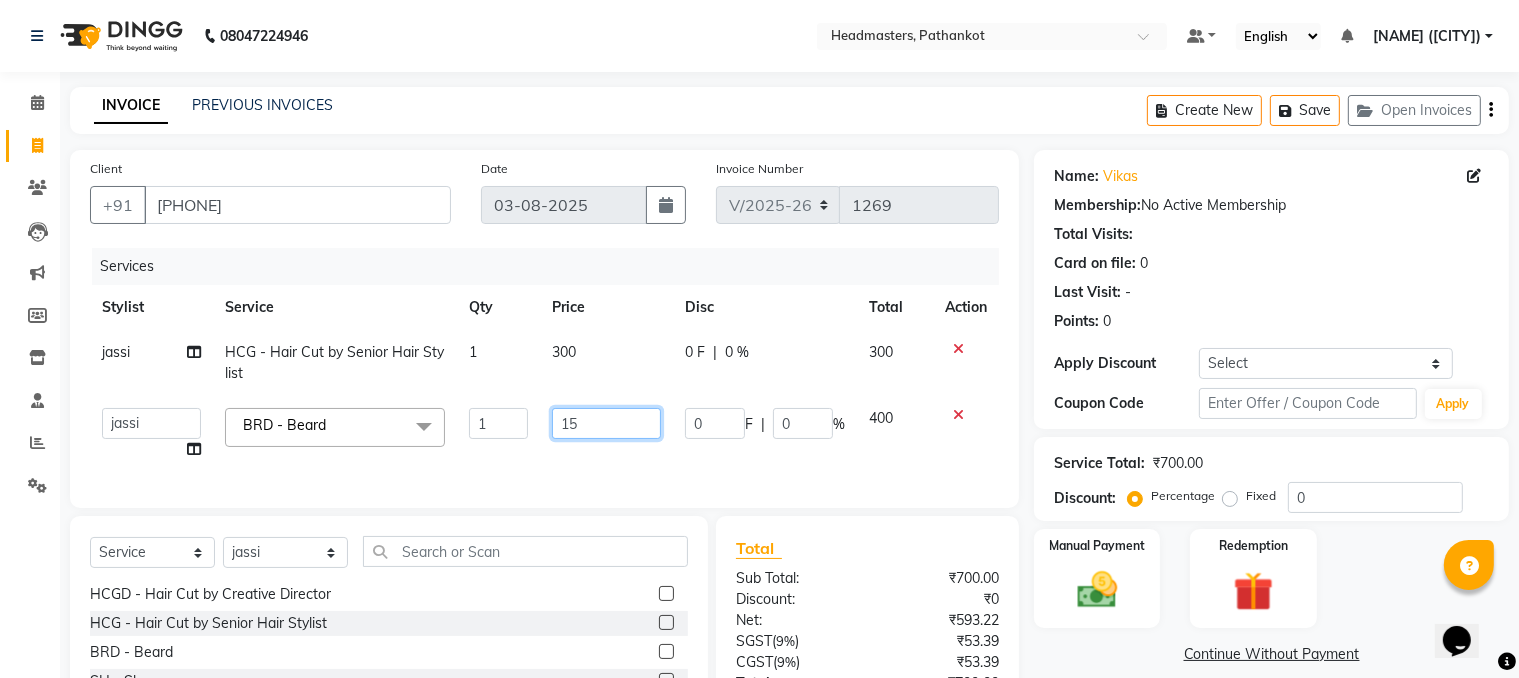 type on "150" 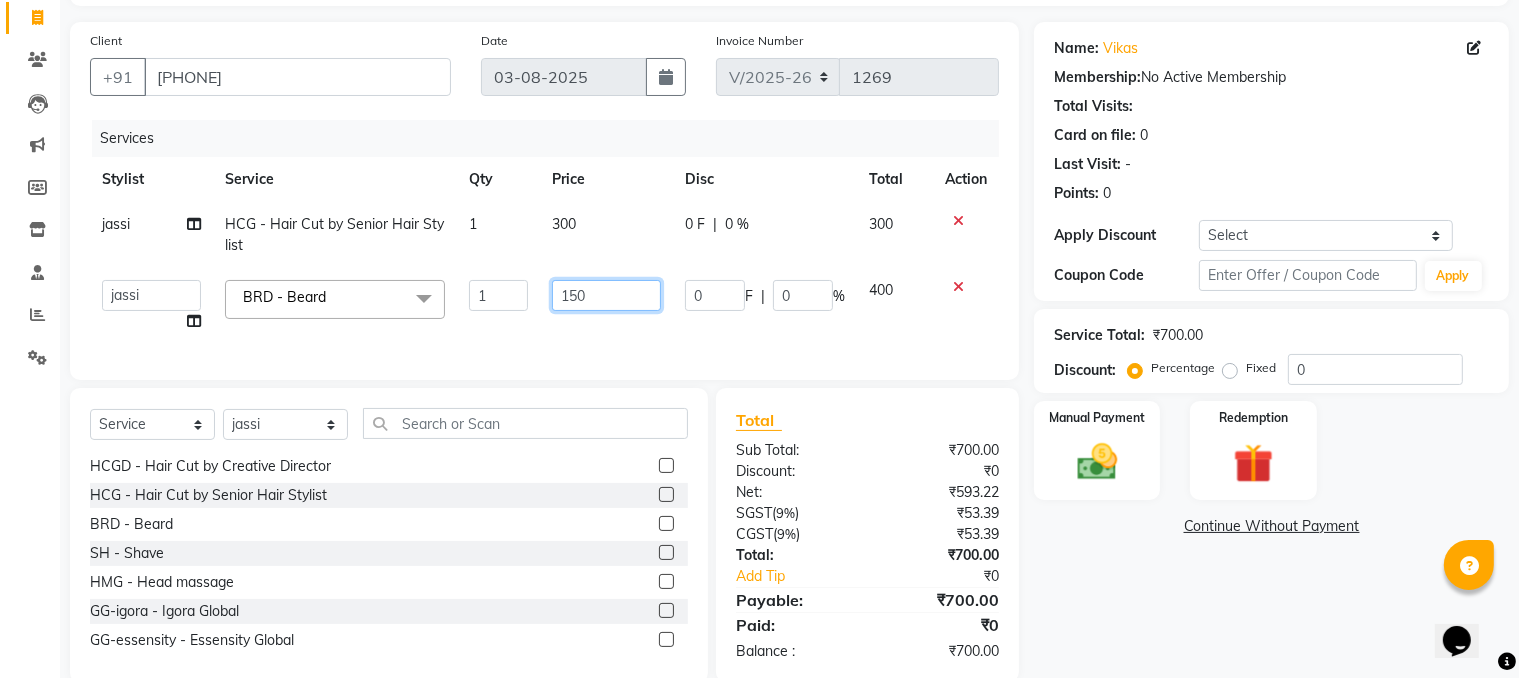scroll, scrollTop: 180, scrollLeft: 0, axis: vertical 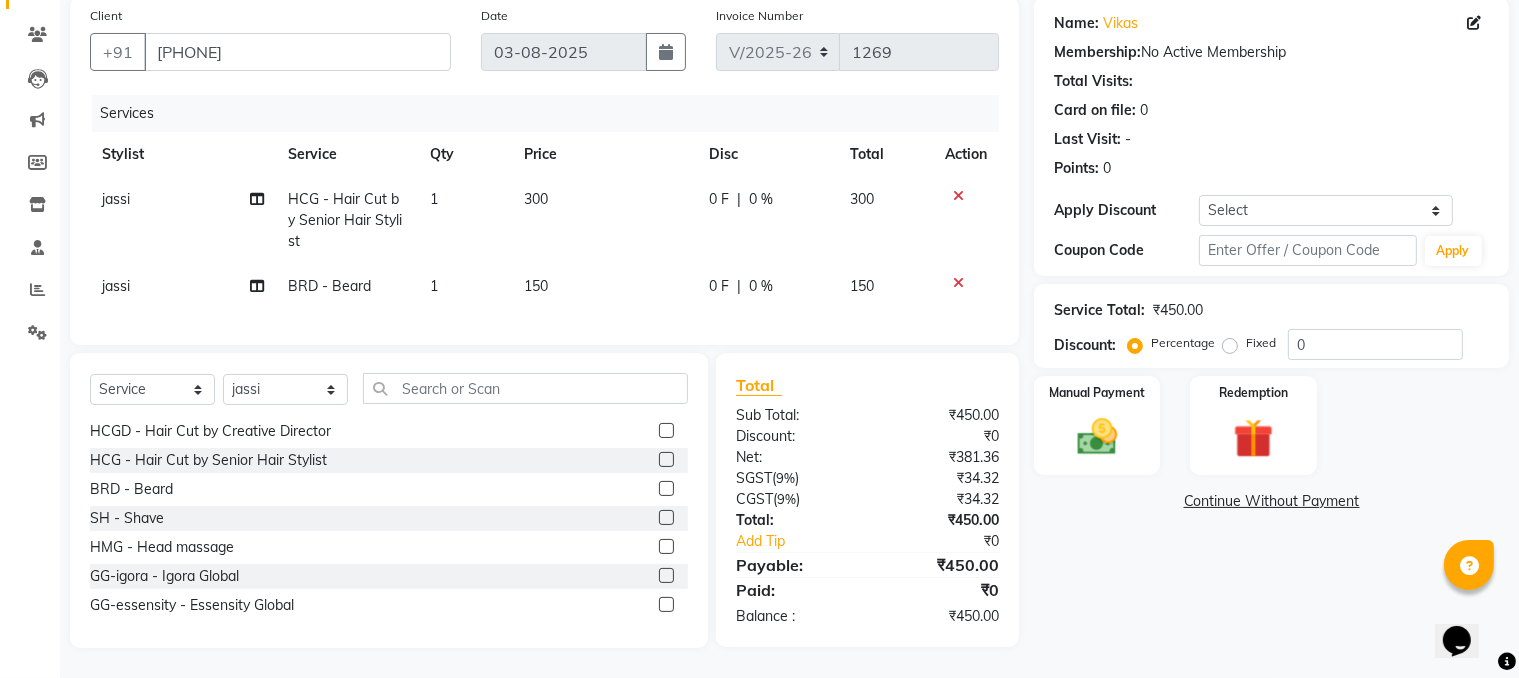 drag, startPoint x: 724, startPoint y: 236, endPoint x: 746, endPoint y: 270, distance: 40.496914 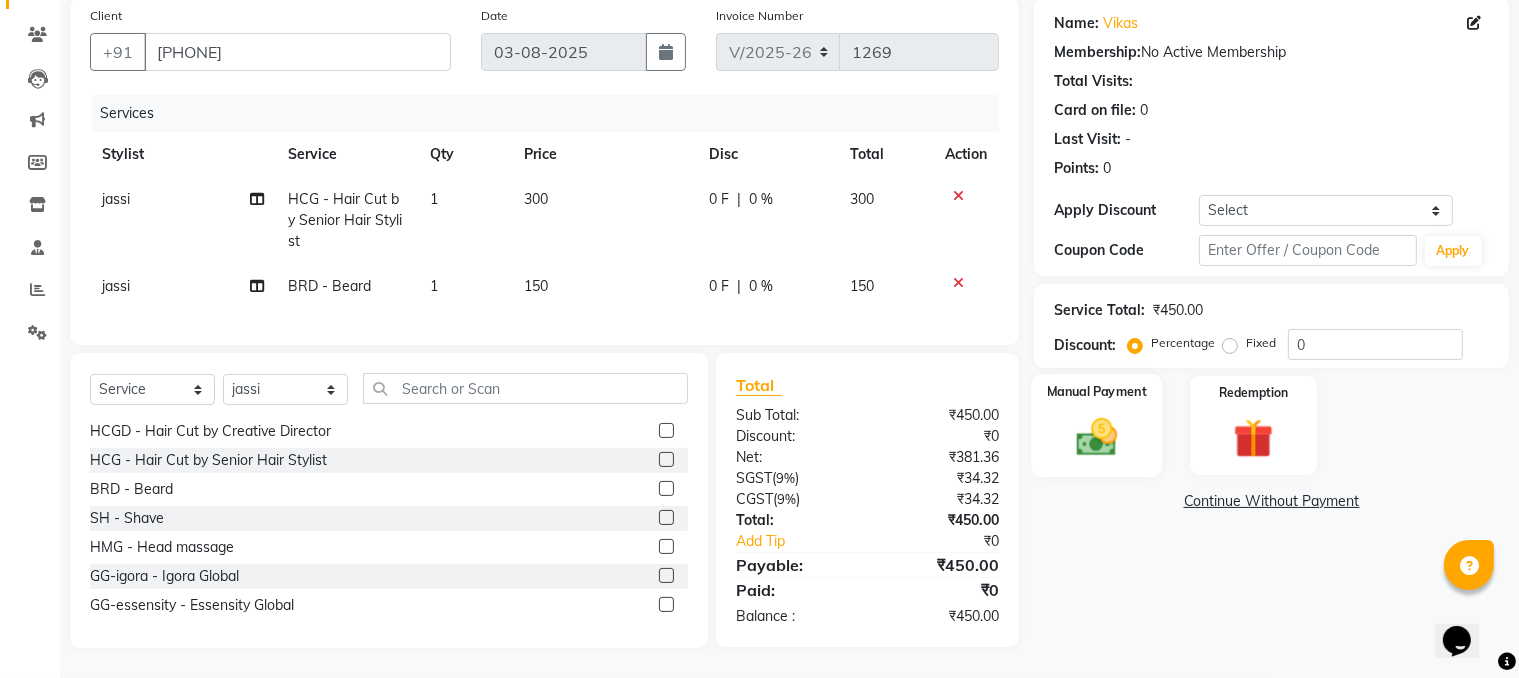 click 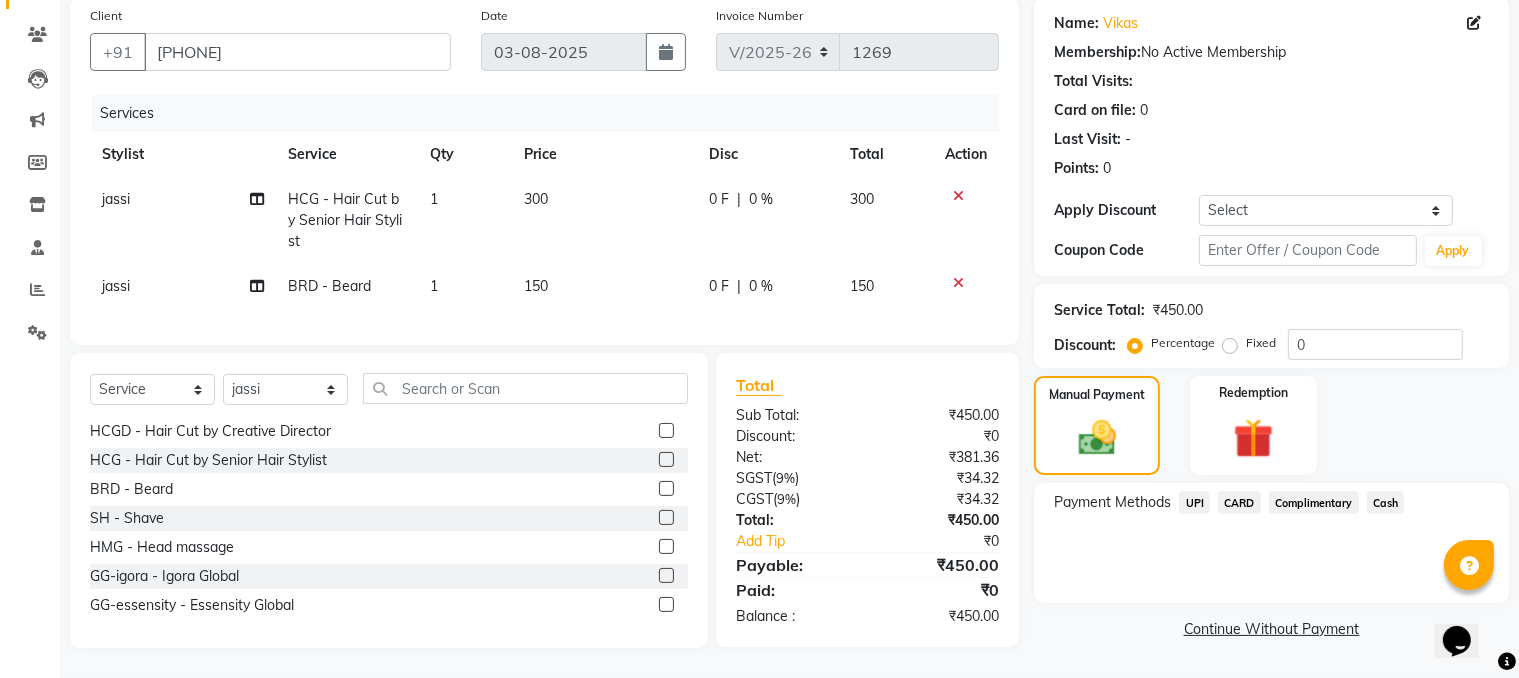 click on "UPI" 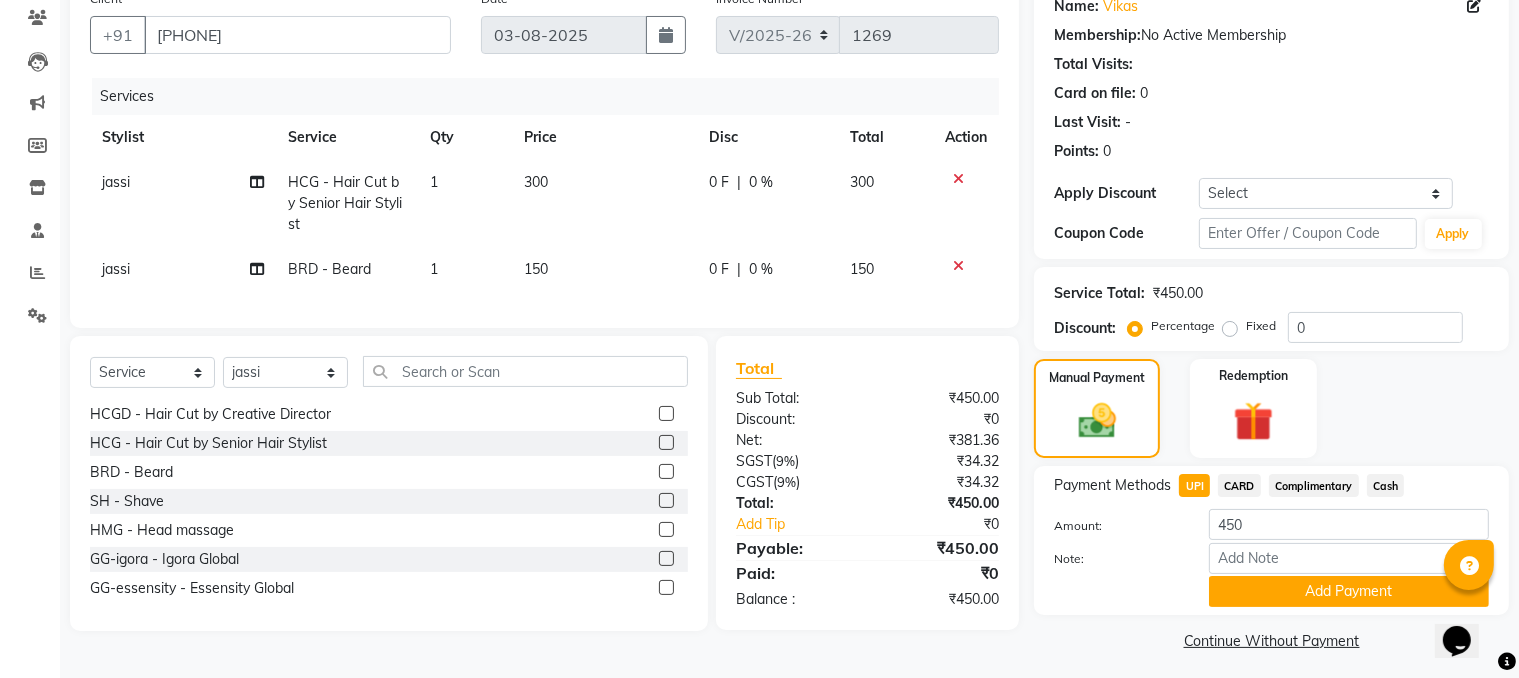 scroll, scrollTop: 180, scrollLeft: 0, axis: vertical 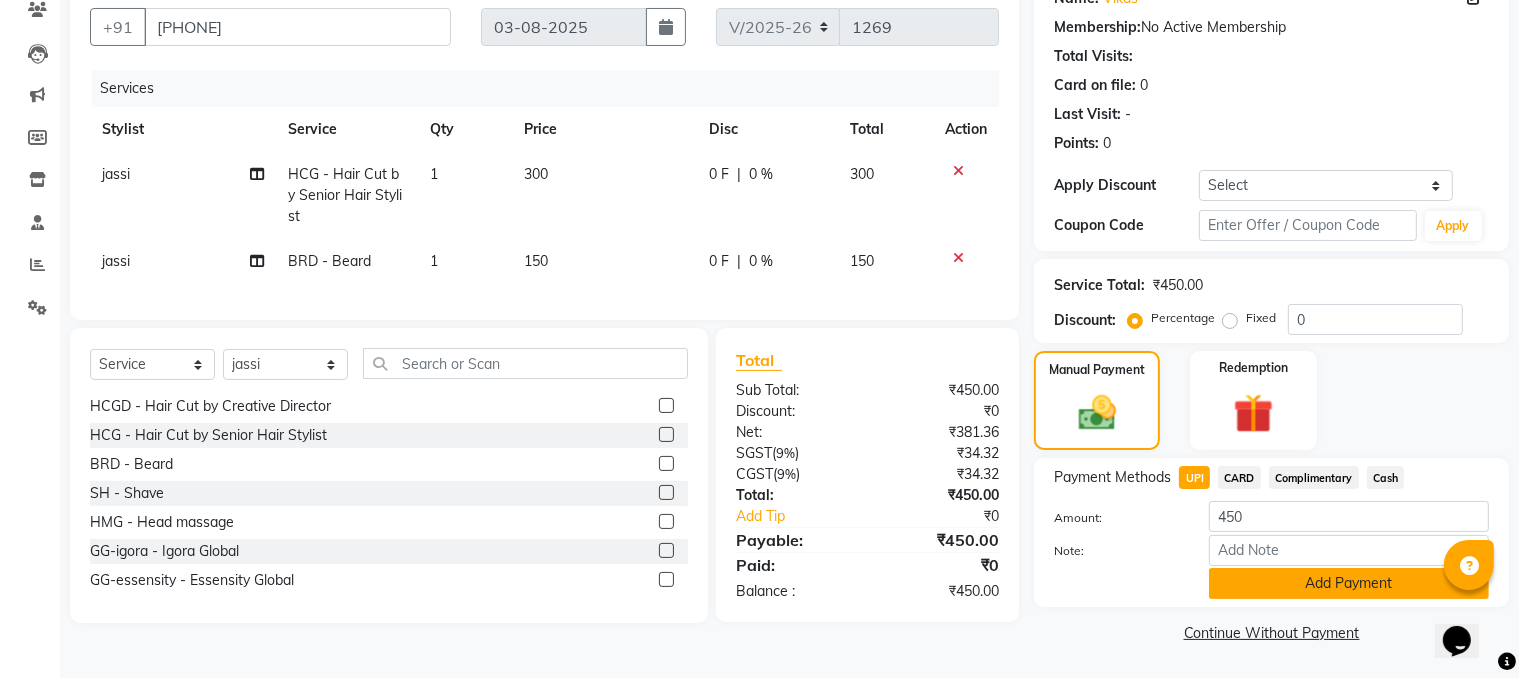 click on "Add Payment" 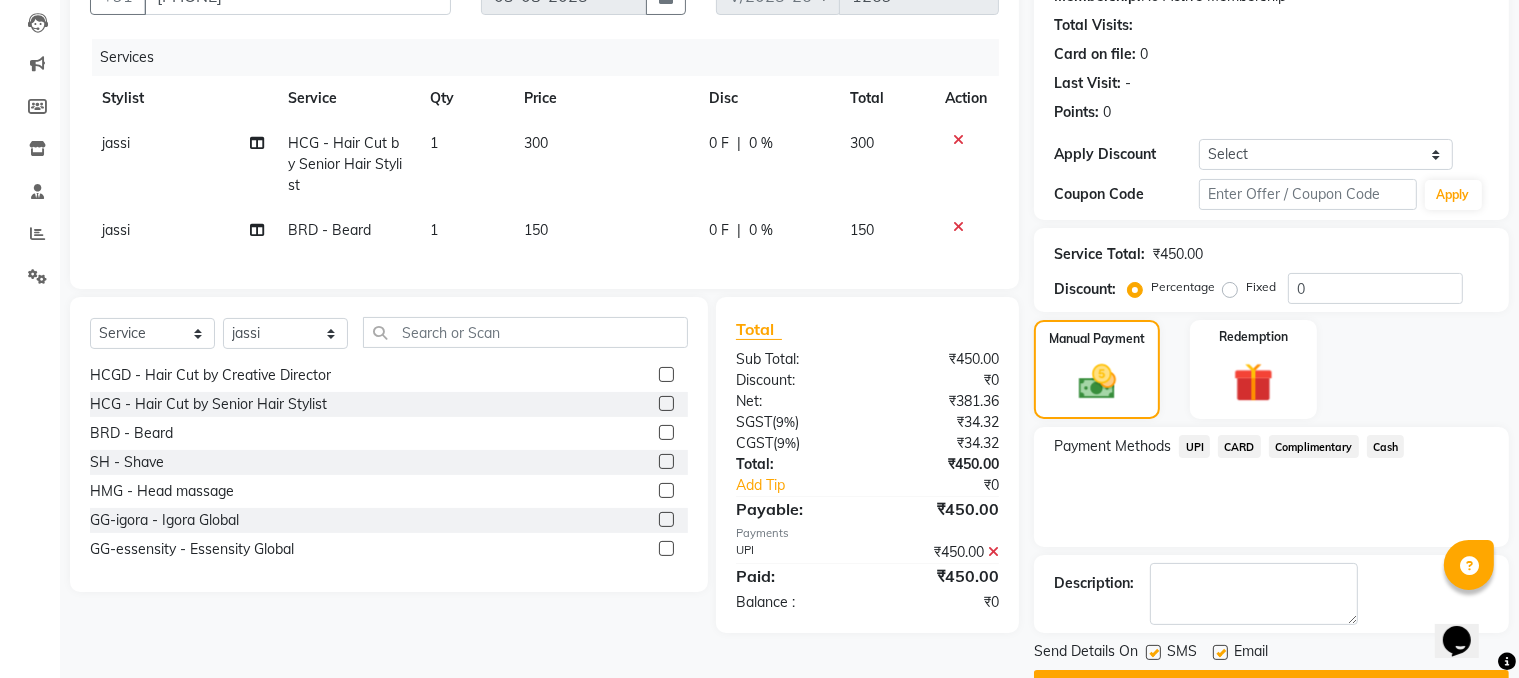 scroll, scrollTop: 260, scrollLeft: 0, axis: vertical 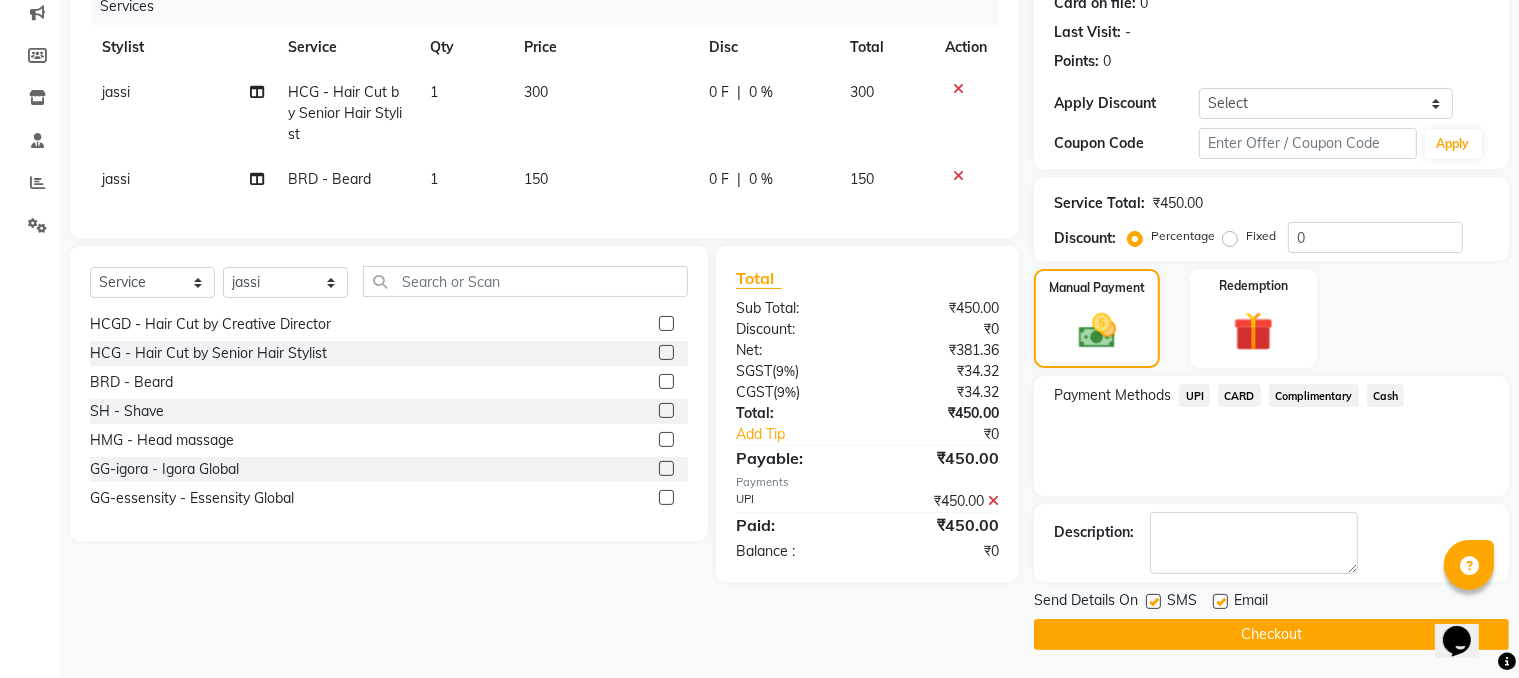 click on "Checkout" 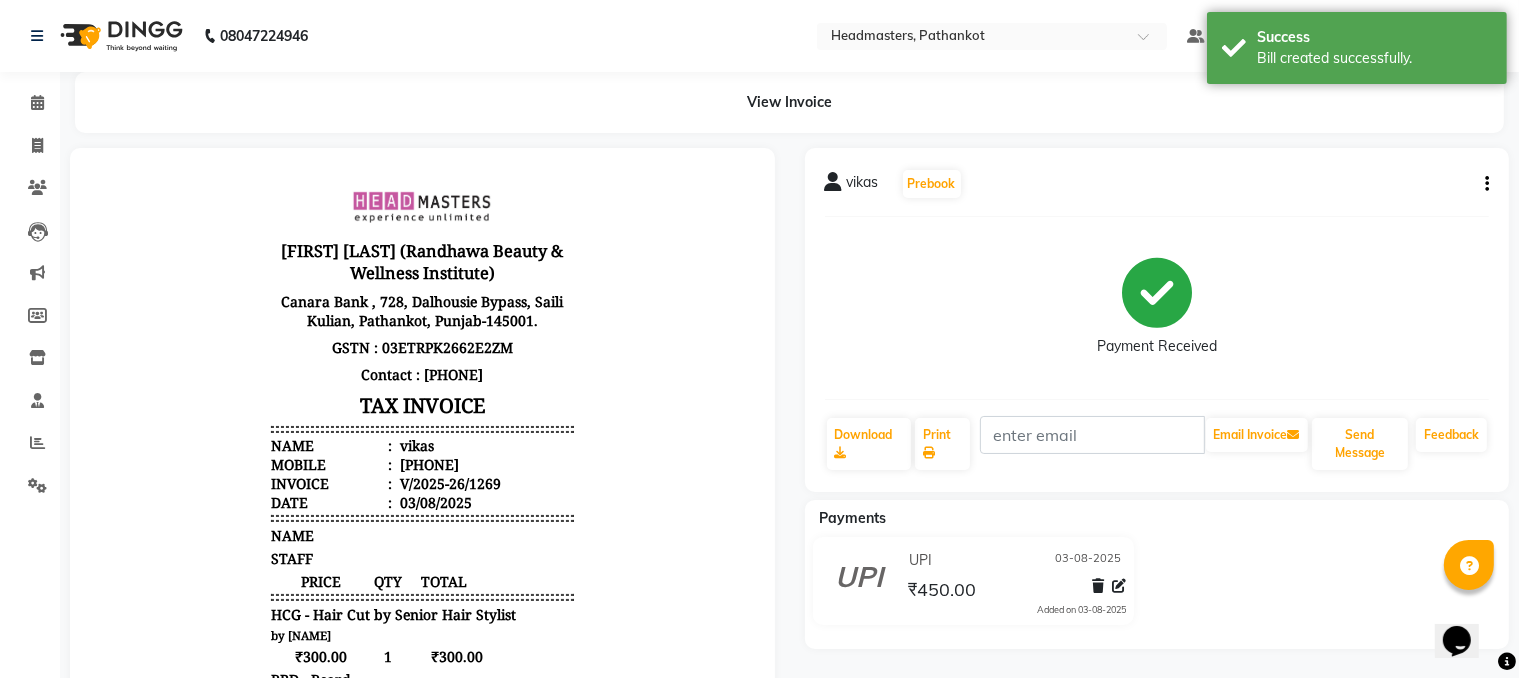 scroll, scrollTop: 0, scrollLeft: 0, axis: both 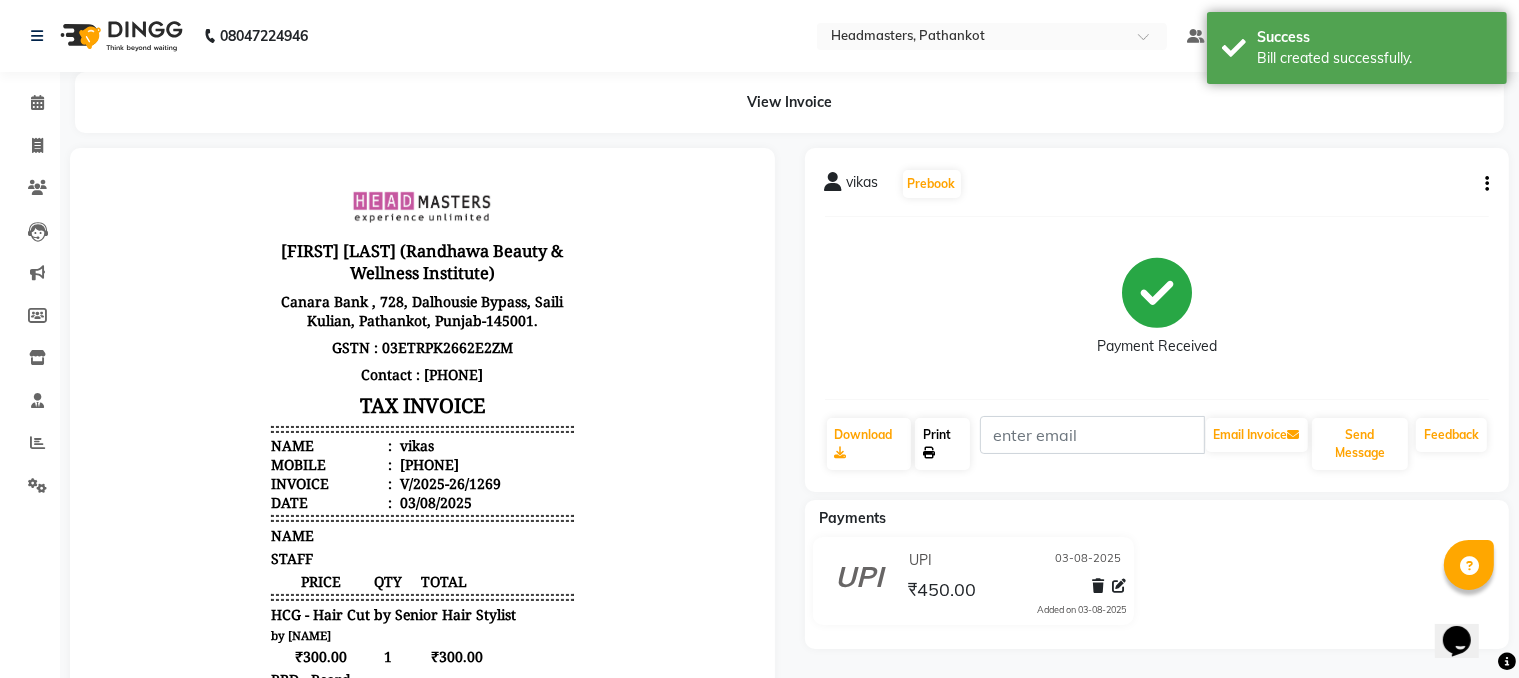 click 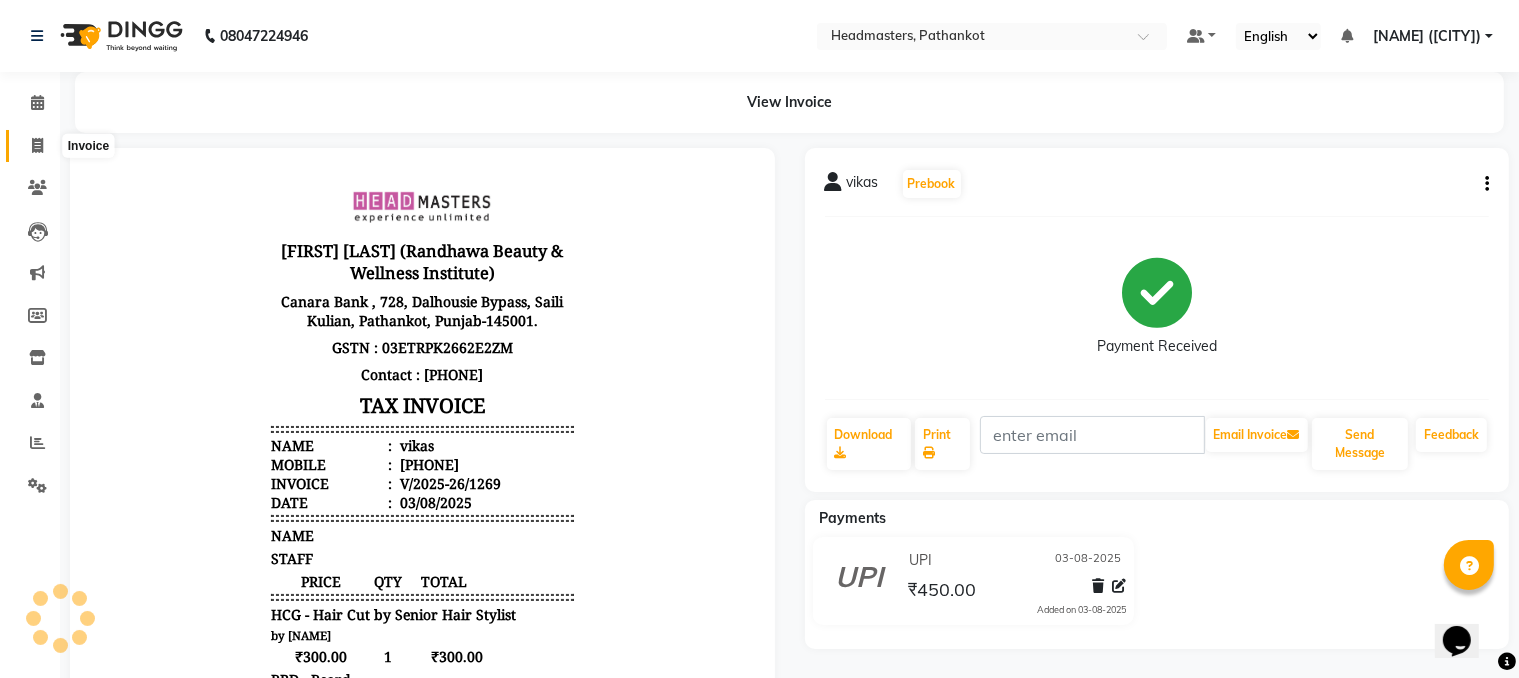 click 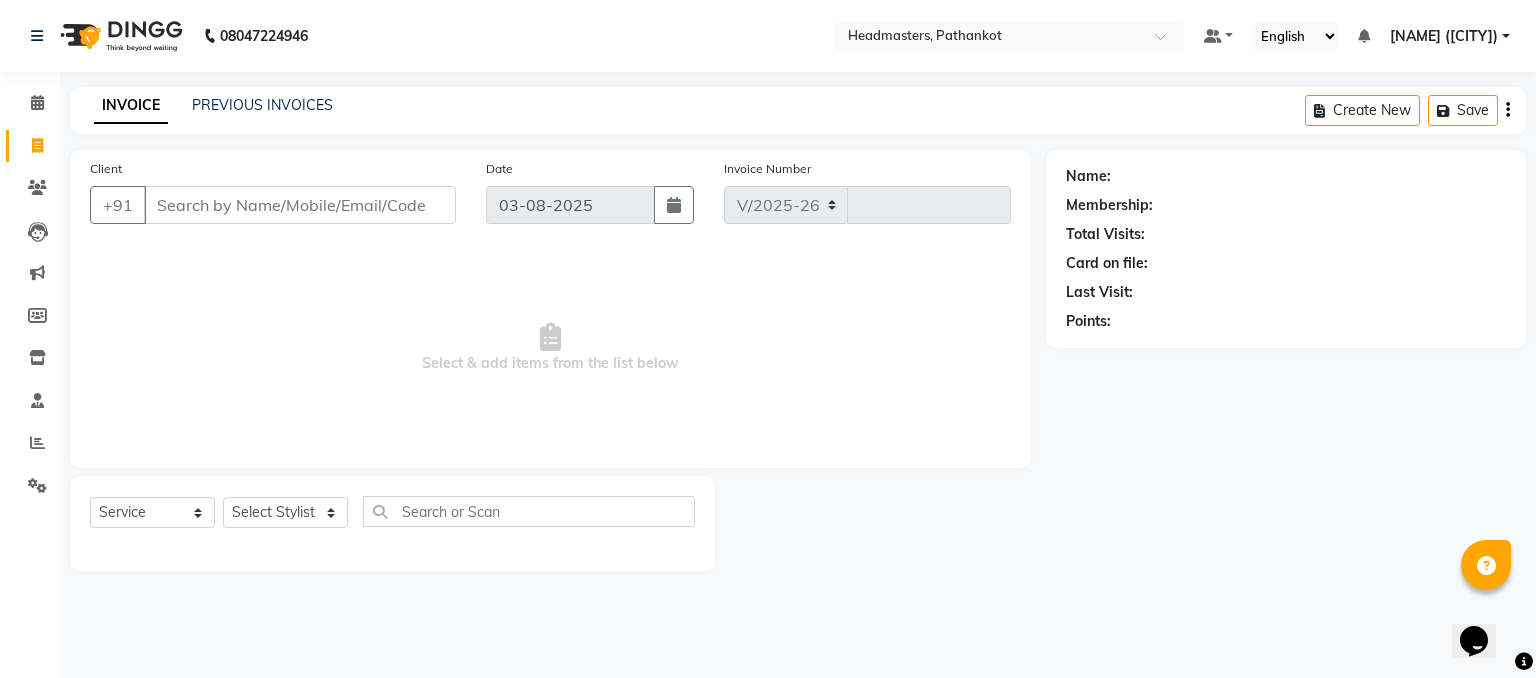 select on "7530" 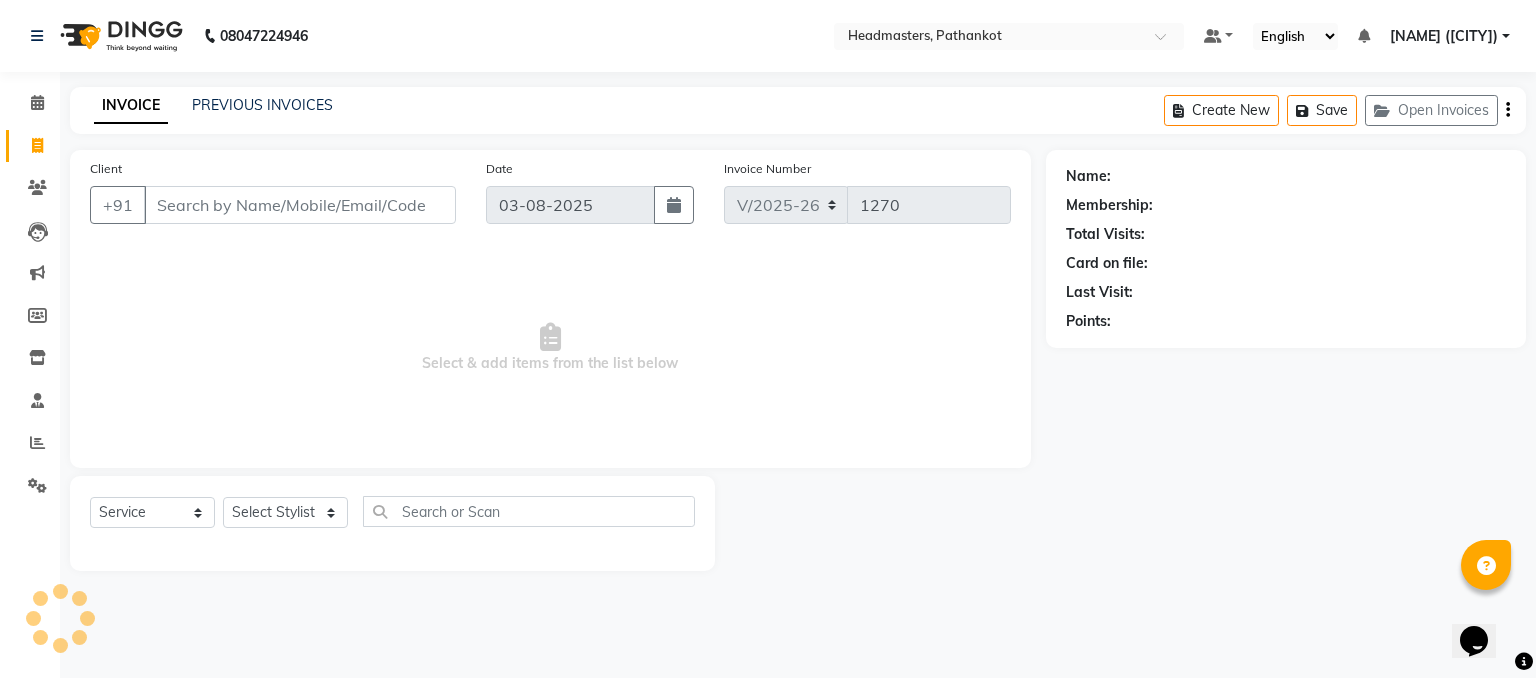 select on "66904" 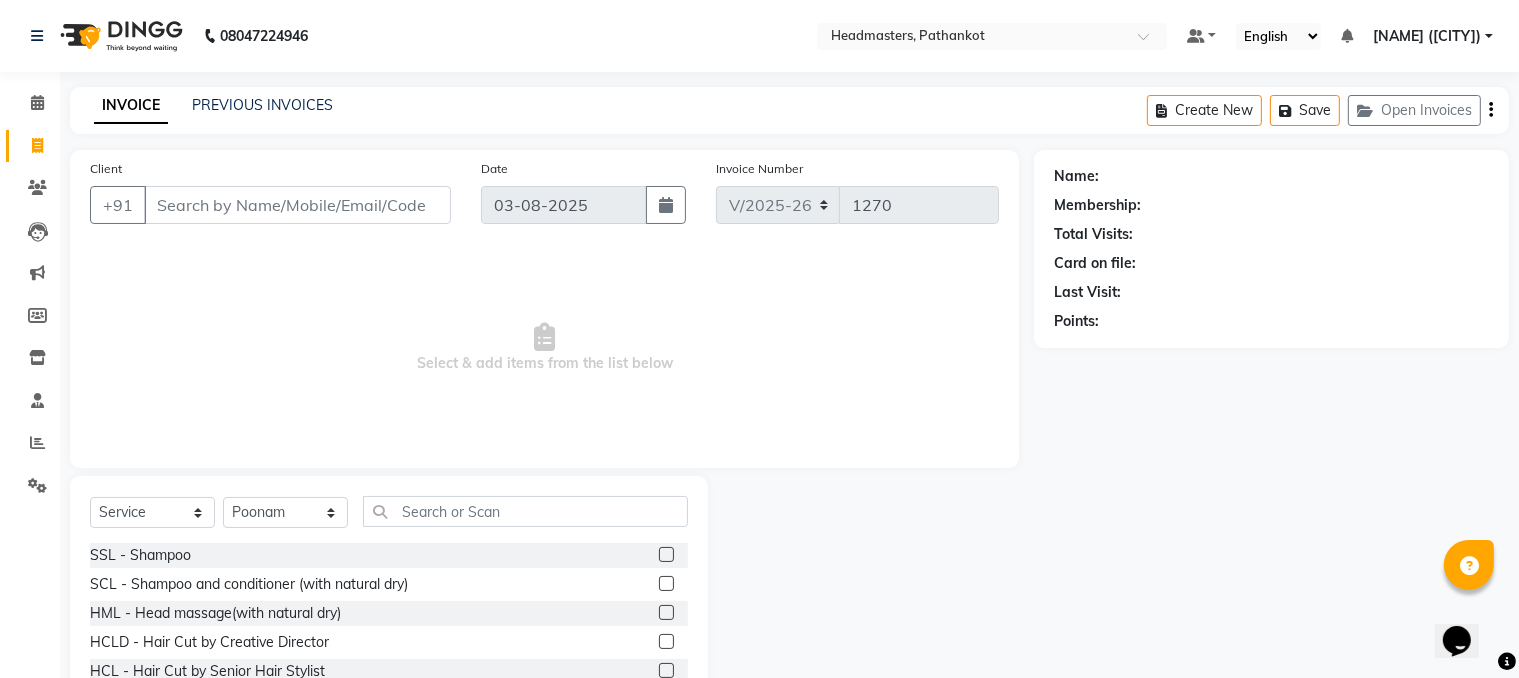 click on "Client" at bounding box center (297, 205) 